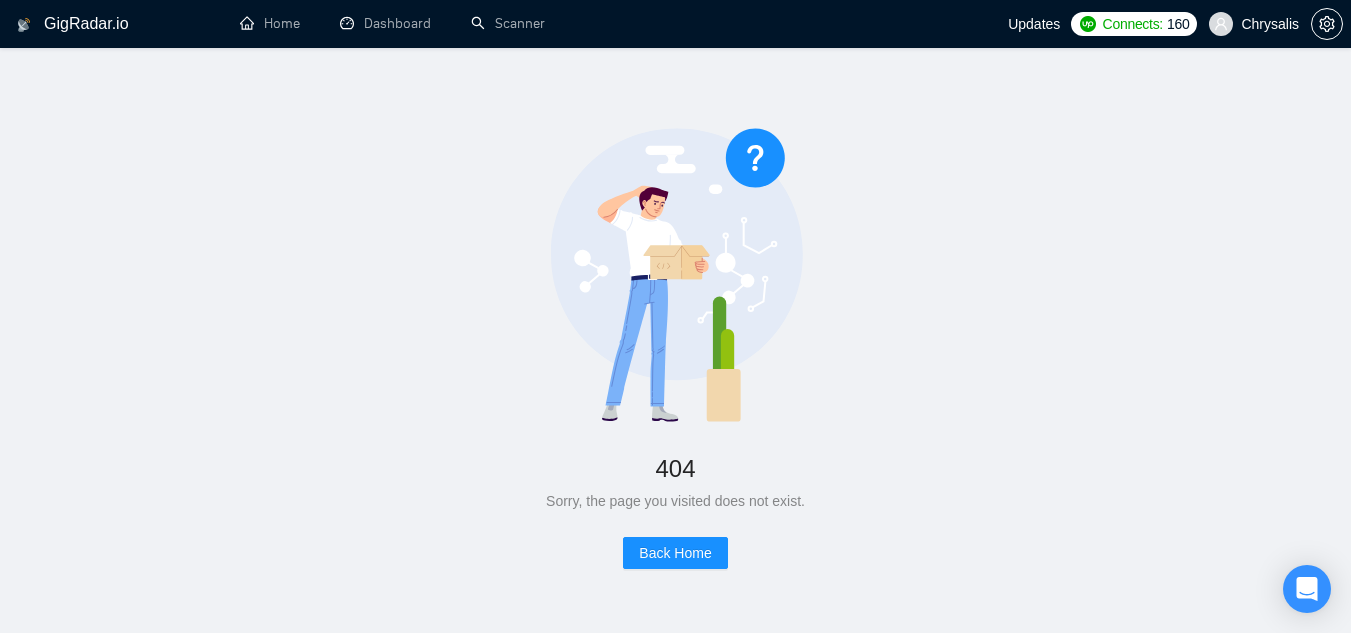 scroll, scrollTop: 0, scrollLeft: 0, axis: both 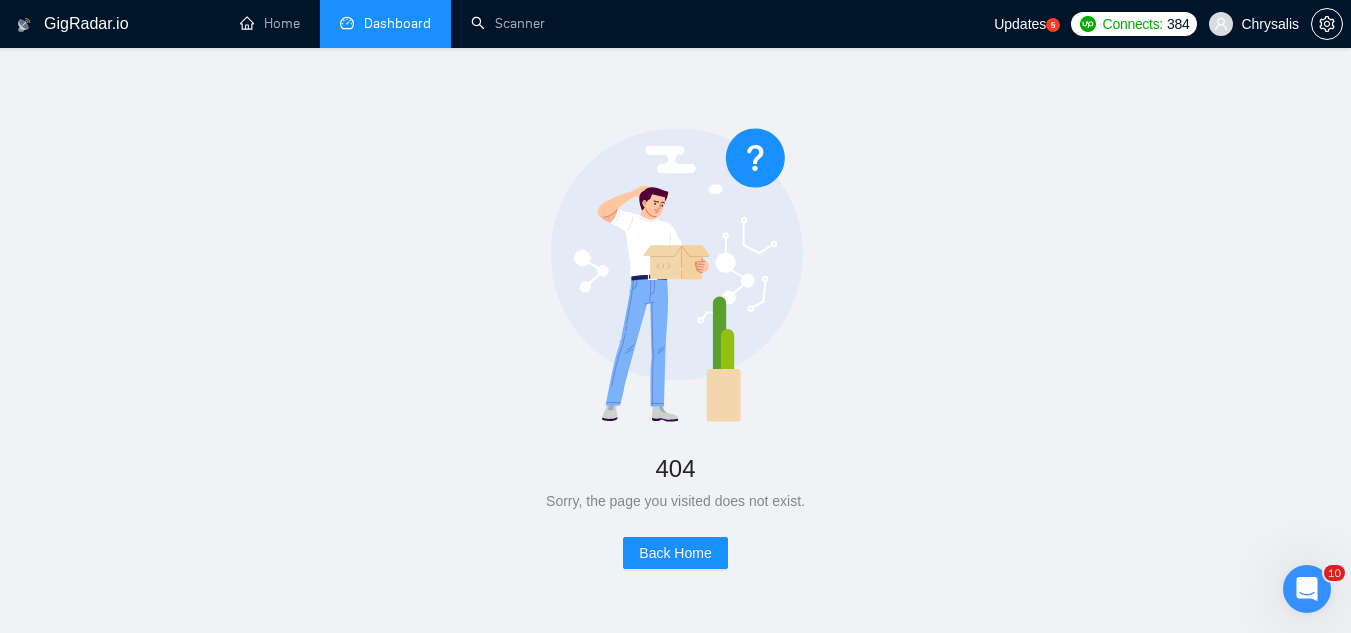 click on "Dashboard" at bounding box center (385, 23) 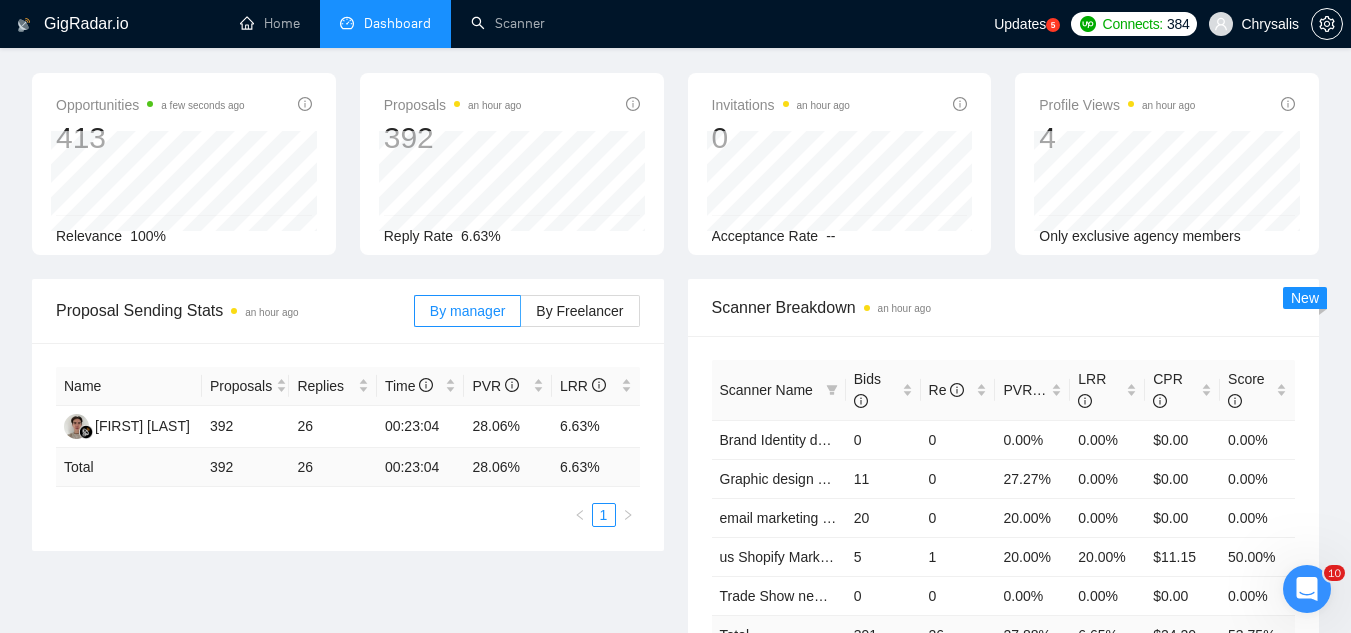 scroll, scrollTop: 0, scrollLeft: 0, axis: both 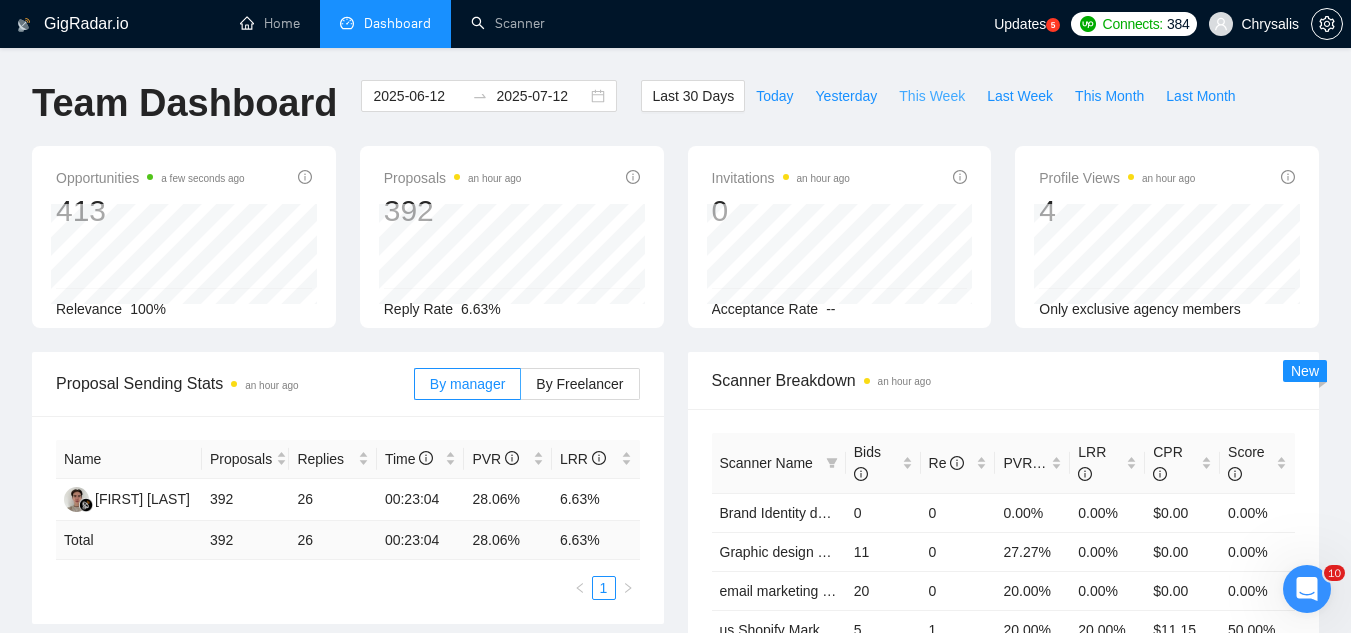 click on "This Week" at bounding box center [932, 96] 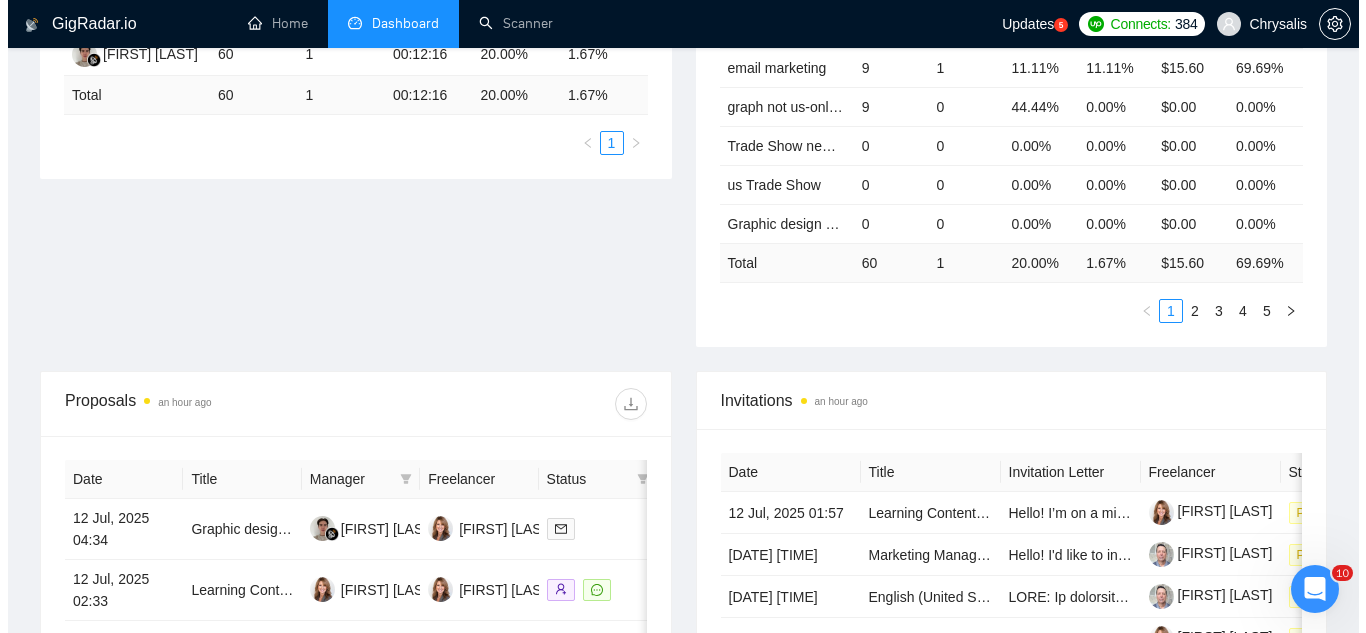 scroll, scrollTop: 600, scrollLeft: 0, axis: vertical 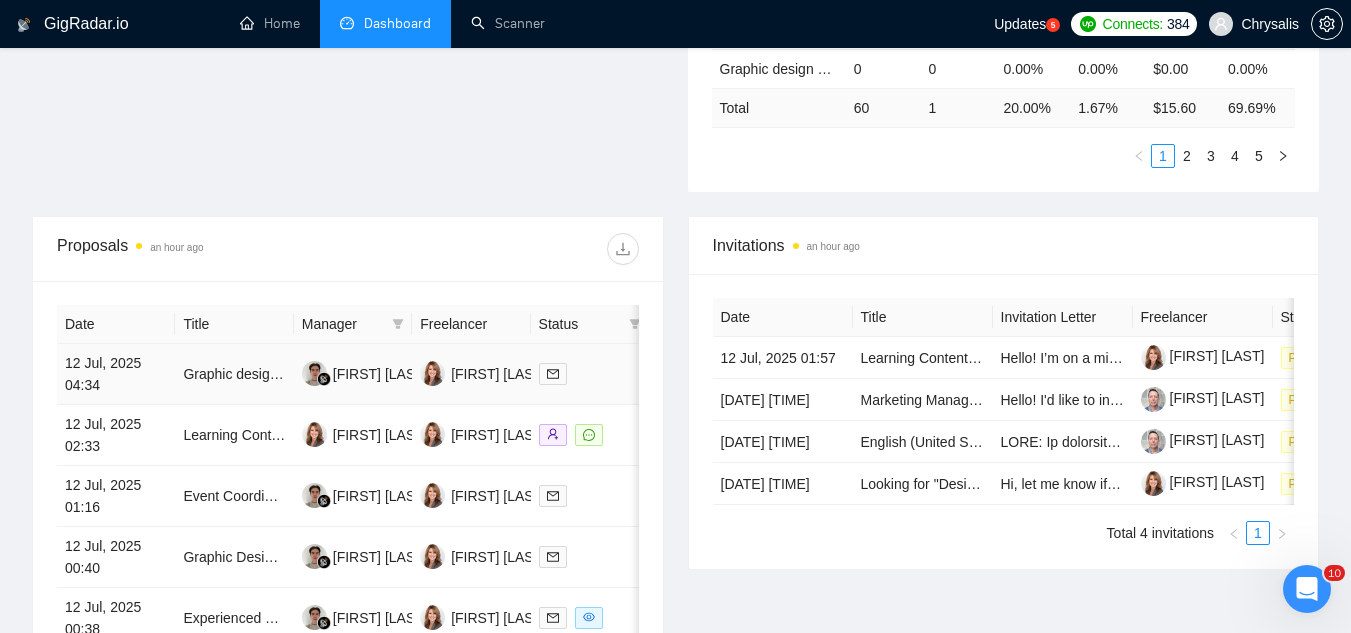 click on "Graphic designer needed to create design for expo booth" at bounding box center (234, 374) 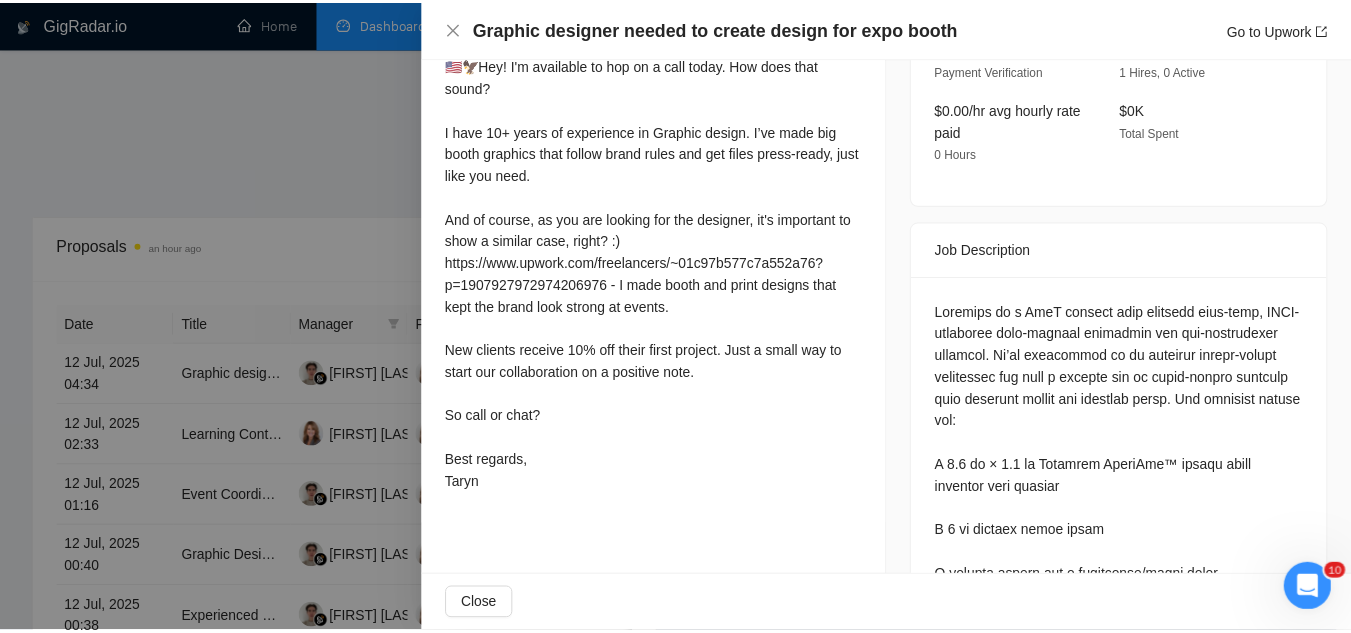 scroll, scrollTop: 500, scrollLeft: 0, axis: vertical 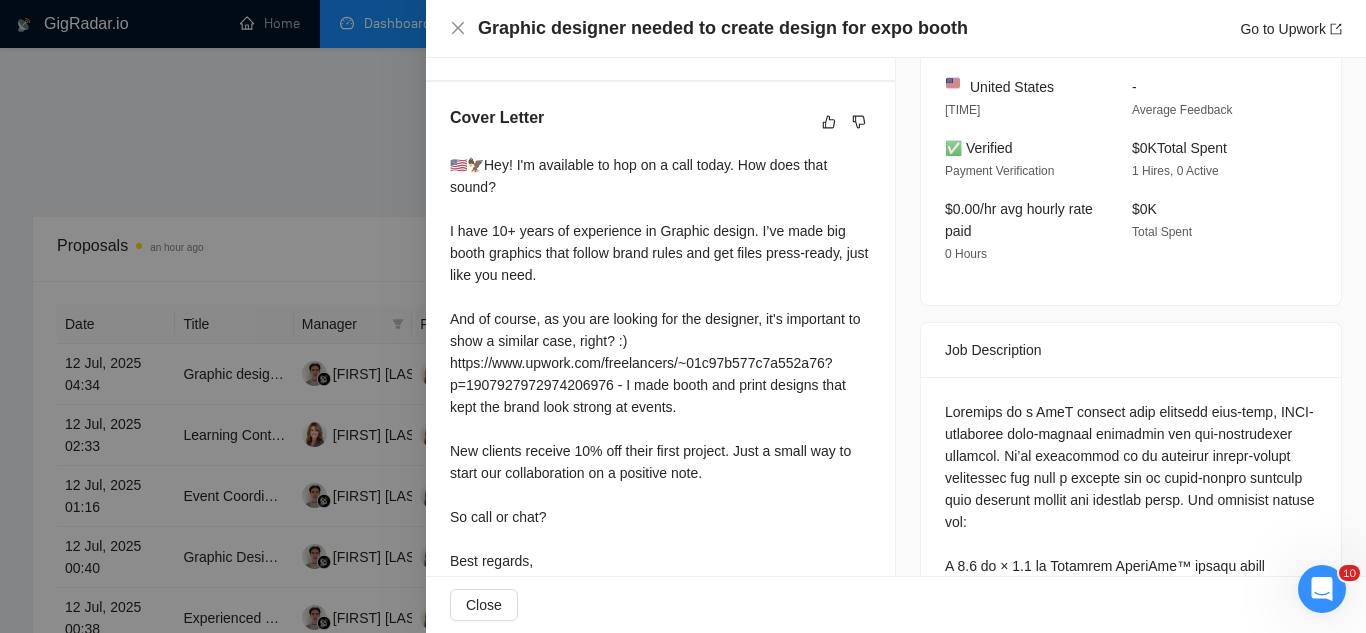 click at bounding box center (683, 316) 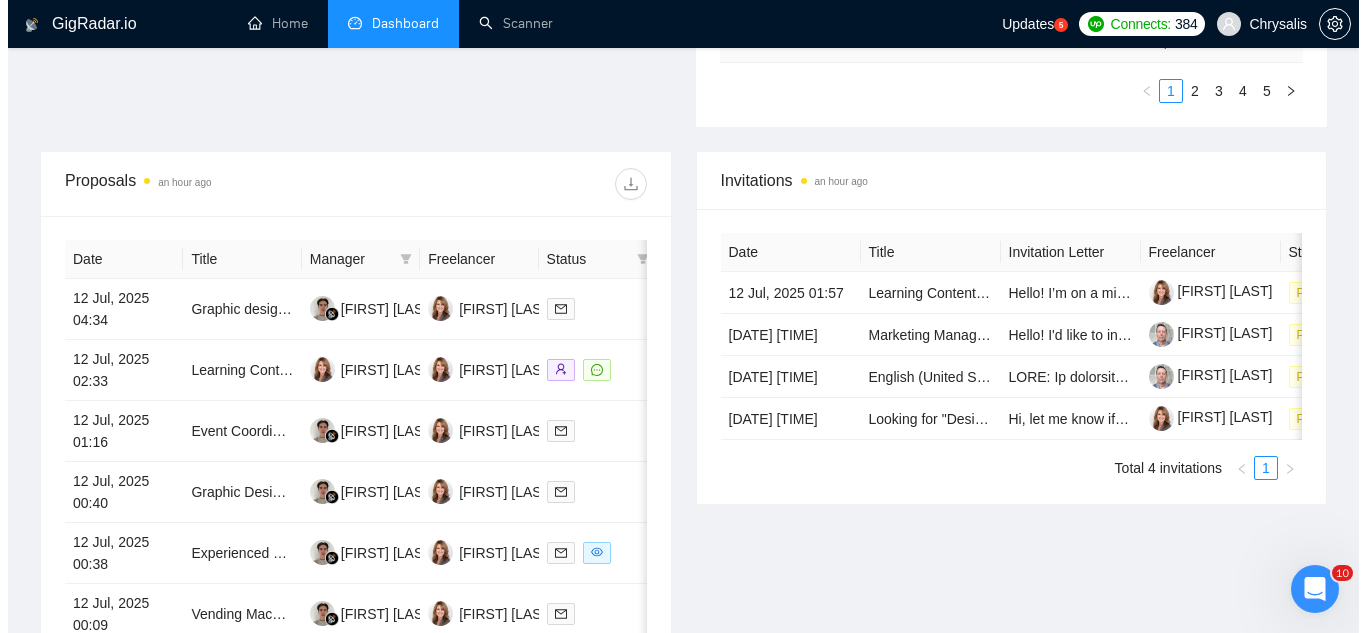 scroll, scrollTop: 700, scrollLeft: 0, axis: vertical 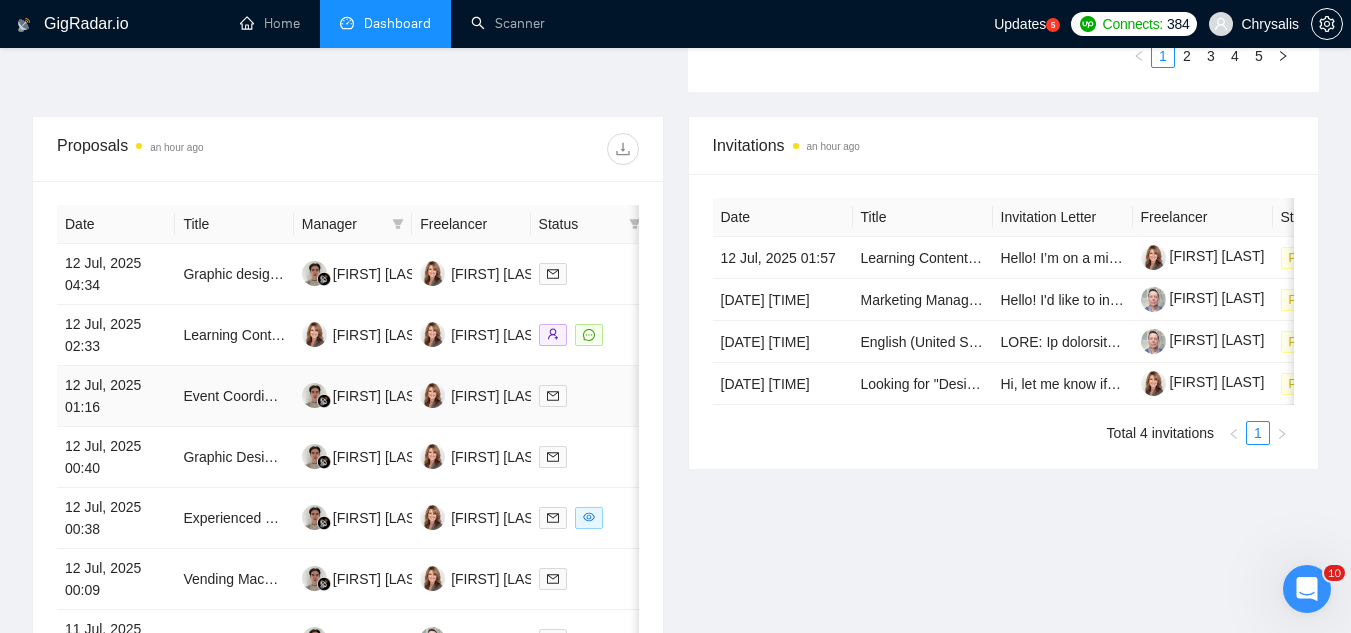 click on "Event Coordinator for Continuing Education Retreats for Therapists" at bounding box center [234, 396] 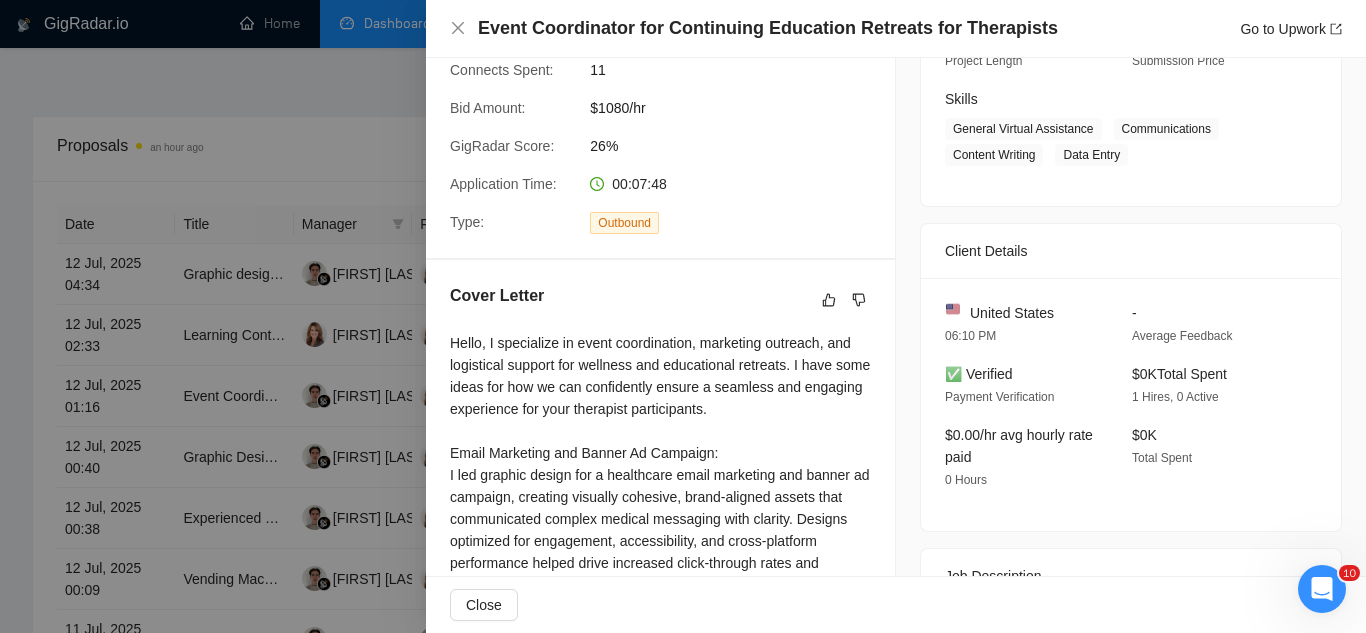 scroll, scrollTop: 0, scrollLeft: 0, axis: both 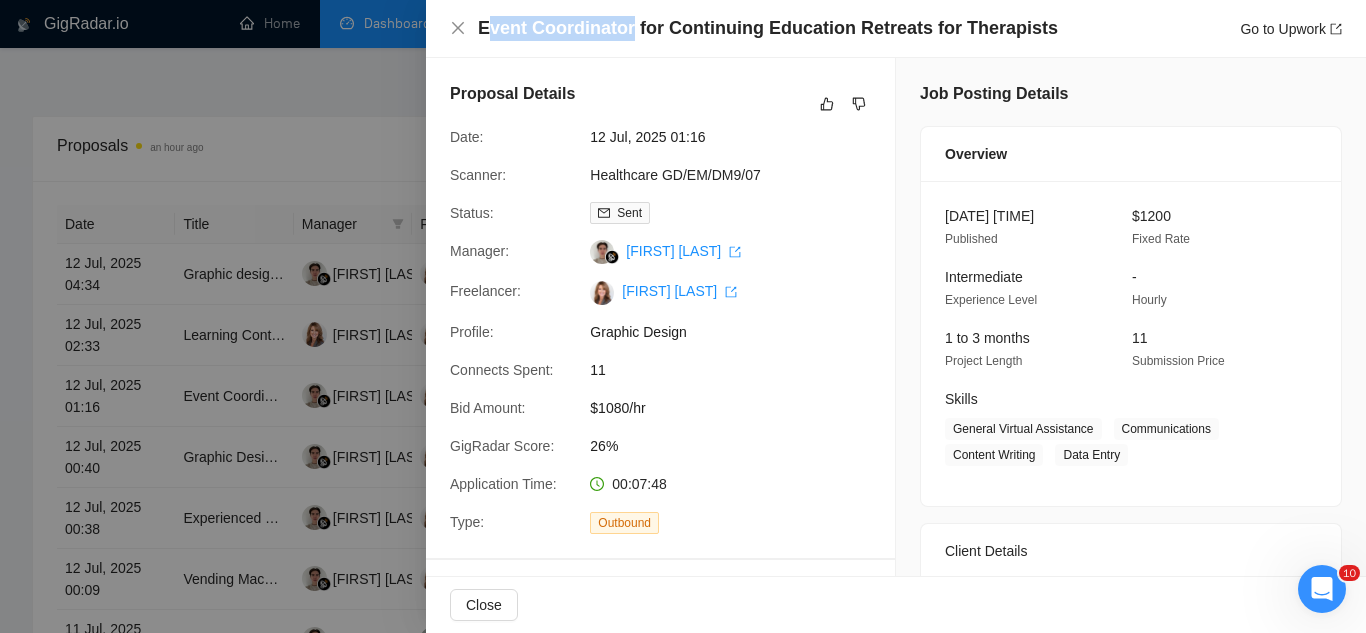drag, startPoint x: 627, startPoint y: 35, endPoint x: 488, endPoint y: 21, distance: 139.70326 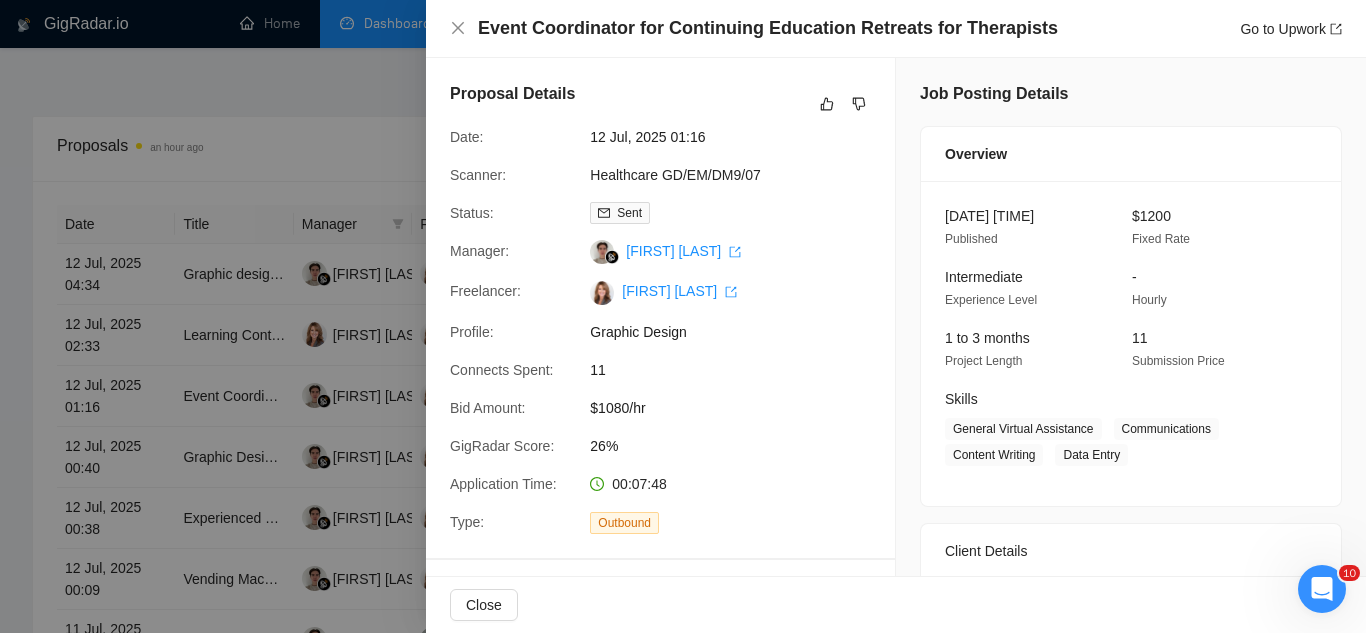 click on "Event Coordinator for Continuing Education Retreats for Therapists" at bounding box center (768, 28) 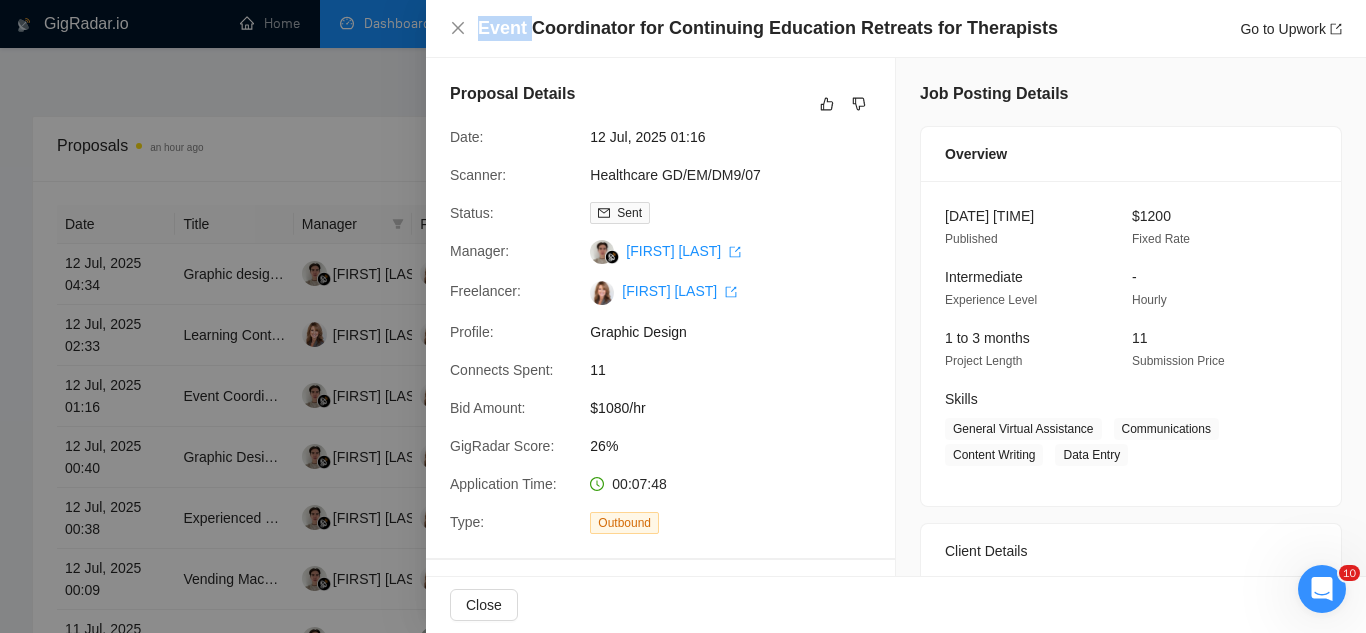 click on "Event Coordinator for Continuing Education Retreats for Therapists" at bounding box center [768, 28] 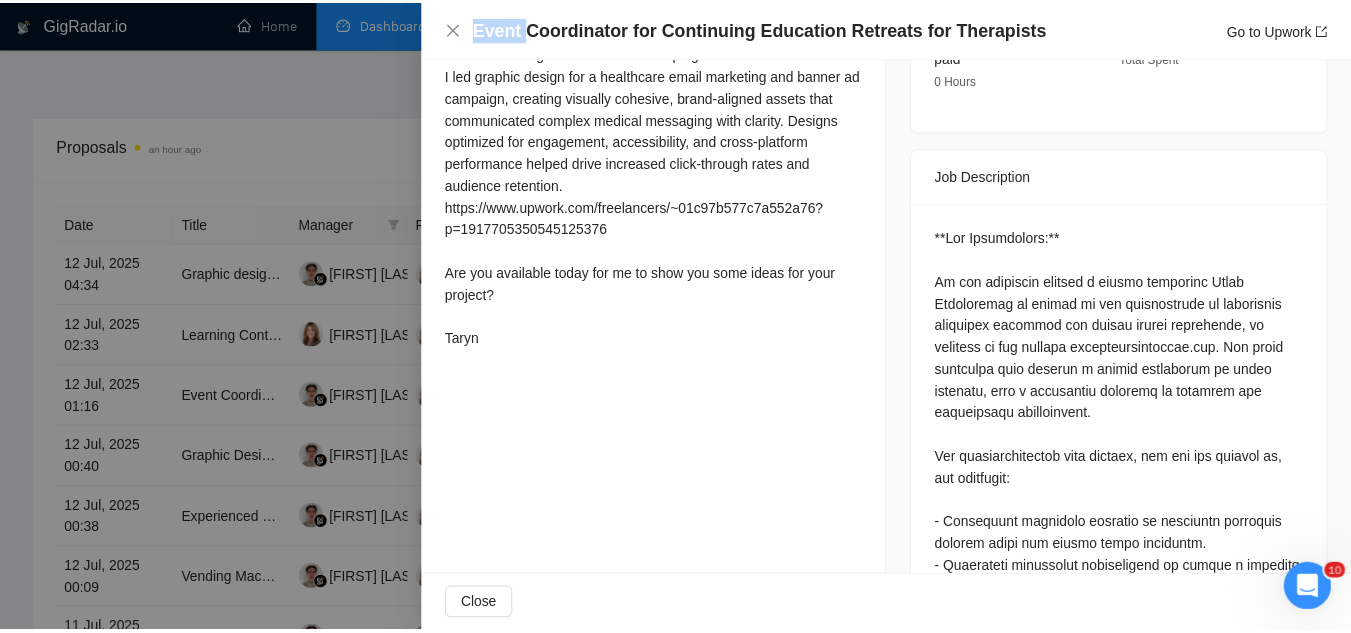 scroll, scrollTop: 500, scrollLeft: 0, axis: vertical 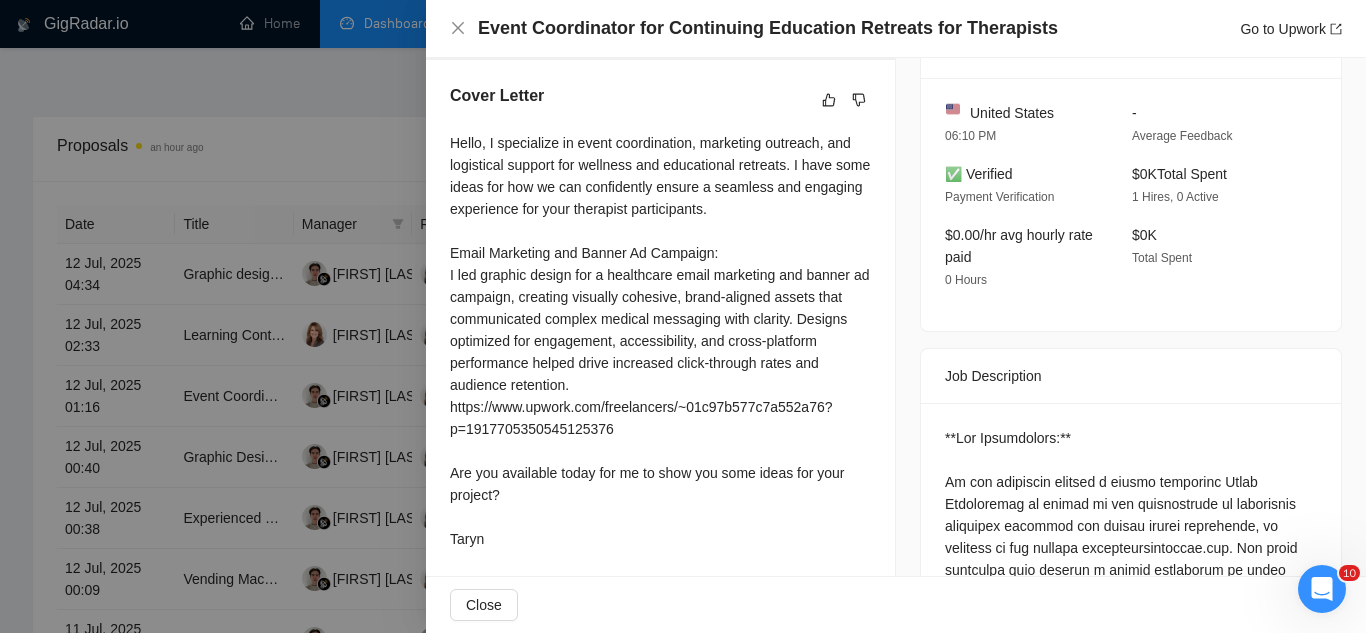 click at bounding box center [683, 316] 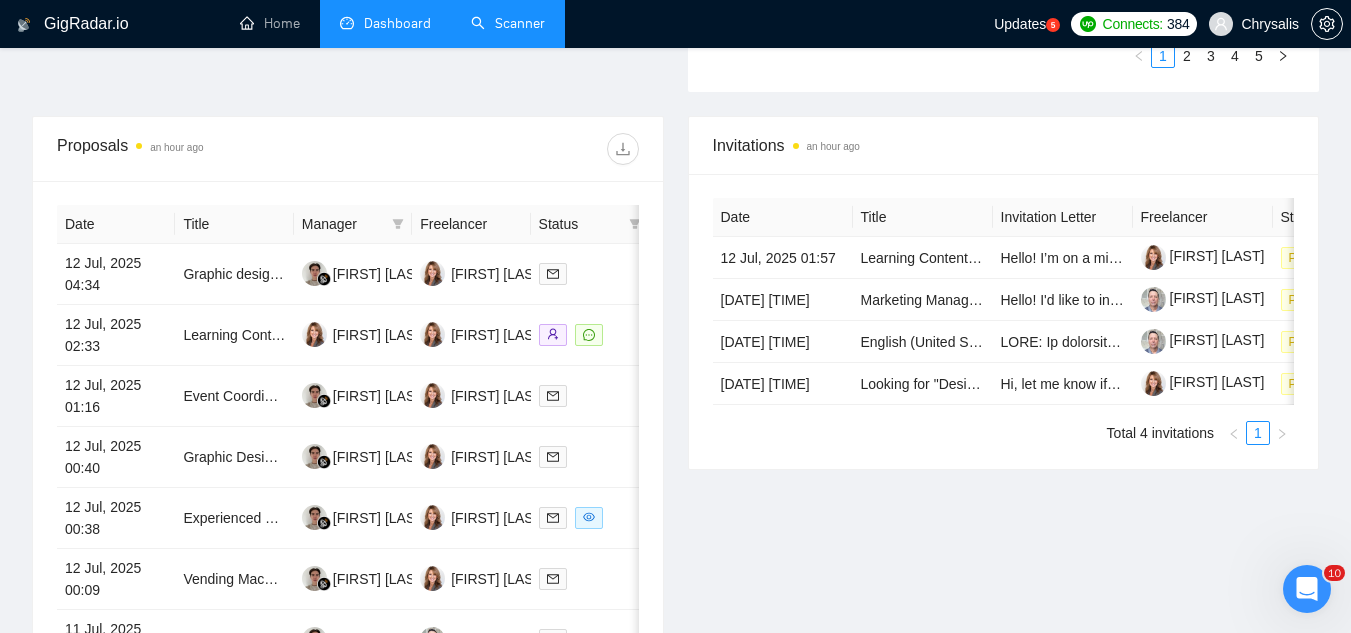 click on "Scanner" at bounding box center (508, 23) 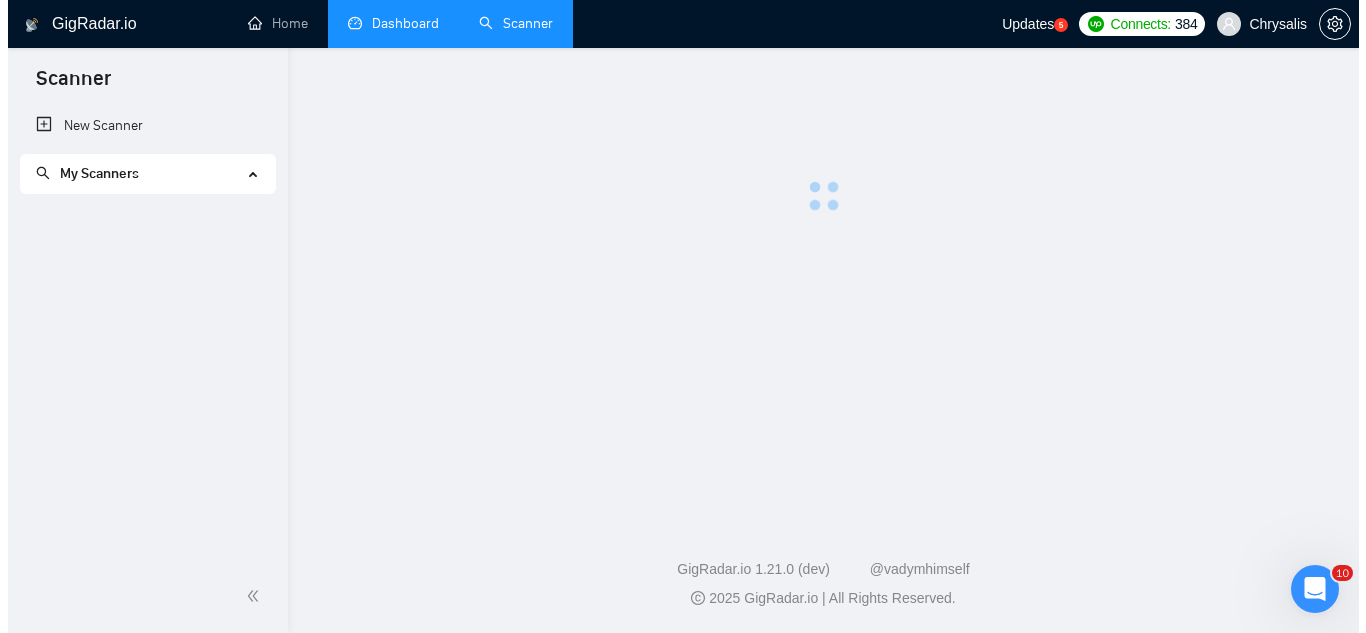 scroll, scrollTop: 0, scrollLeft: 0, axis: both 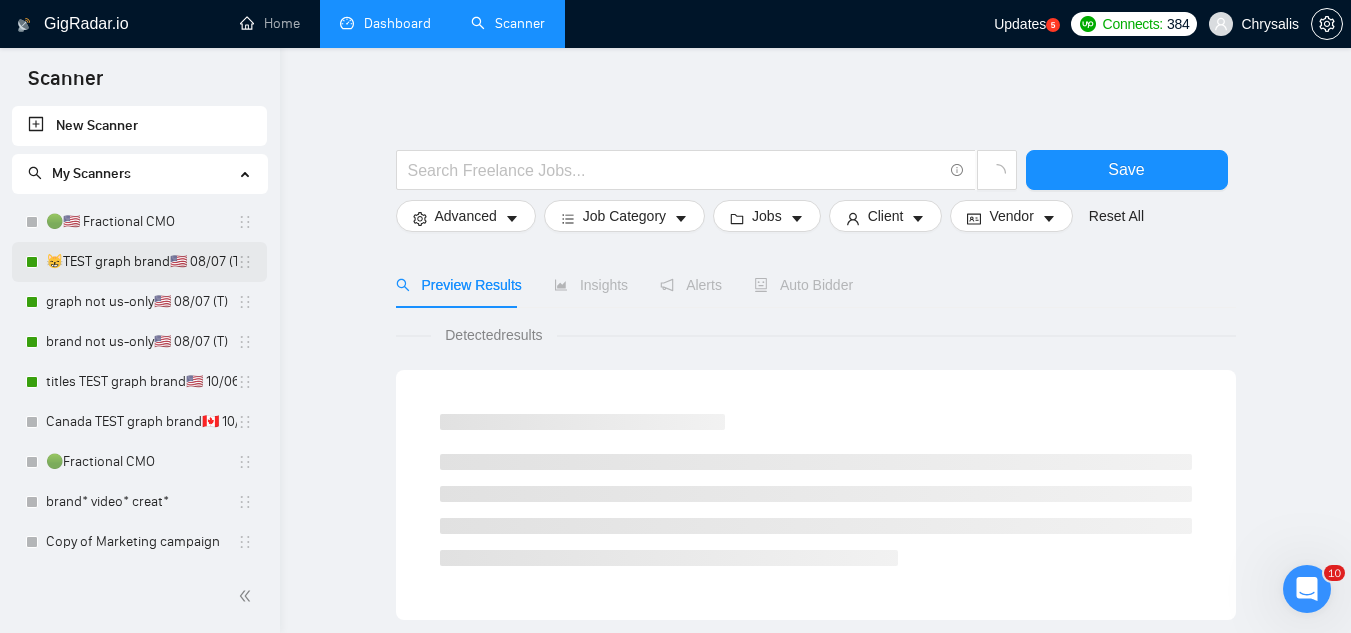 click on "😸TEST graph brand🇺🇸 08/07 (T) old" at bounding box center [141, 262] 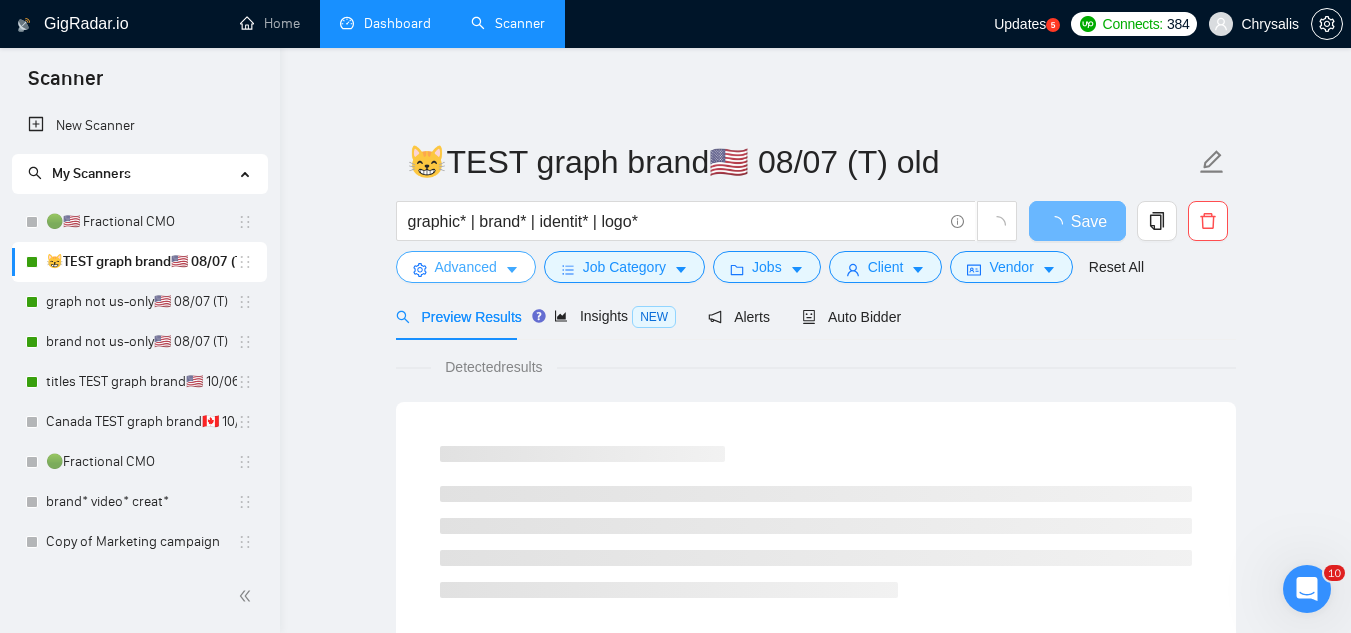 click on "Advanced" at bounding box center [466, 267] 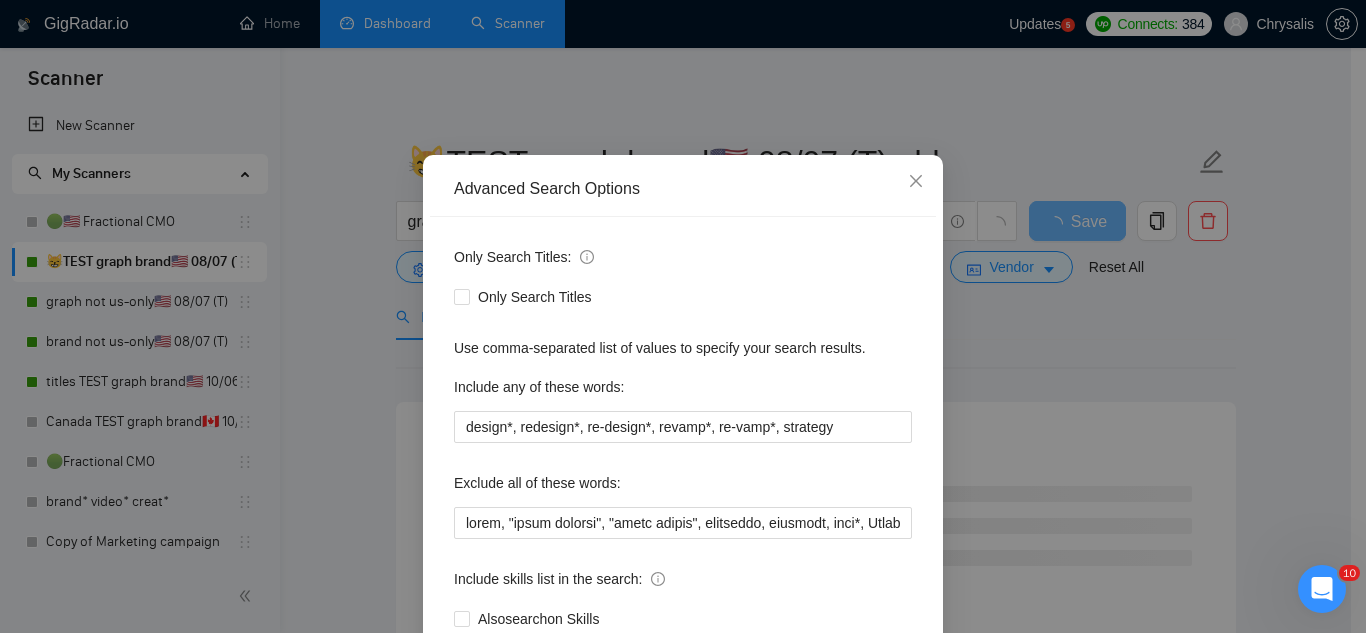 scroll, scrollTop: 100, scrollLeft: 0, axis: vertical 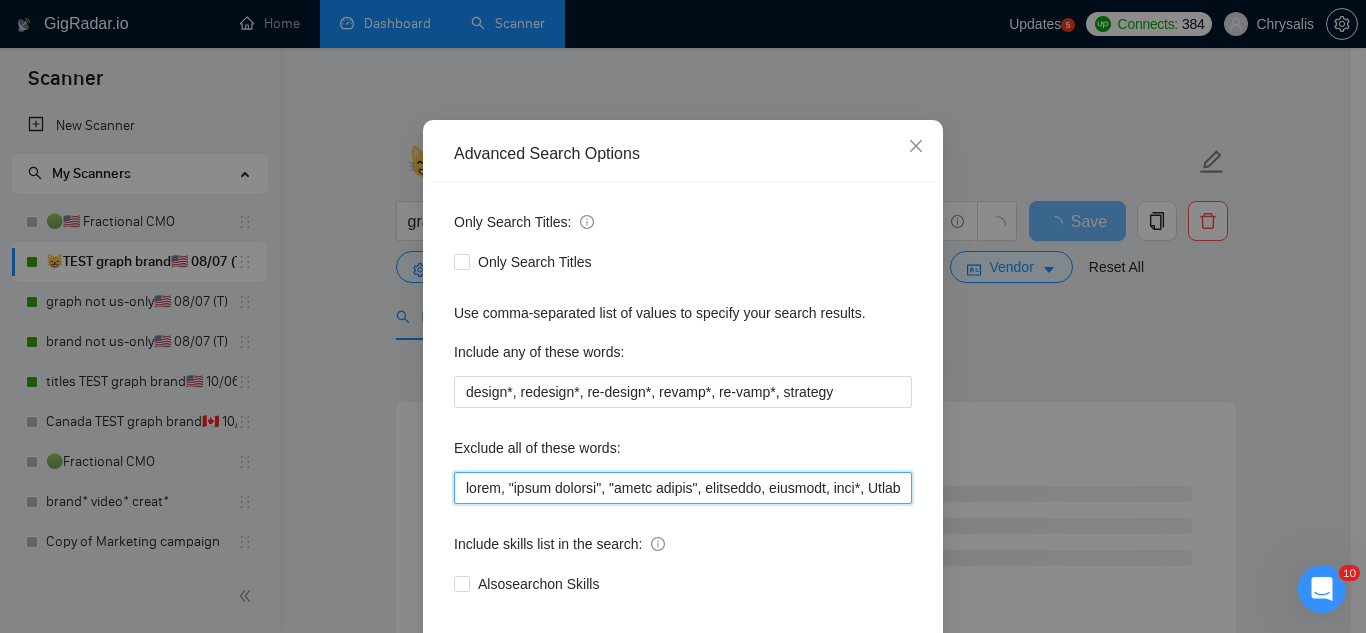 drag, startPoint x: 452, startPoint y: 482, endPoint x: 472, endPoint y: 449, distance: 38.587563 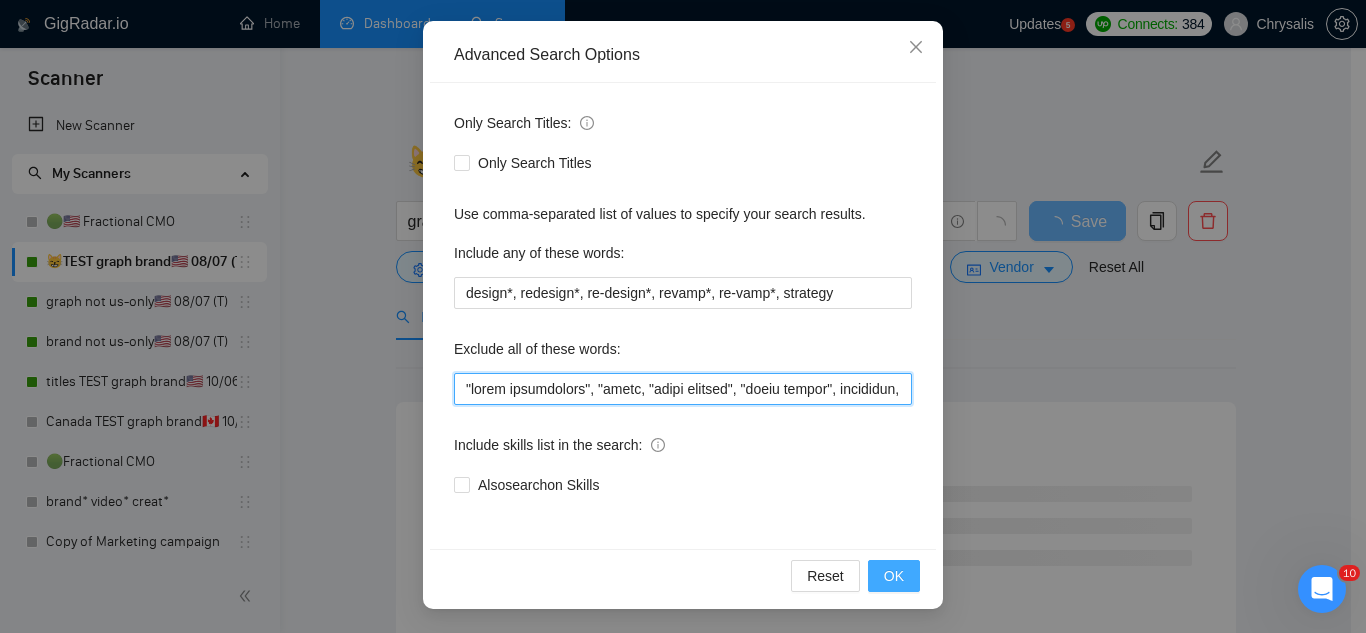 type on ""event coordinator", "music, "color grading", "store design", furniture, flooring, sock*, Short*, Apparel, "pinterest ads", "modular construction", commission, referral, Coach, Showroom, moss, hat*, (t shirt*), flag*, Kajabi, mural, hood*, sweatshirt*, (t-shirt*), AppStream, "Boat Rental", (Product Dev*), Consultant, Advisor, subdomain, "Hand-Drawn", Architect, (voice actor*), (video edit*), "business development/lead gen", (/lead gen*), (lead gen*), (Lead Generation*), "Sound-Masking", "/SMS", sms, (program implement*), guitar, bitcoin, crypto, blockchain, "compensation consultant", recruiter, "webinar host", "sms expert", Draftsman, "mechanical layout", "equipment layout", "Bakery Plan", "Microsoft Visio", sketch, "t-shirt design", Patent, trademark, "trademark consulting", "intellectual property law", MidJourney, "AI image generation & editing", "AI image", "font development", clothing, "t-shirt", "tee shirt", accessories, Illustration, drawing, "Vector works", CAD, "Commercial Design", "Autodesk CAD", ..." 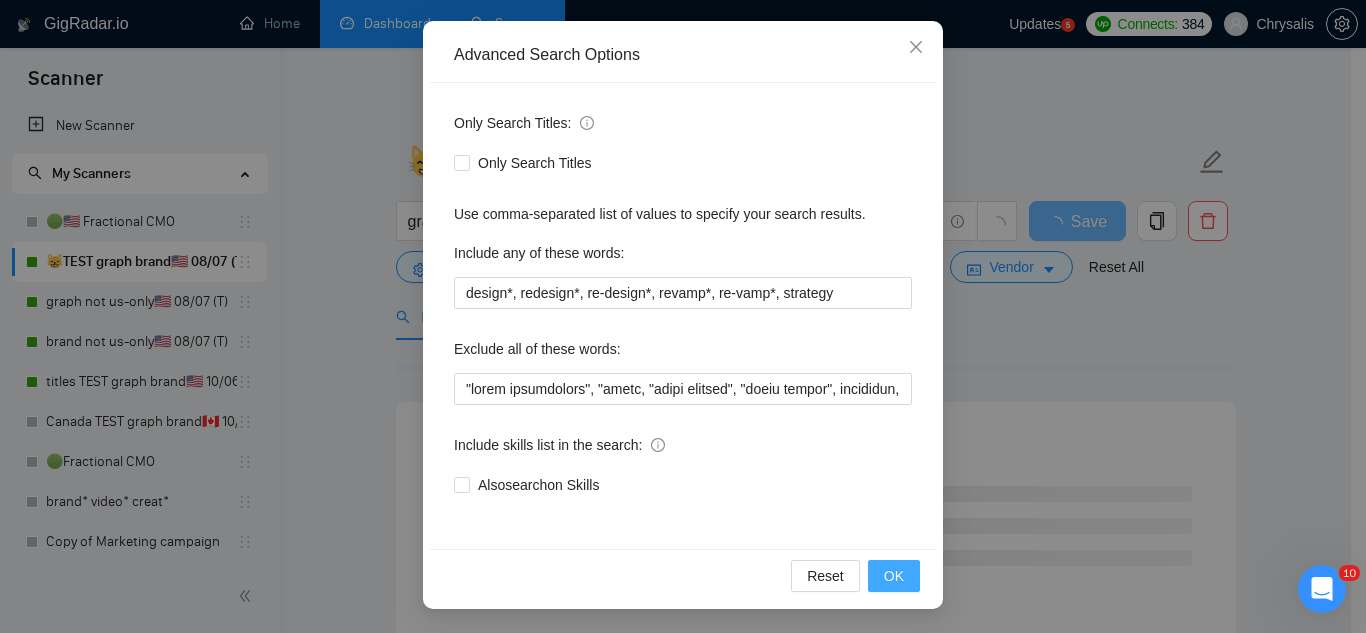click on "OK" at bounding box center [894, 576] 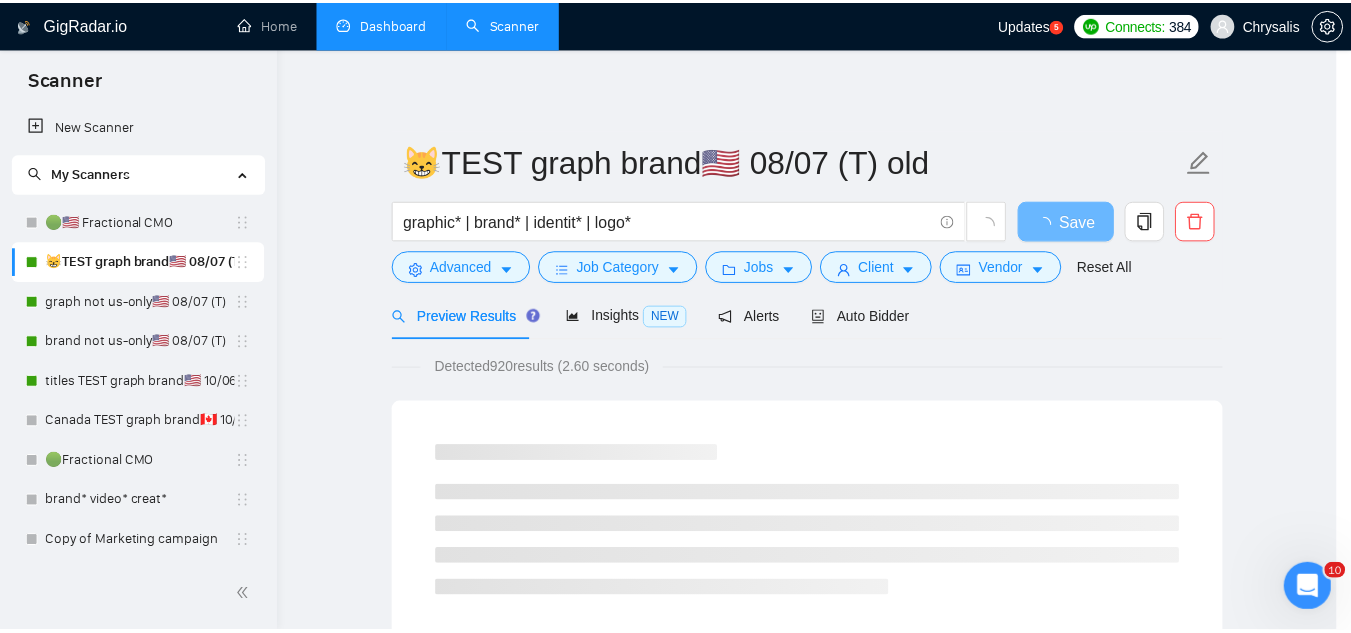 scroll, scrollTop: 99, scrollLeft: 0, axis: vertical 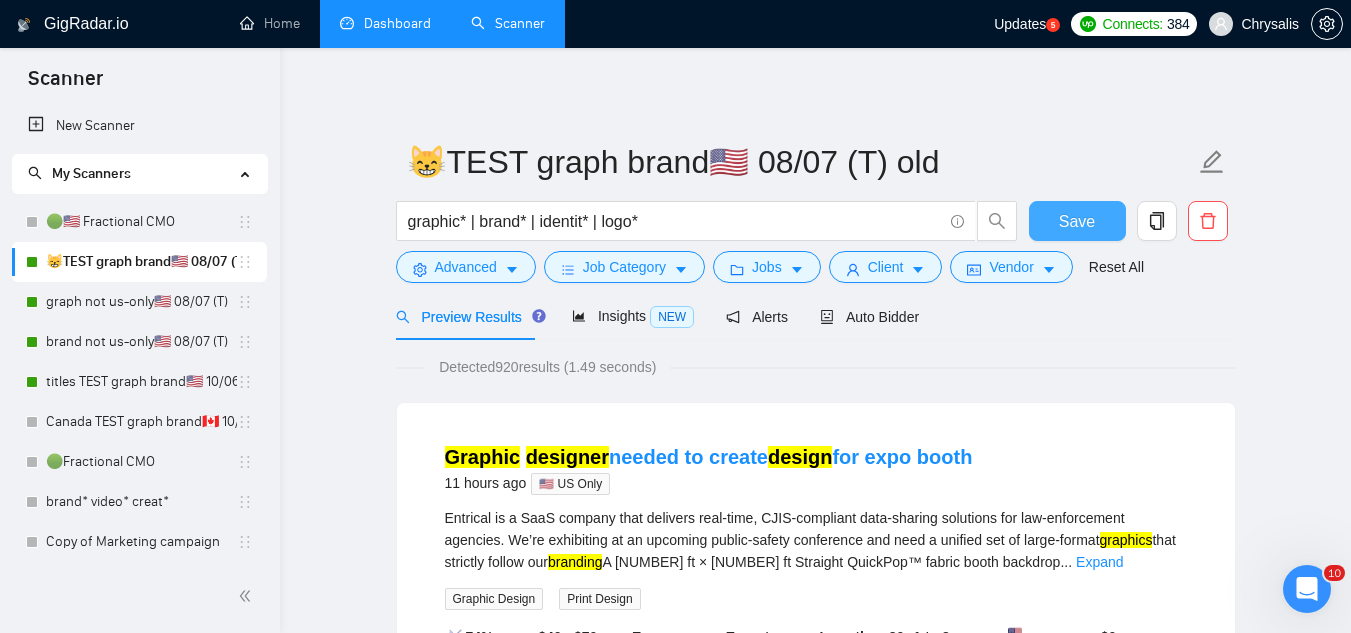 click on "Save" at bounding box center [1077, 221] 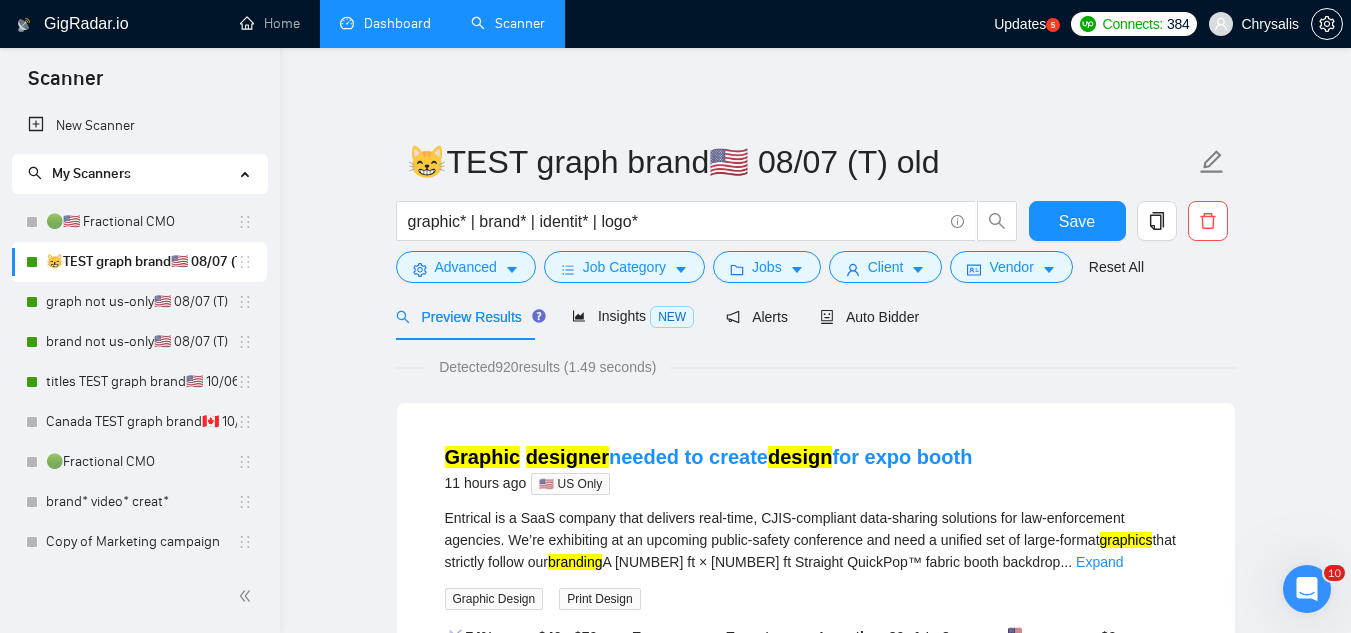 click on "Dashboard" at bounding box center [385, 23] 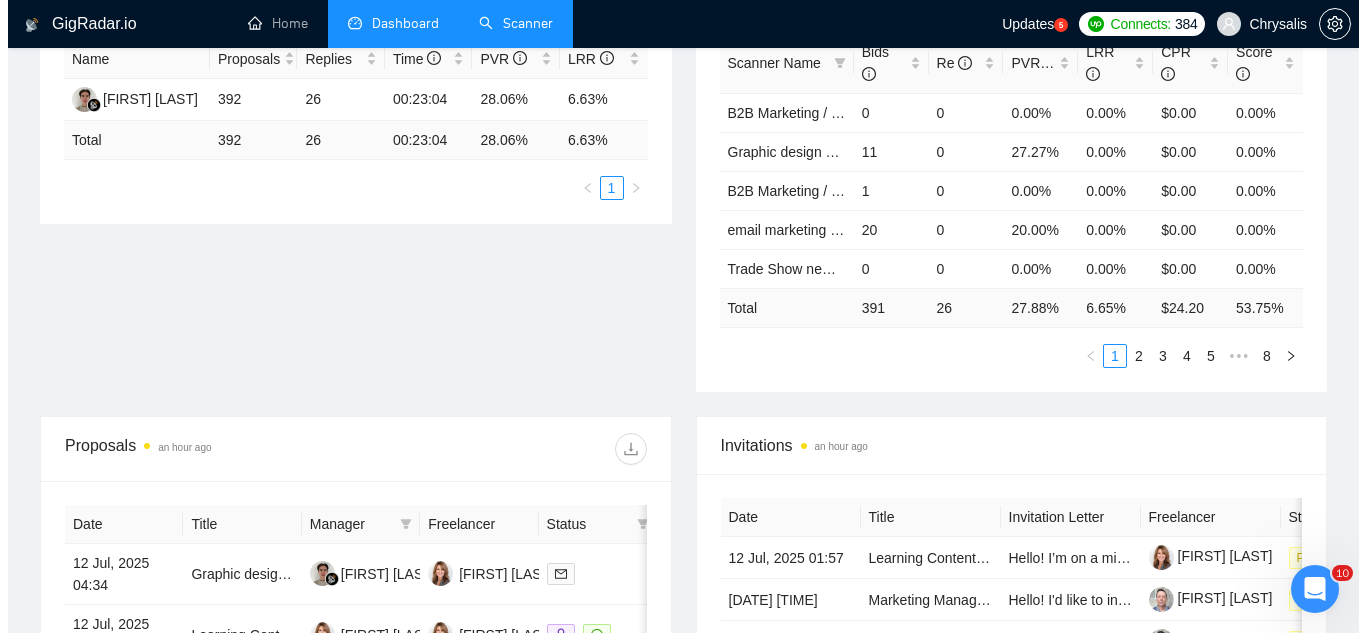 scroll, scrollTop: 600, scrollLeft: 0, axis: vertical 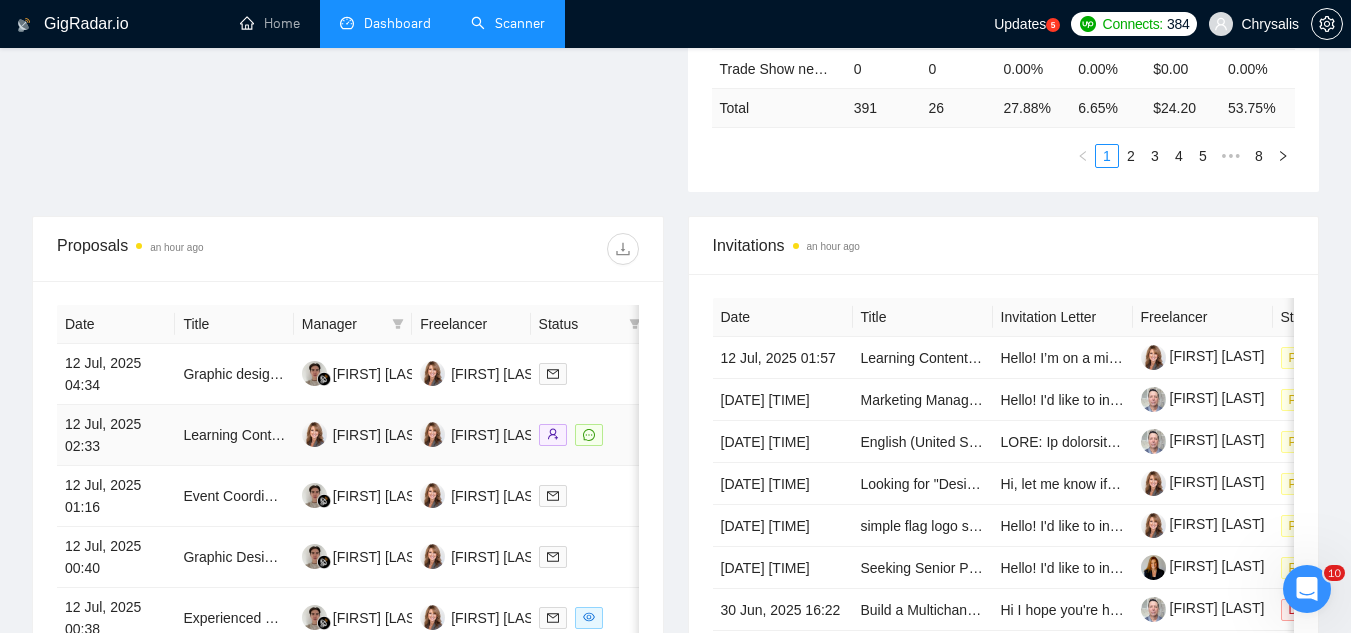 click on "Learning Content Designer (Visual & Media): Package existing content into learning assets." at bounding box center (234, 435) 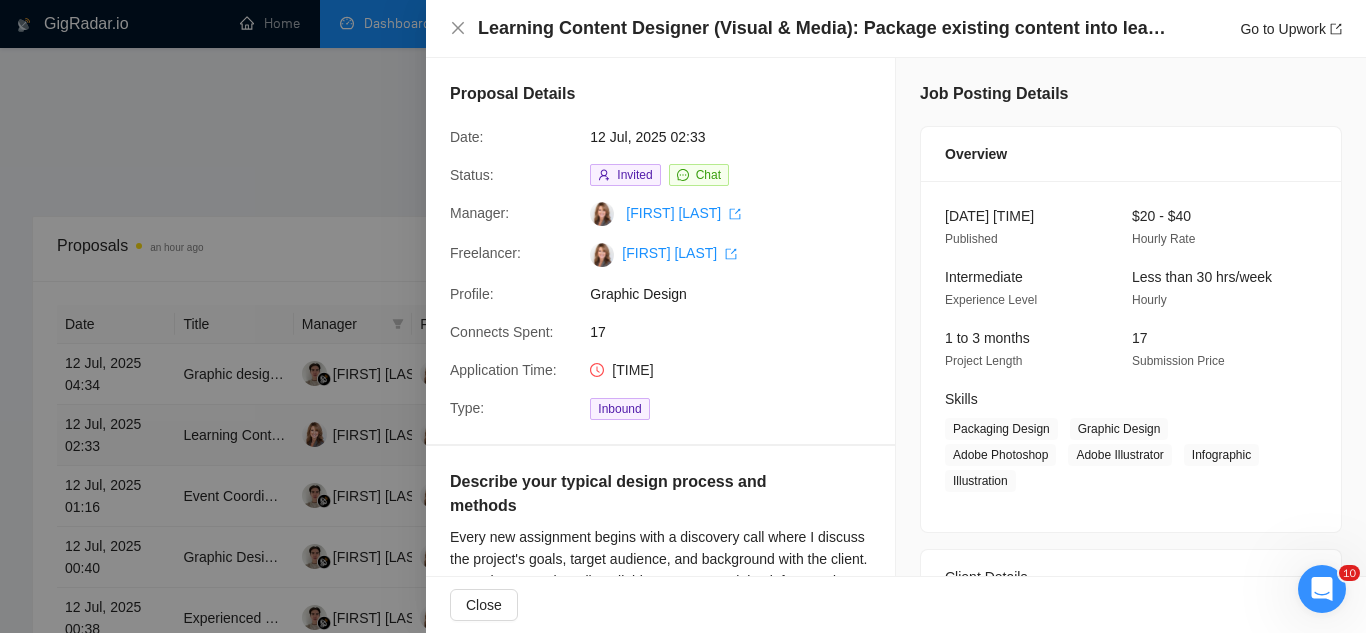 click at bounding box center (683, 316) 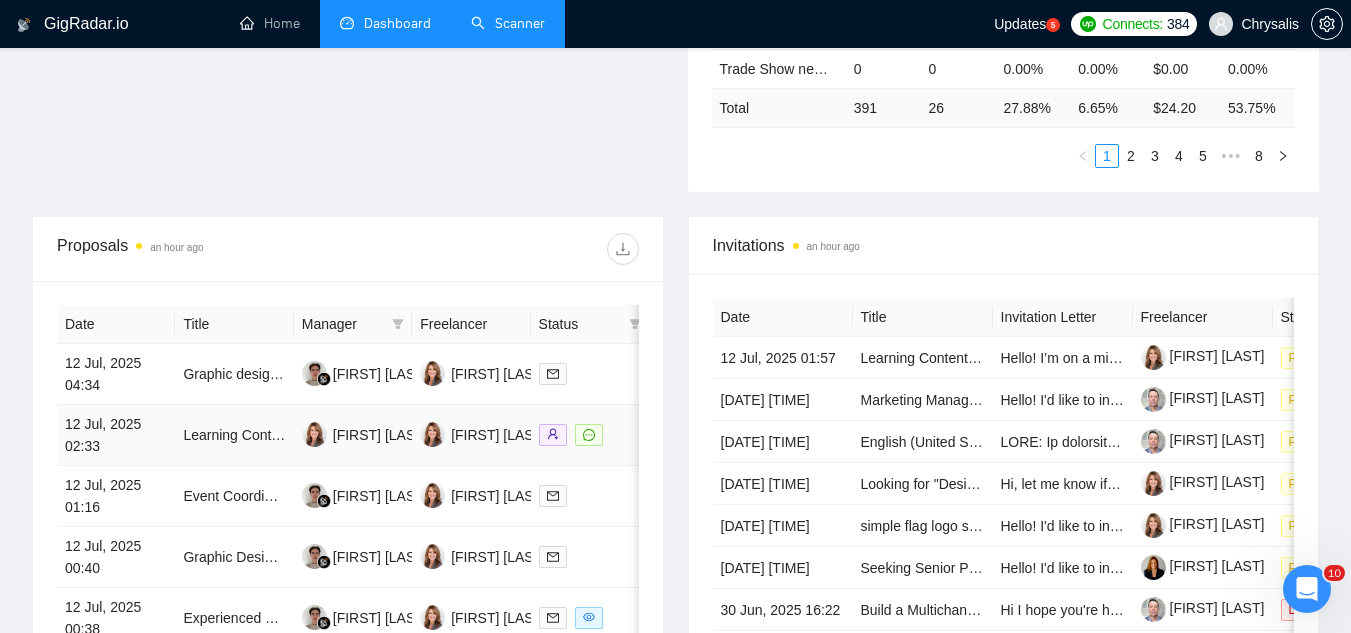 click on "Learning Content Designer (Visual & Media): Package existing content into learning assets." at bounding box center [234, 435] 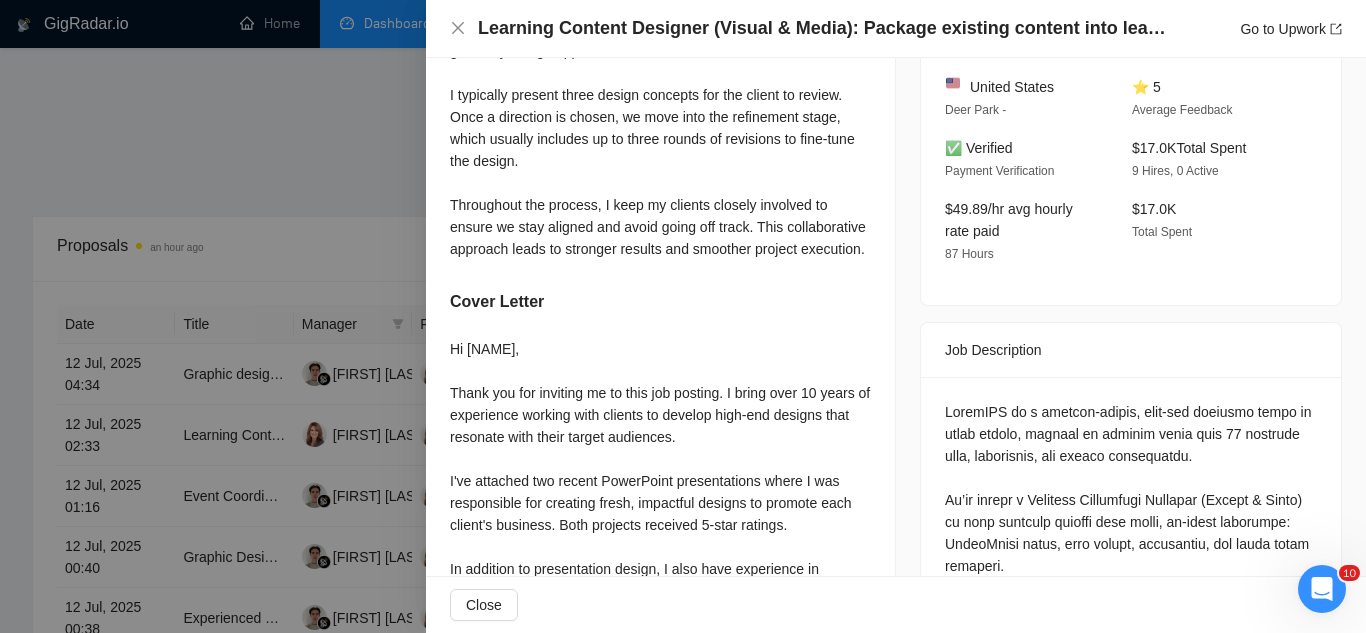 scroll, scrollTop: 800, scrollLeft: 0, axis: vertical 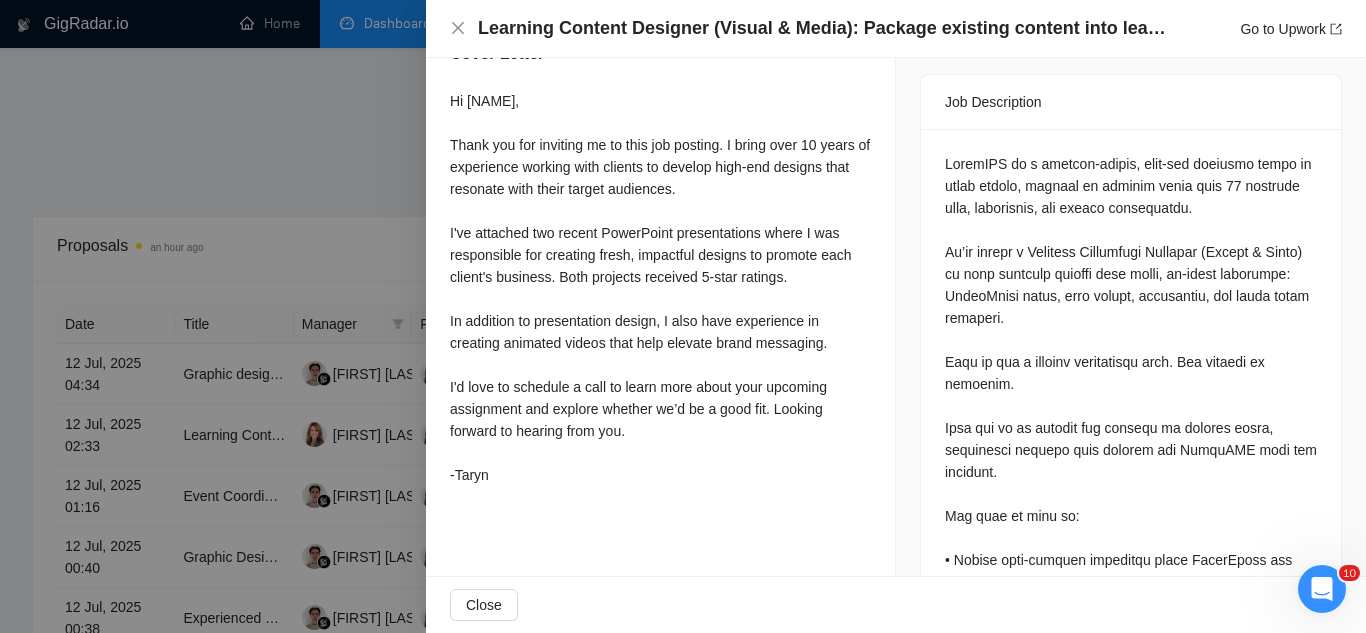 click at bounding box center [683, 316] 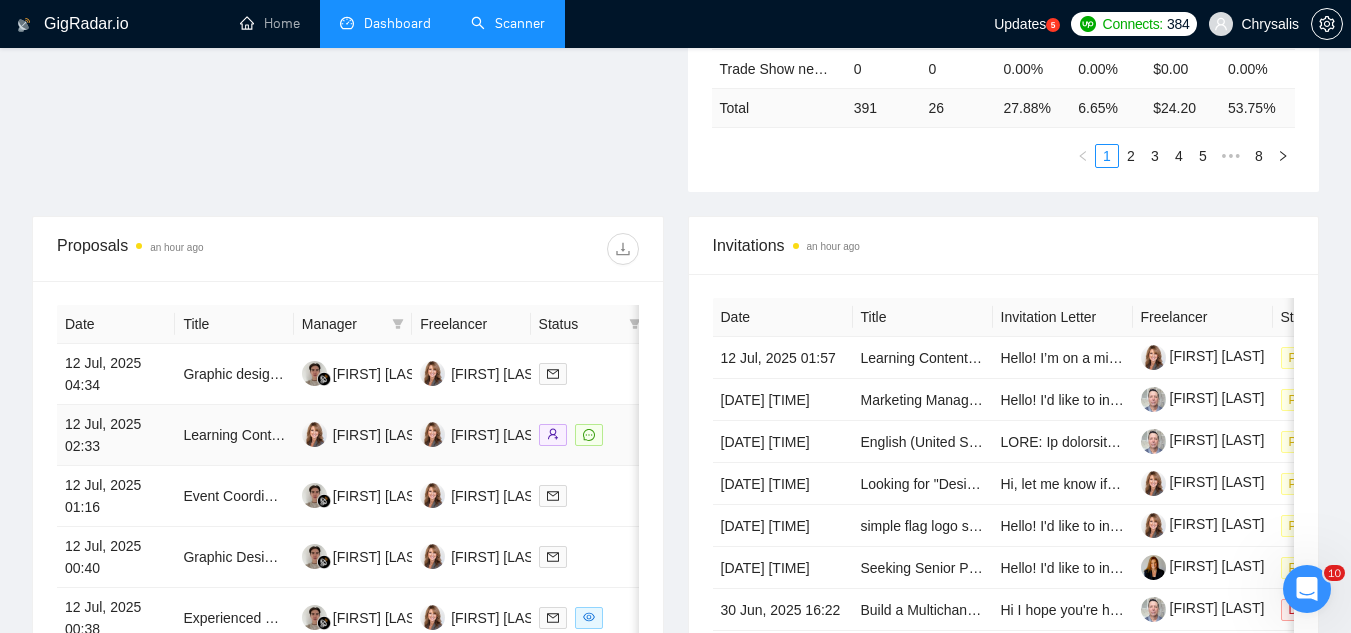 click on "Learning Content Designer (Visual & Media): Package existing content into learning assets." at bounding box center [234, 435] 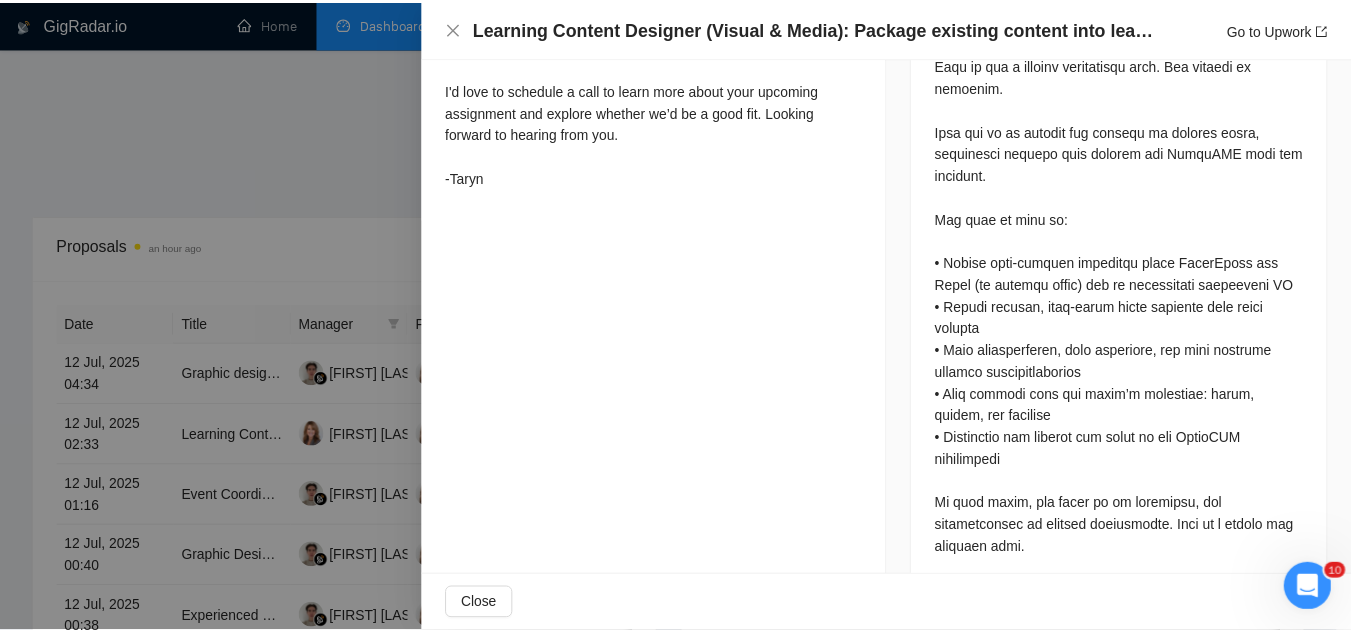 scroll, scrollTop: 1100, scrollLeft: 0, axis: vertical 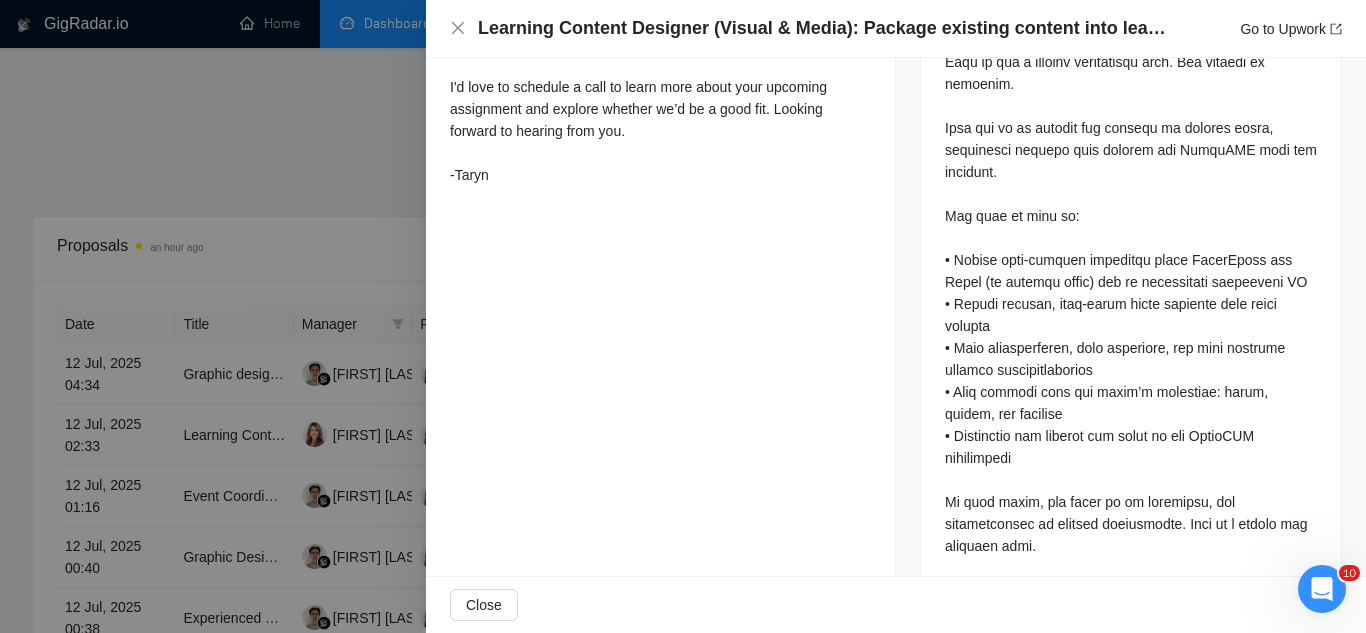 click at bounding box center [683, 316] 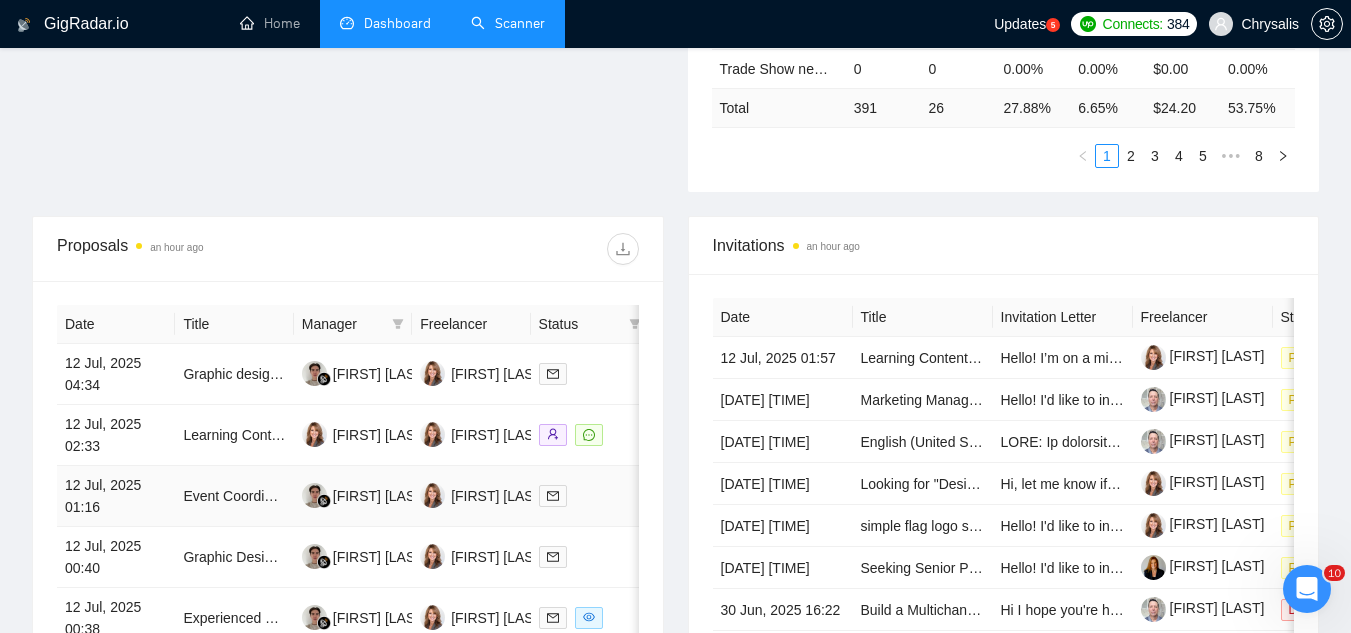 click on "Event Coordinator for Continuing Education Retreats for Therapists" at bounding box center (234, 496) 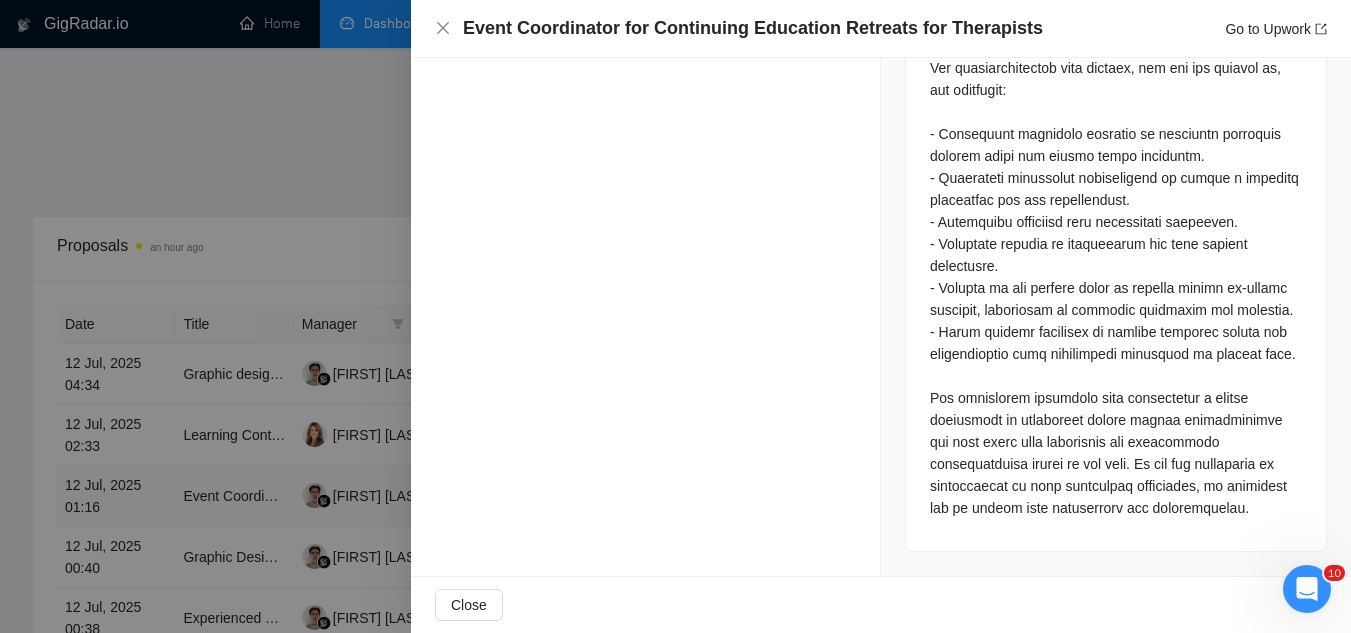 scroll, scrollTop: 1084, scrollLeft: 0, axis: vertical 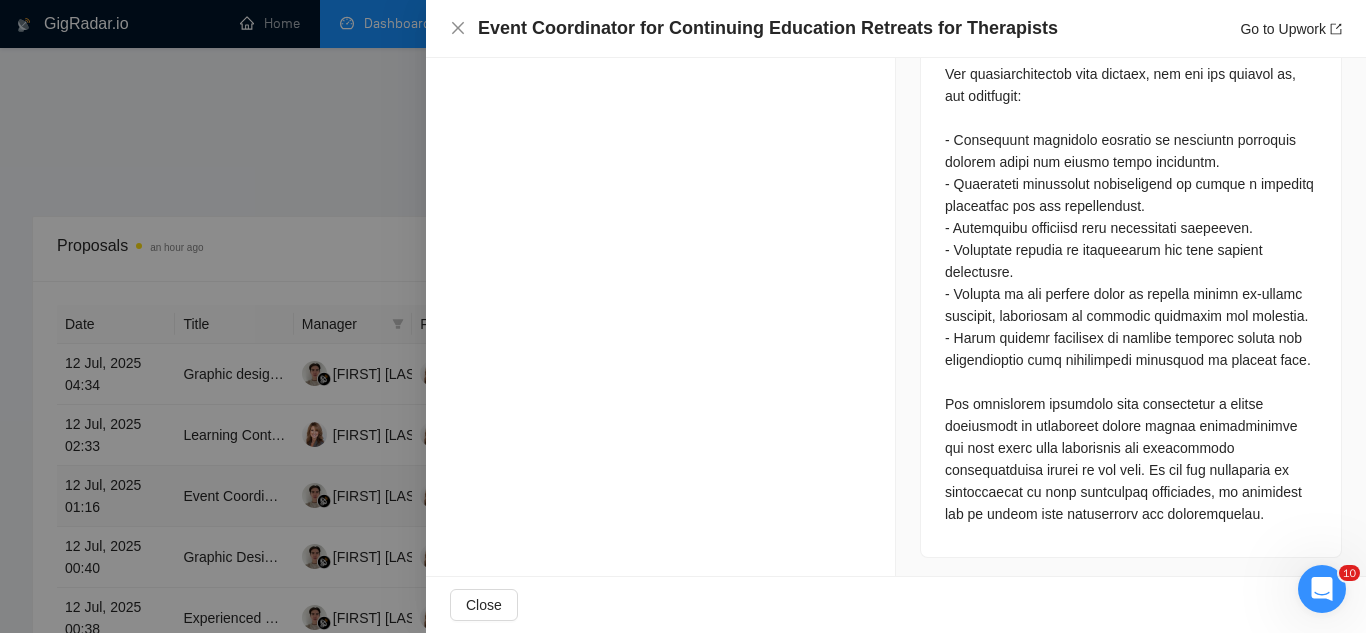 click at bounding box center [683, 316] 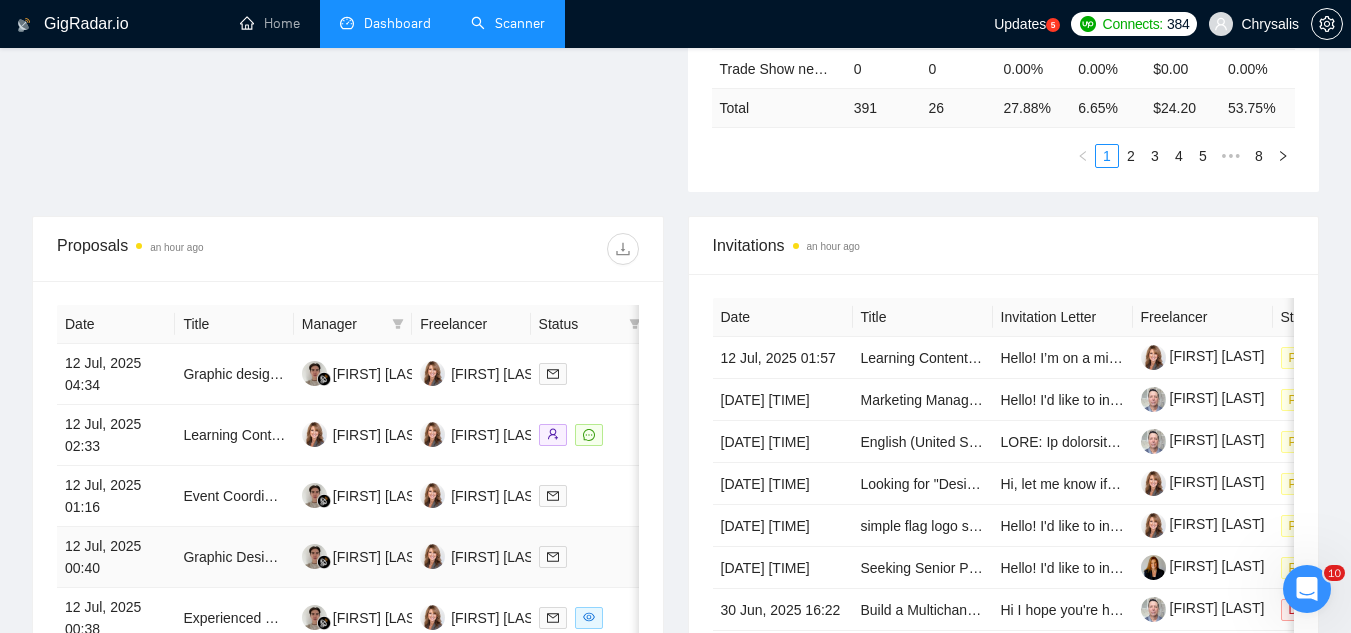scroll, scrollTop: 800, scrollLeft: 0, axis: vertical 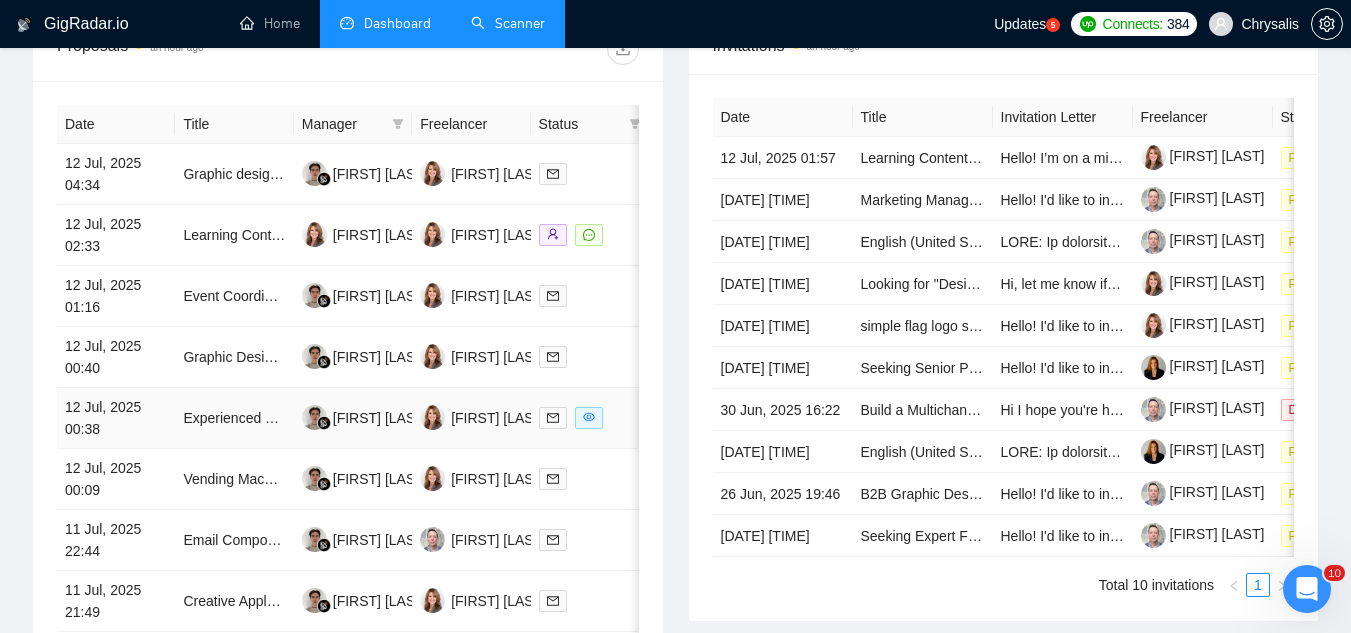 click on "Experienced Pitch Deck Designer for Healthcare Imaging" at bounding box center [234, 418] 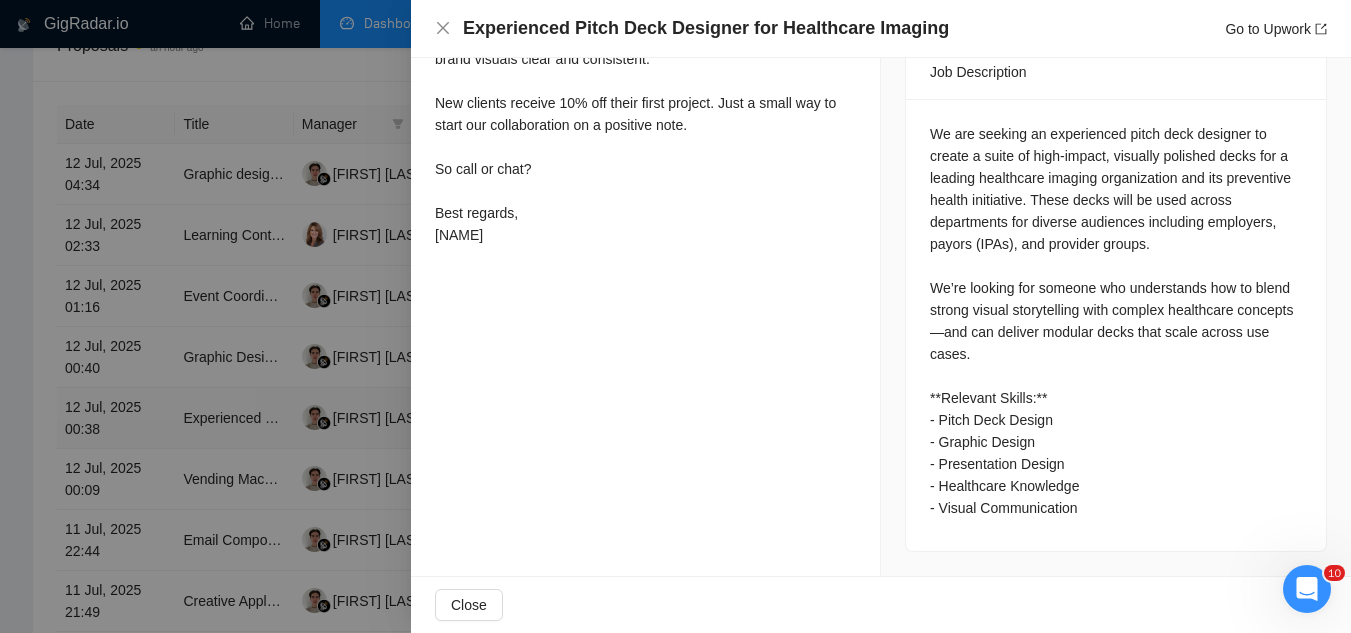 scroll, scrollTop: 798, scrollLeft: 0, axis: vertical 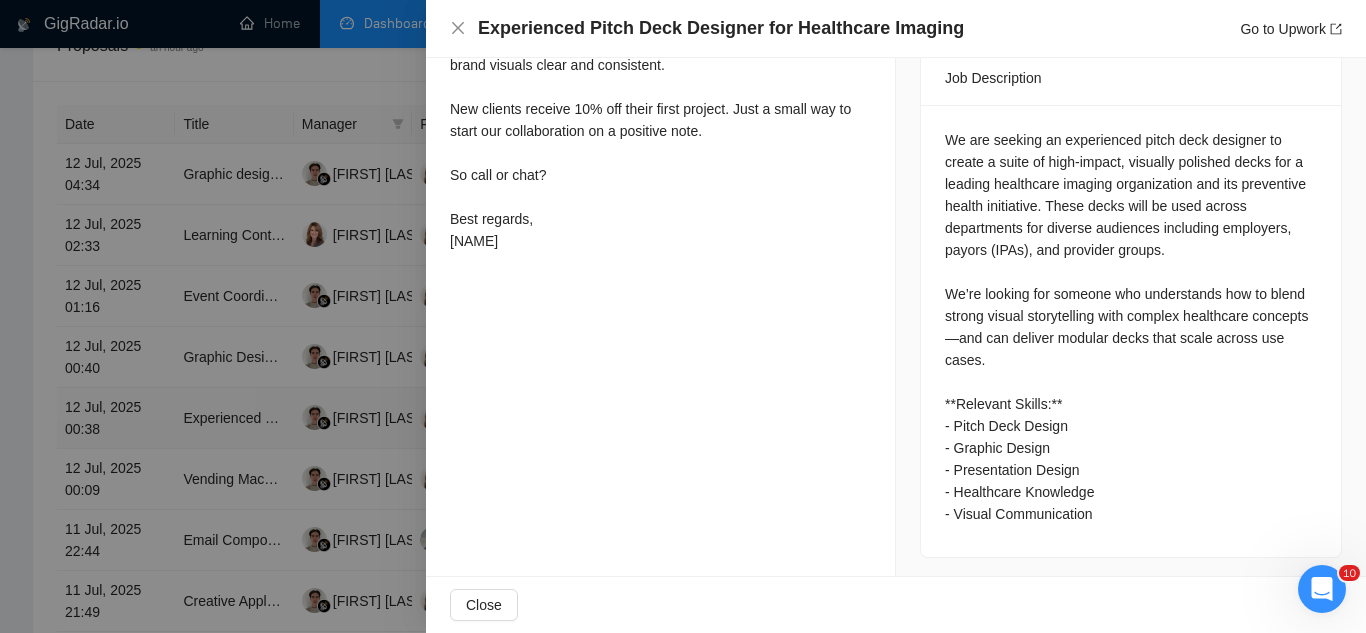 click at bounding box center [683, 316] 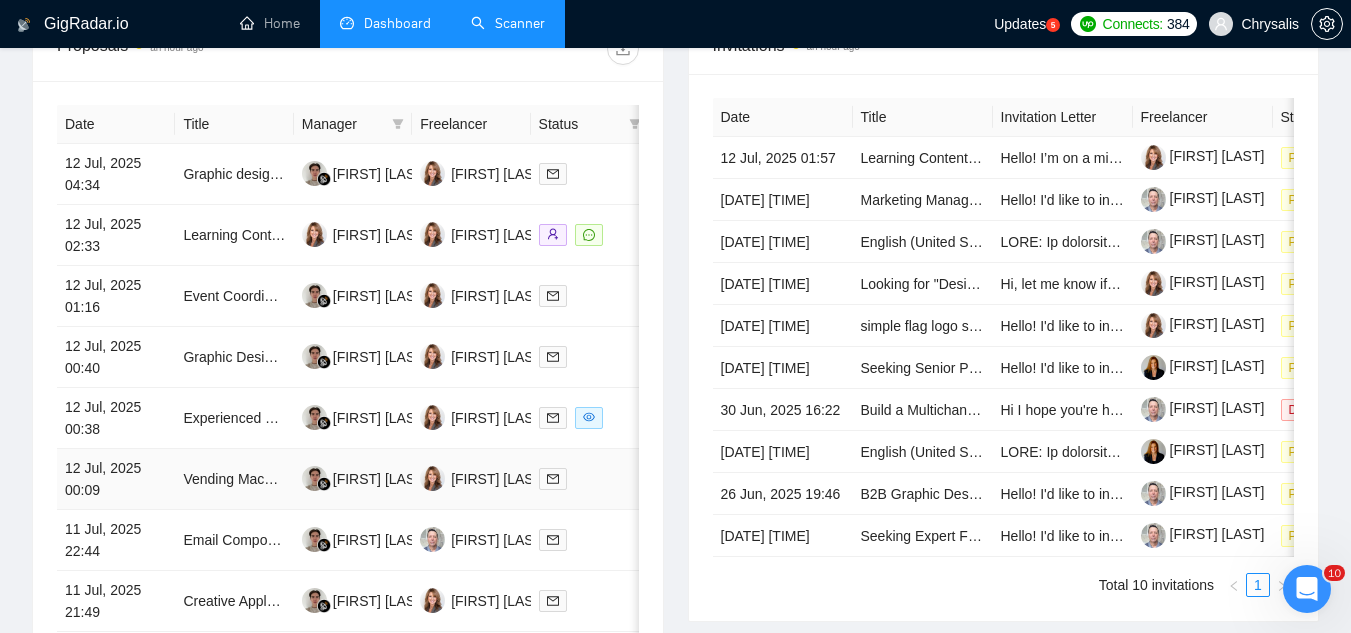 click on "Vending Machine Pitch Deck for Locations" at bounding box center [234, 479] 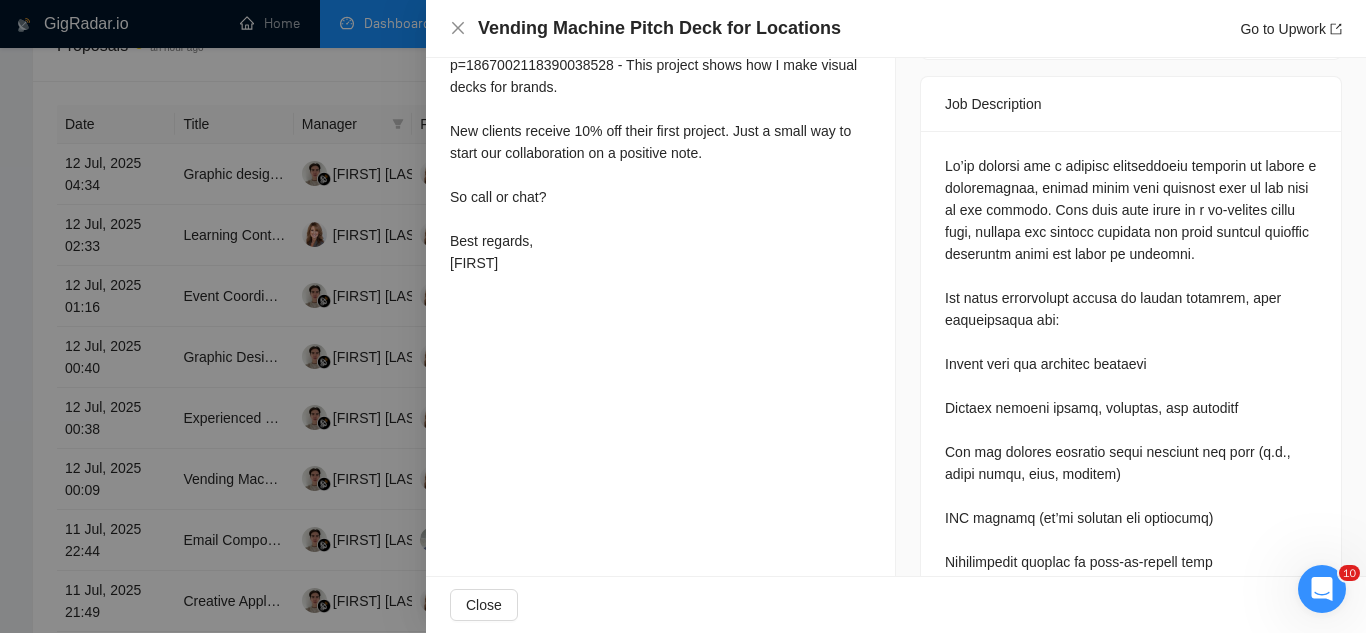click at bounding box center (683, 316) 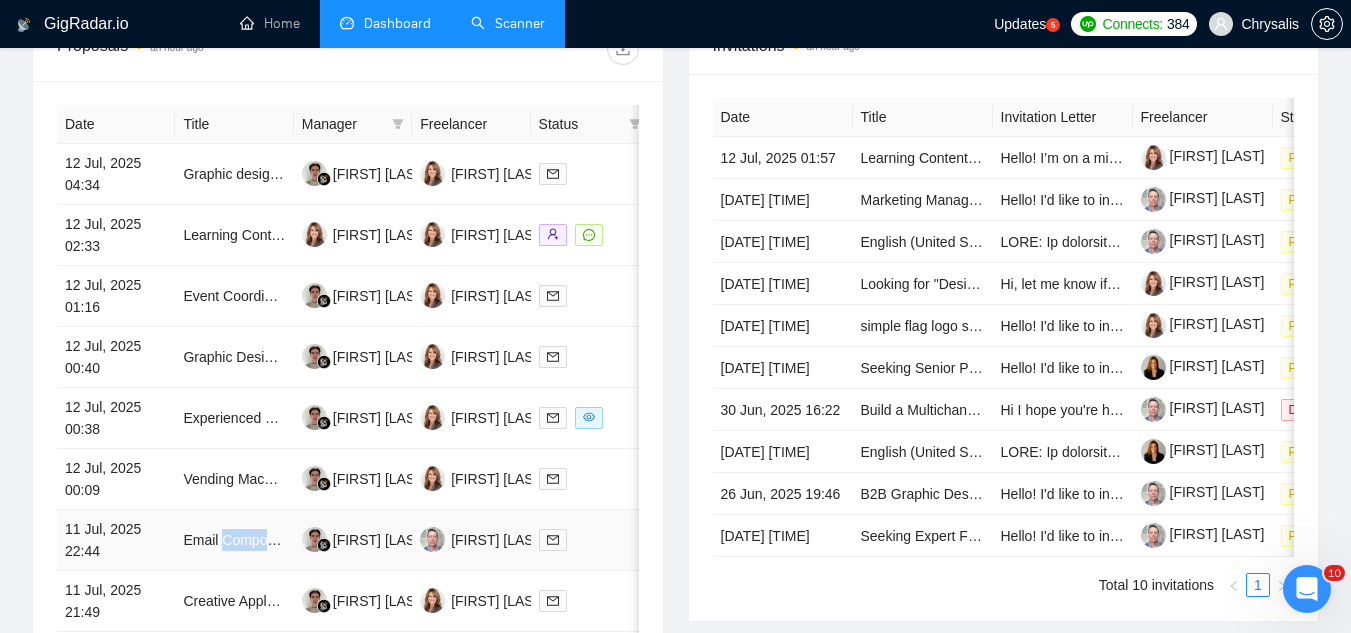click on "Email Component Designer for RV Brands" at bounding box center (234, 540) 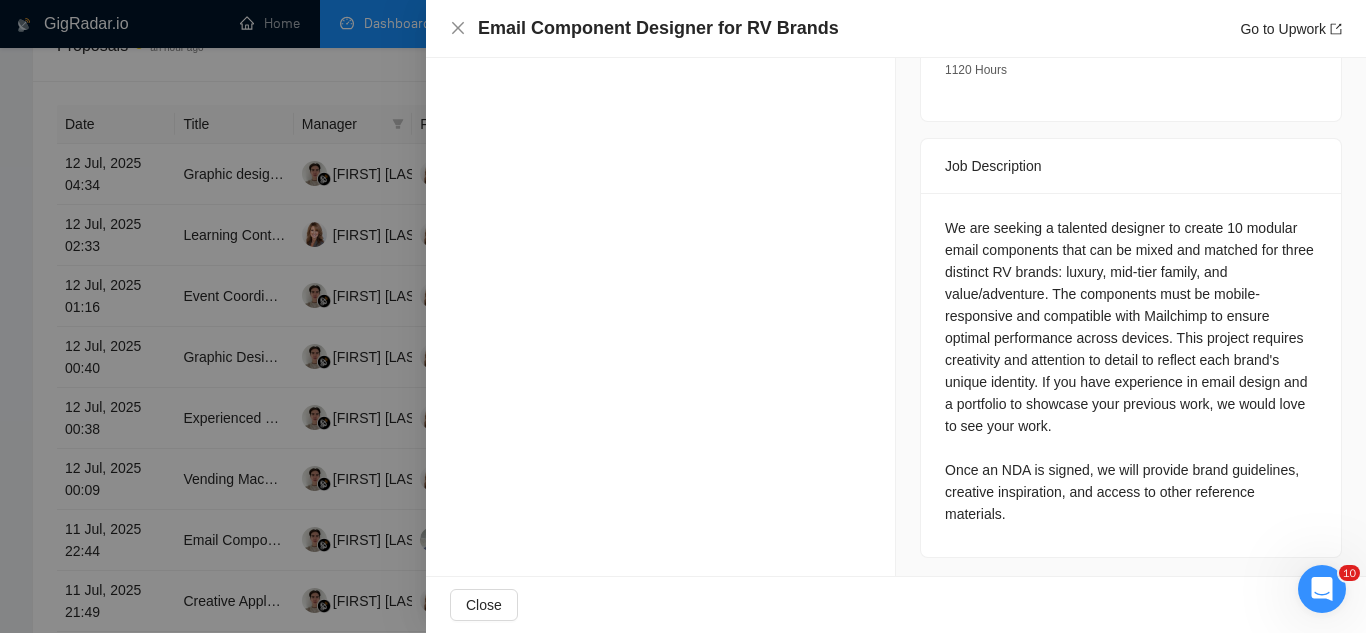 click at bounding box center (683, 316) 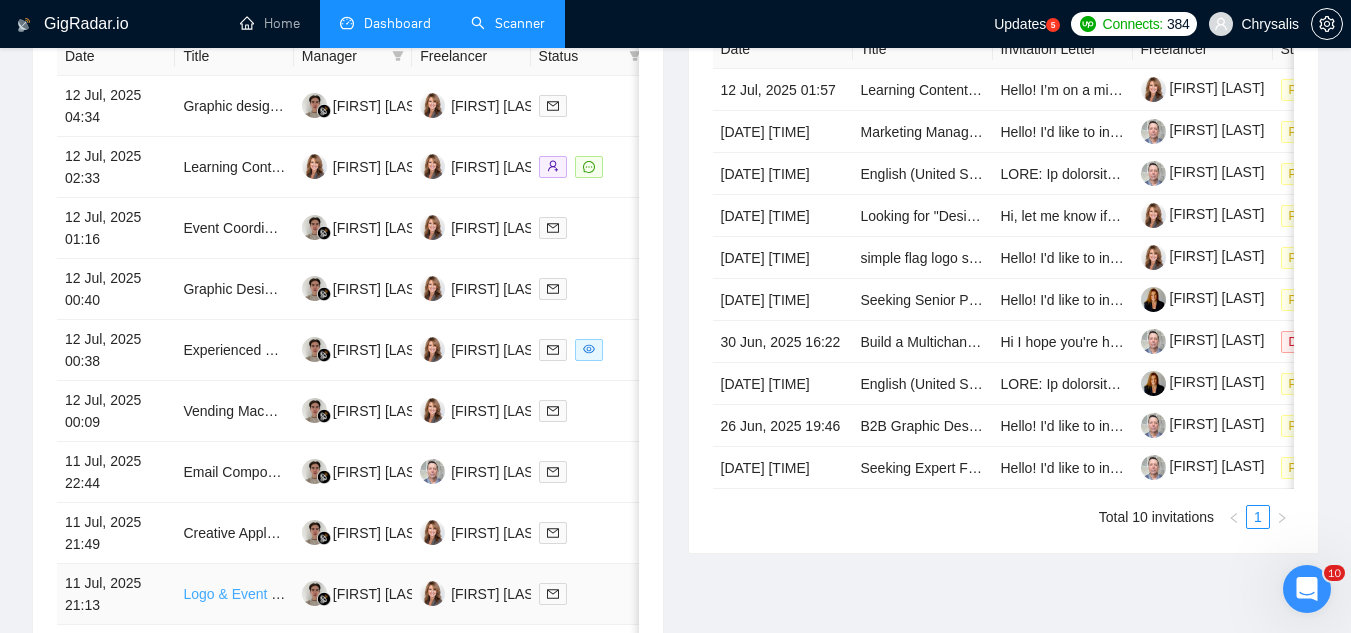 scroll, scrollTop: 900, scrollLeft: 0, axis: vertical 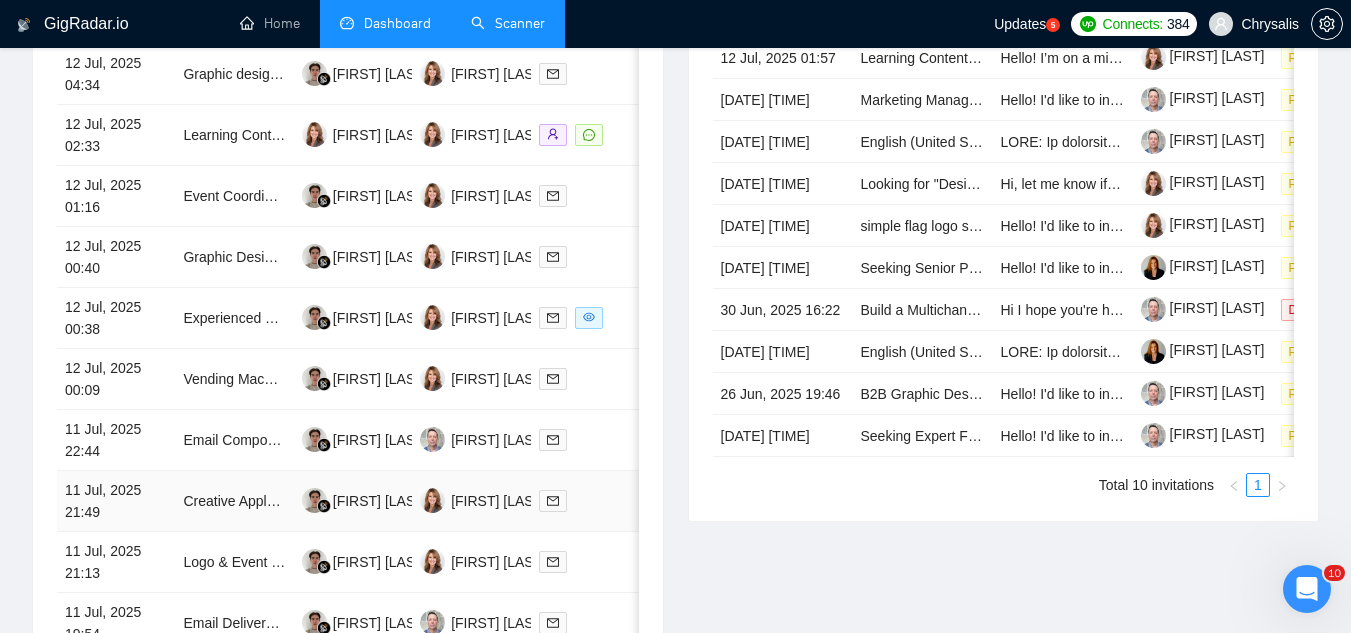 click on "Creative Applovin End Card Designer Needed" at bounding box center [234, 501] 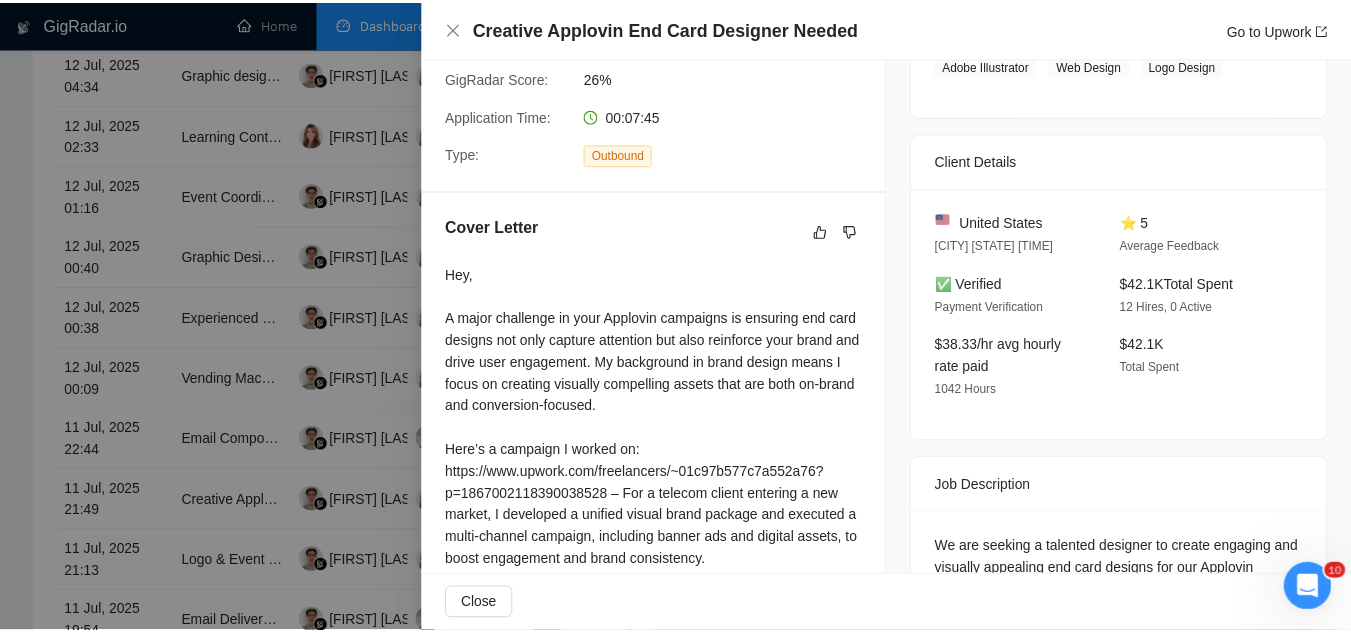 scroll, scrollTop: 400, scrollLeft: 0, axis: vertical 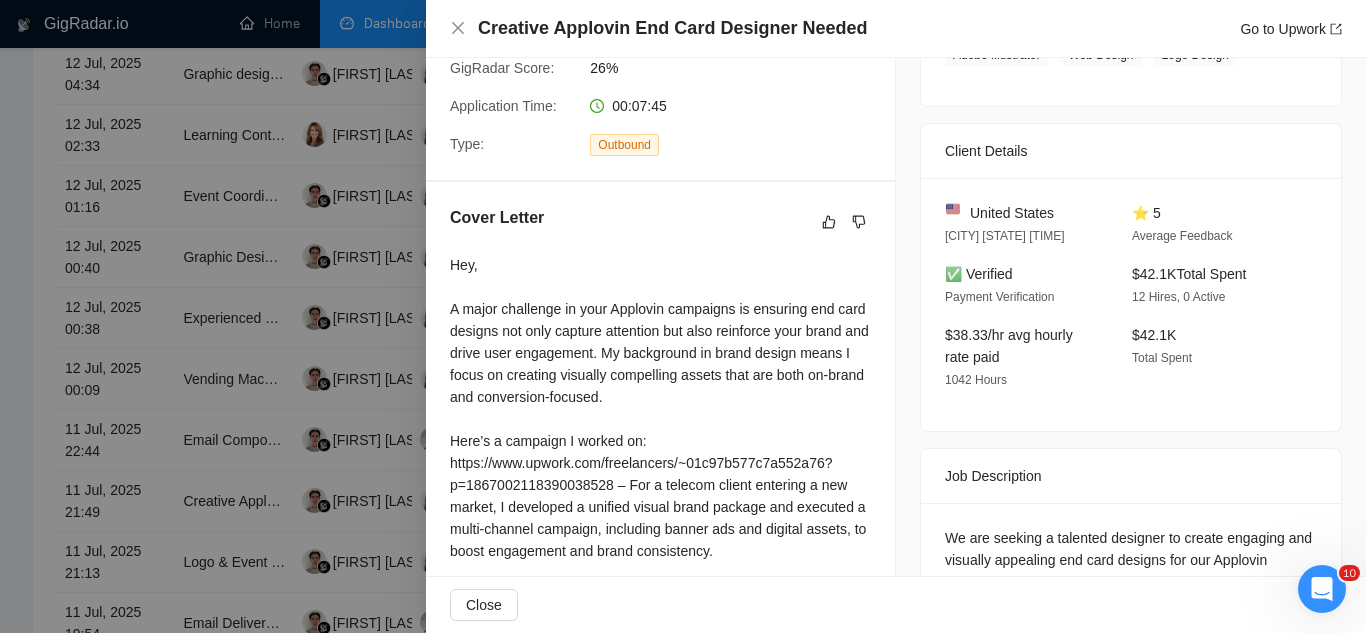click at bounding box center [683, 316] 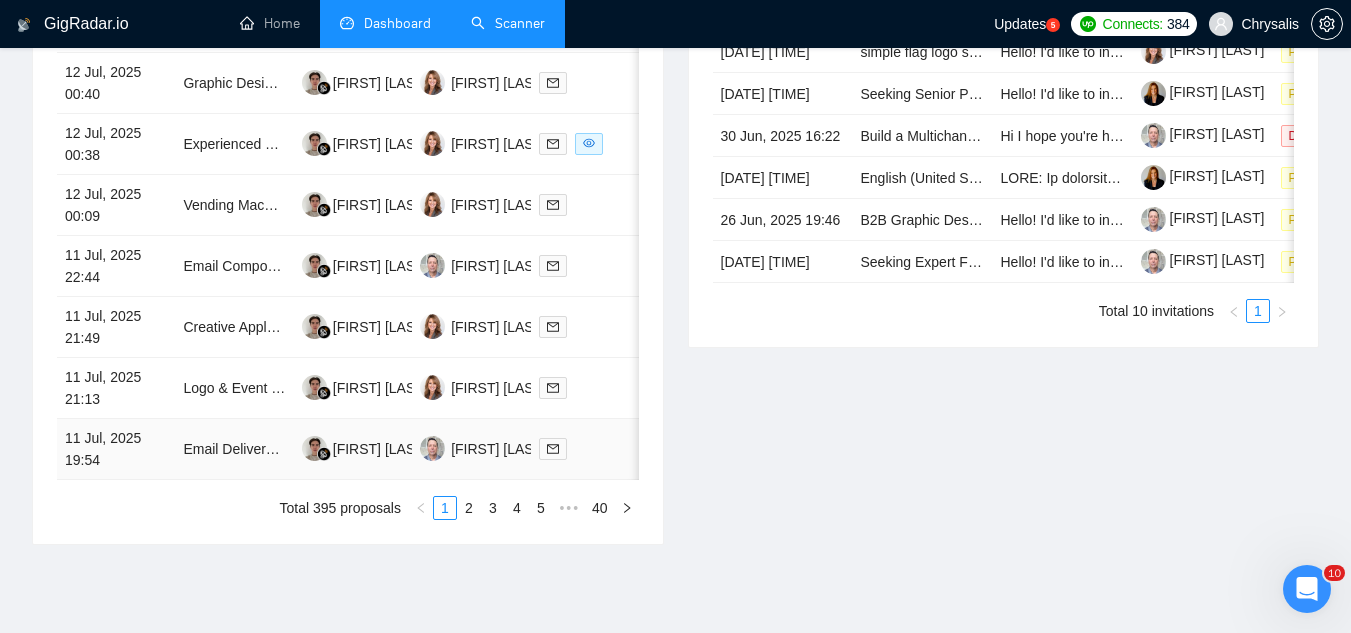 scroll, scrollTop: 1100, scrollLeft: 0, axis: vertical 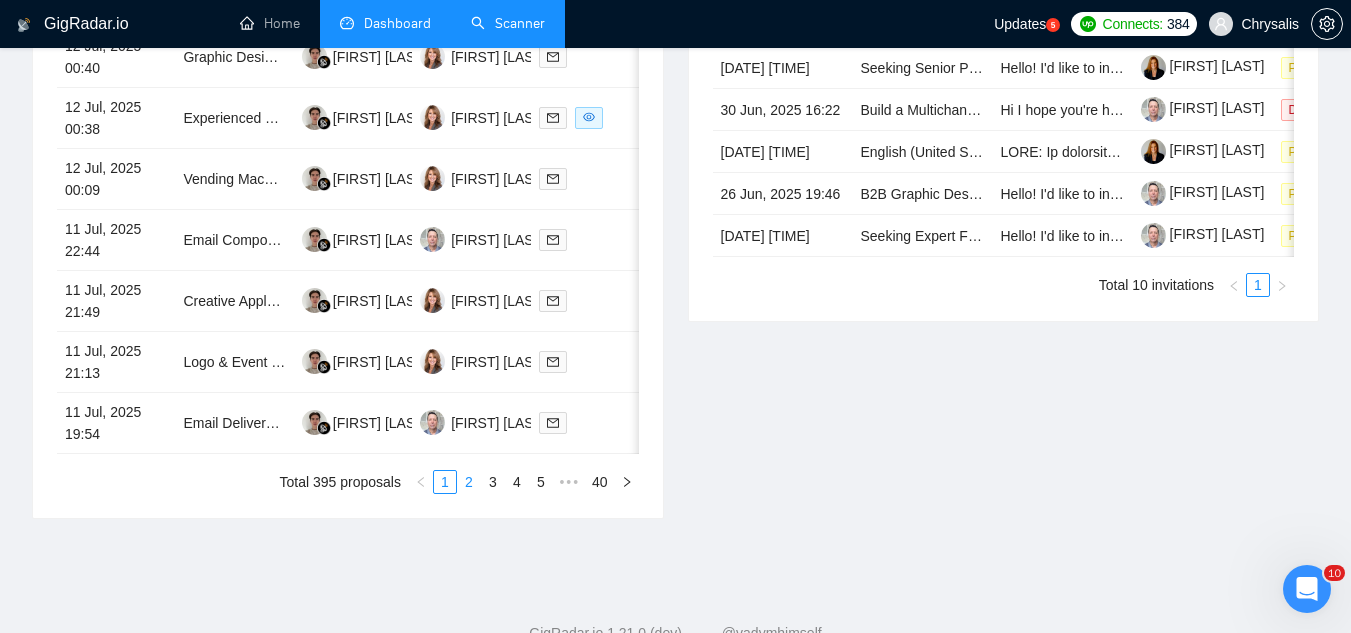 click on "2" at bounding box center [469, 482] 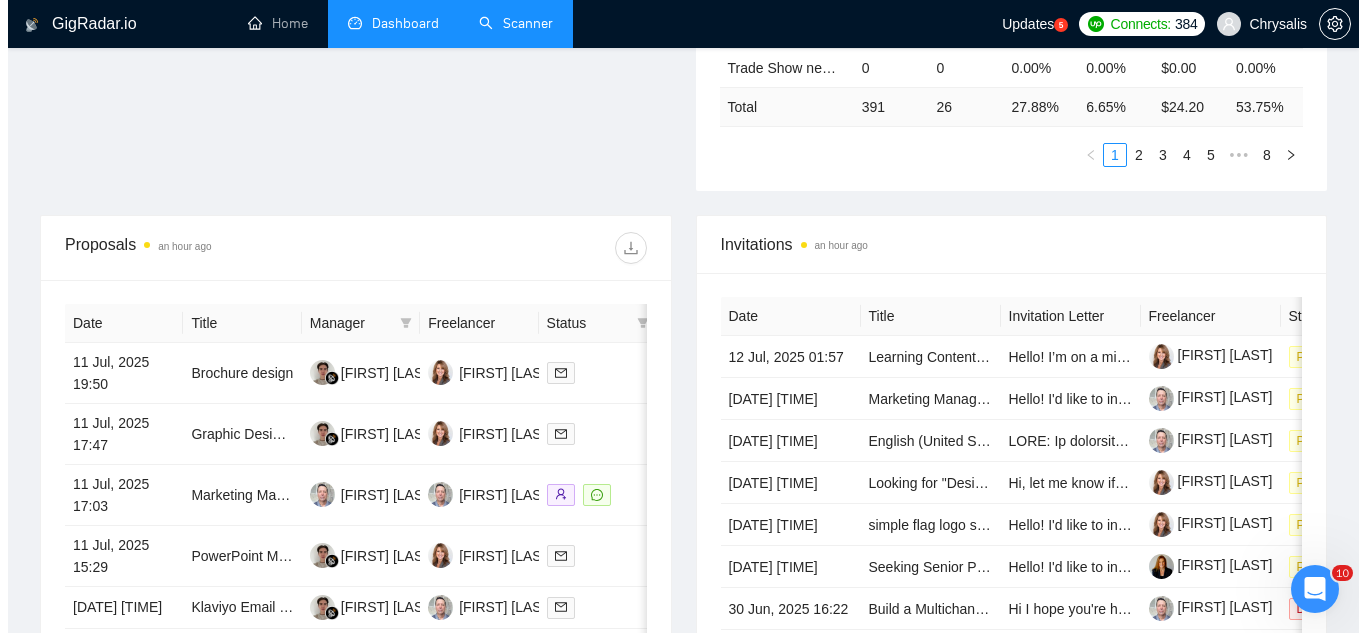 scroll, scrollTop: 600, scrollLeft: 0, axis: vertical 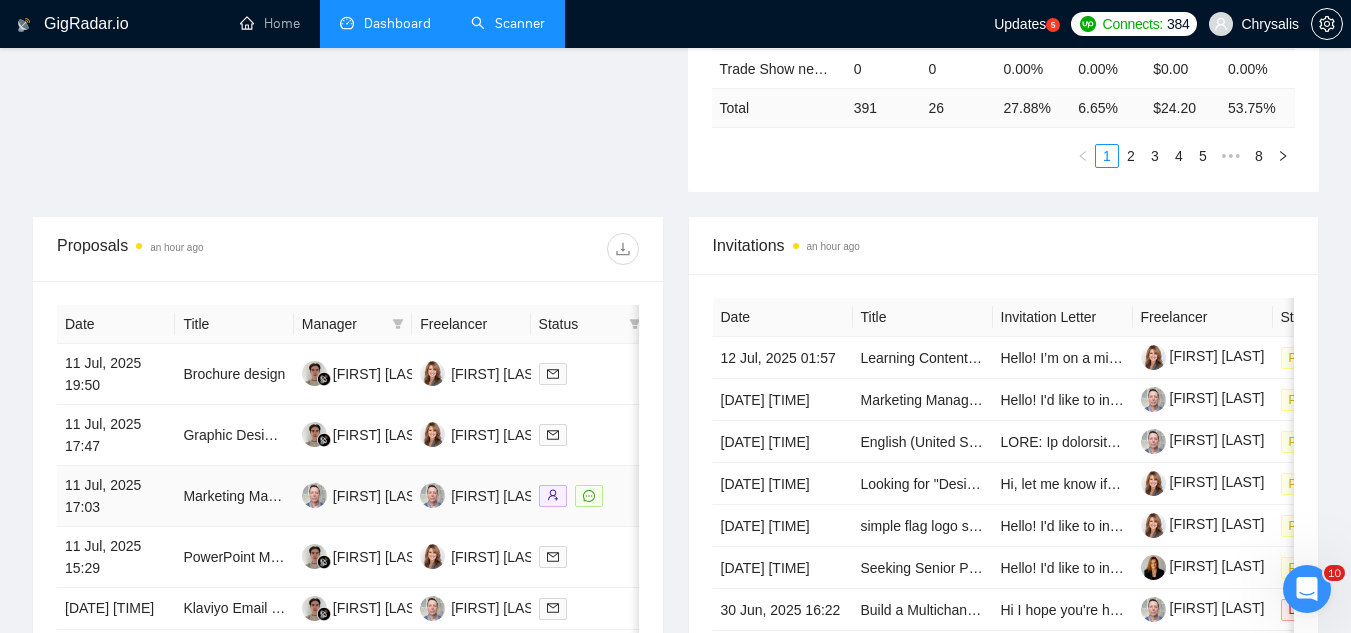 click on "Marketing Manager for Web3/Crypto Product" at bounding box center (234, 496) 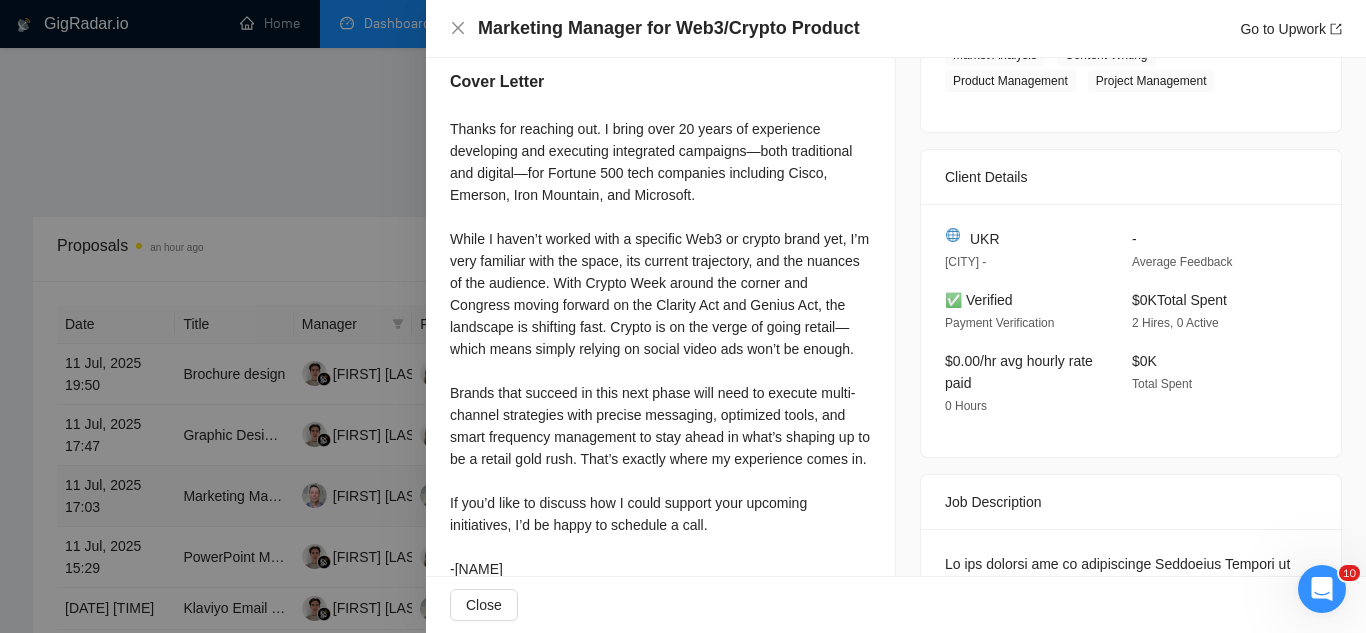 click at bounding box center (683, 316) 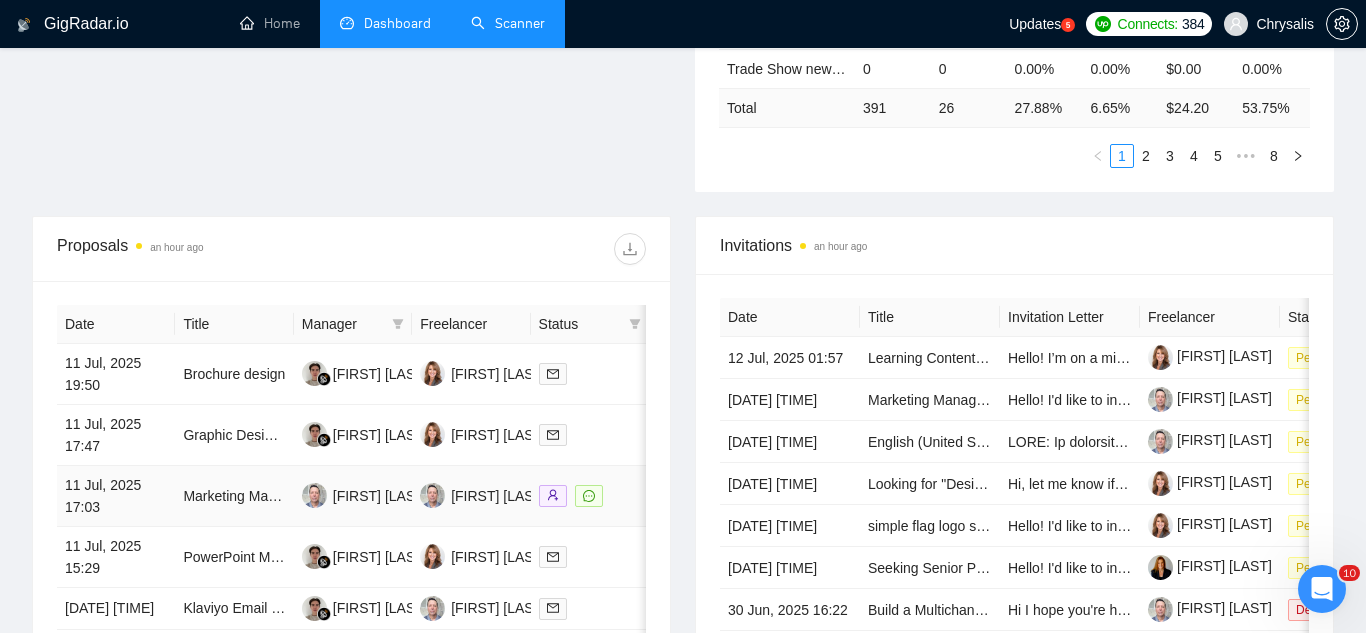 scroll, scrollTop: 700, scrollLeft: 0, axis: vertical 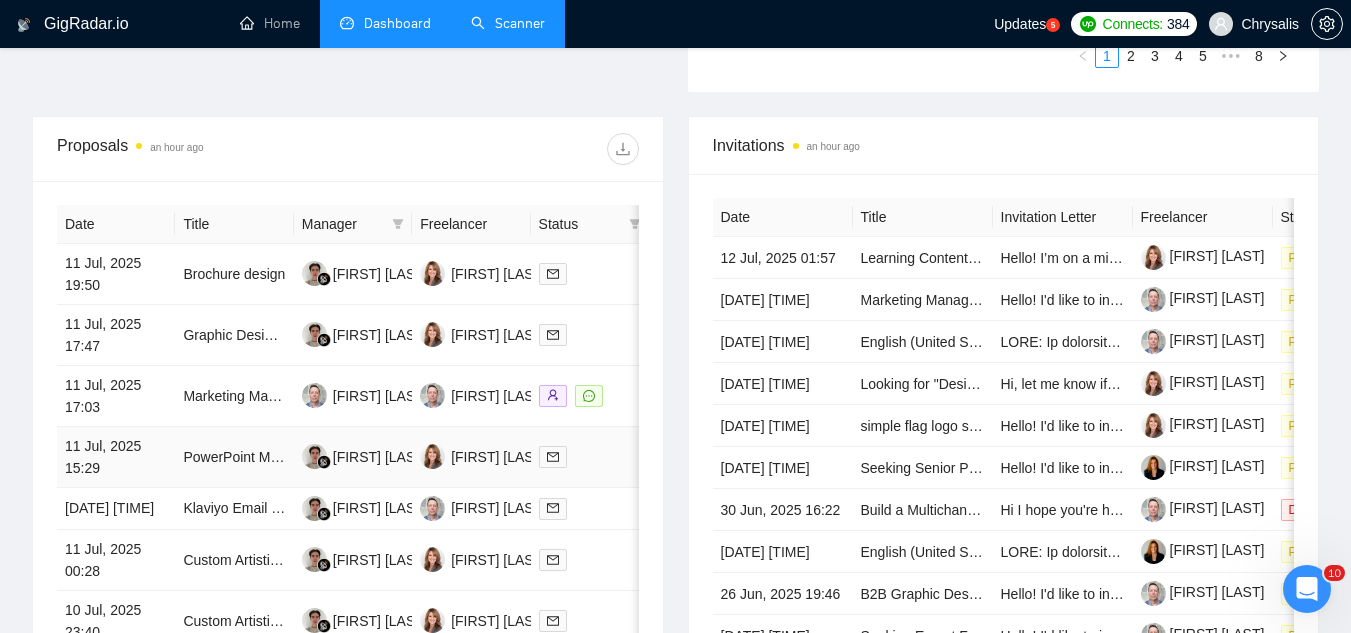 click on "PowerPoint Master Slide Redesign and Template Update" at bounding box center [234, 457] 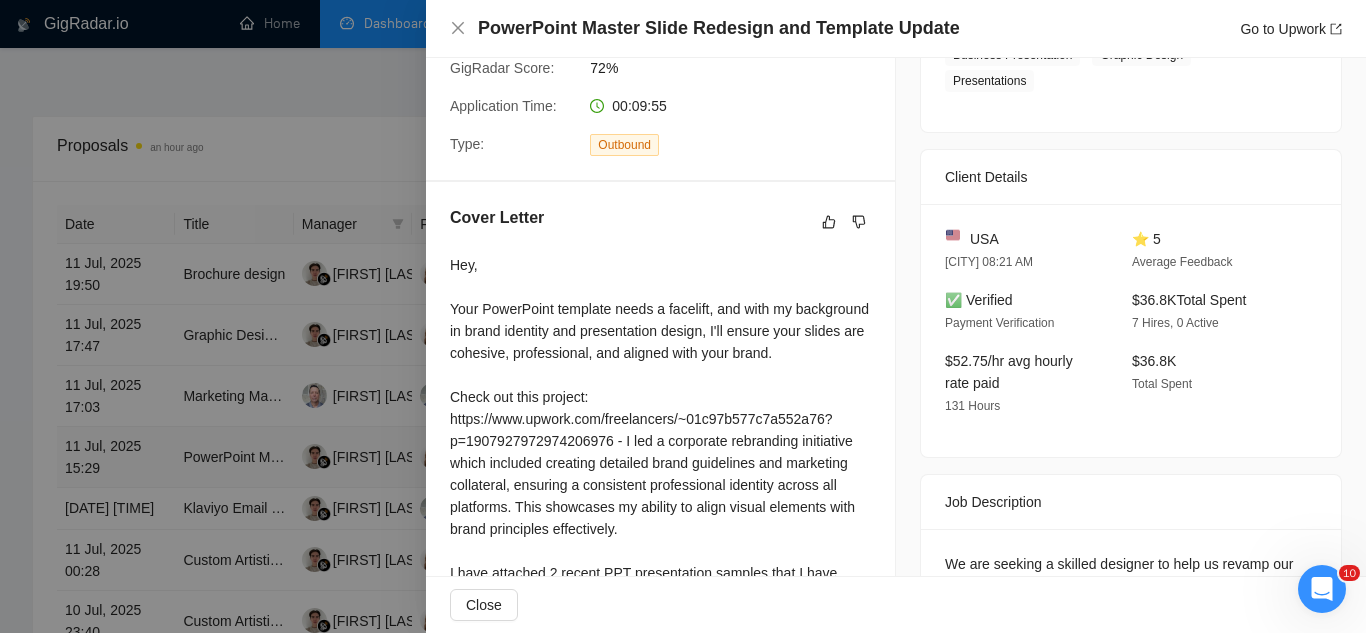 click at bounding box center [683, 316] 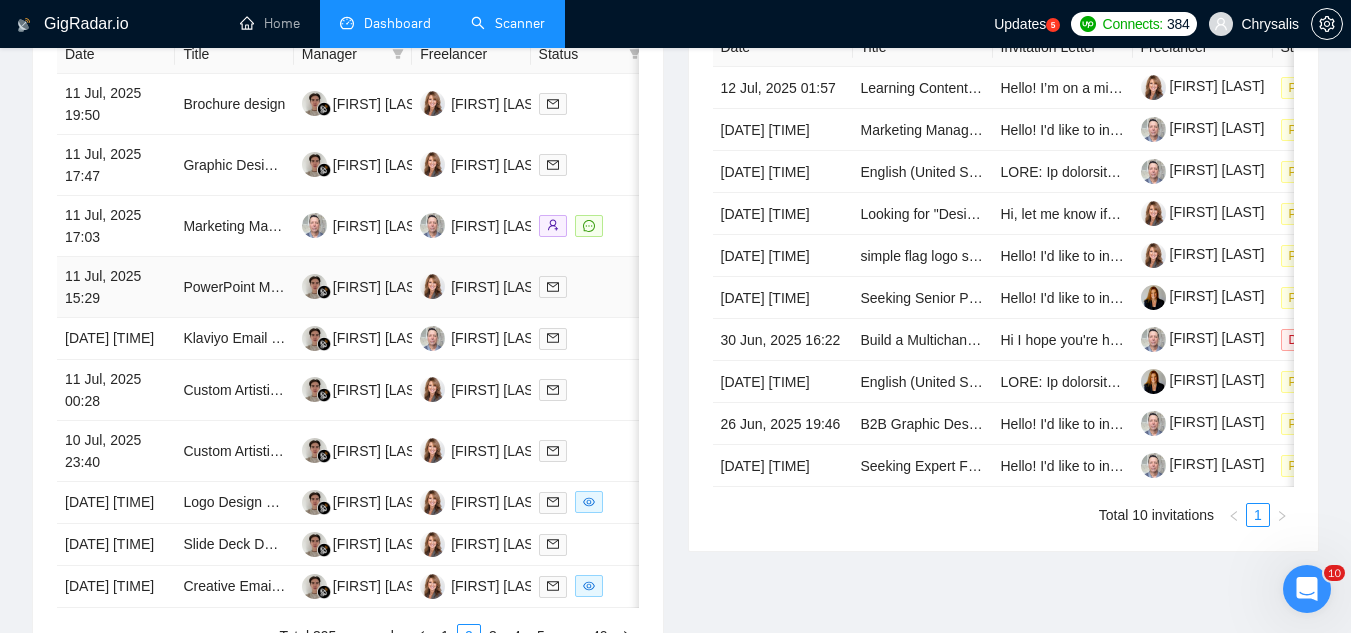 scroll, scrollTop: 900, scrollLeft: 0, axis: vertical 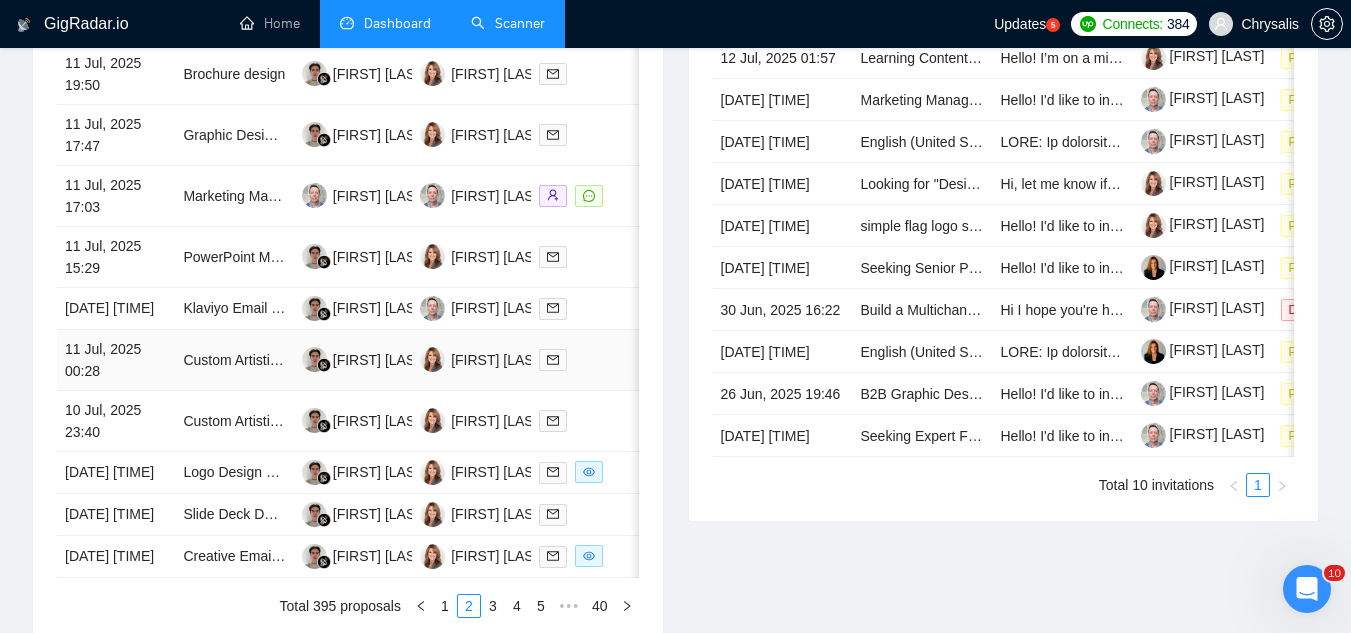 click on "Custom Artistic Designs for Wall Murals and Merchandise" at bounding box center (234, 360) 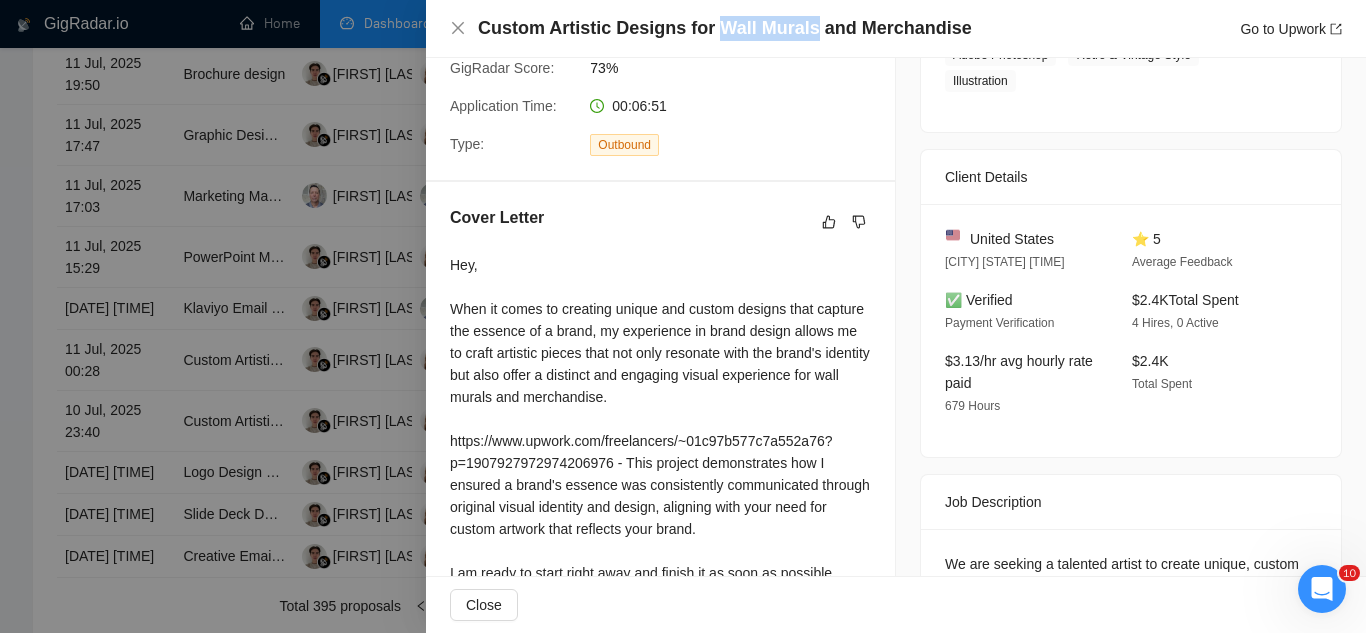 drag, startPoint x: 803, startPoint y: 27, endPoint x: 712, endPoint y: 36, distance: 91.44397 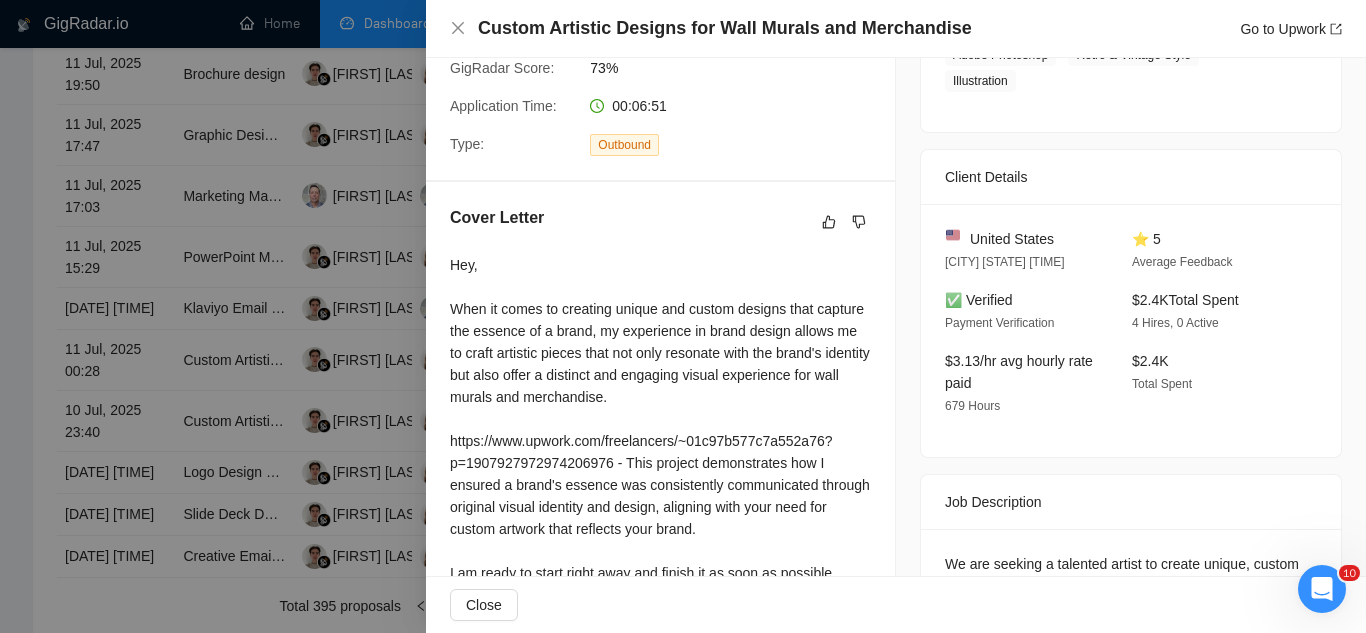 click at bounding box center [683, 316] 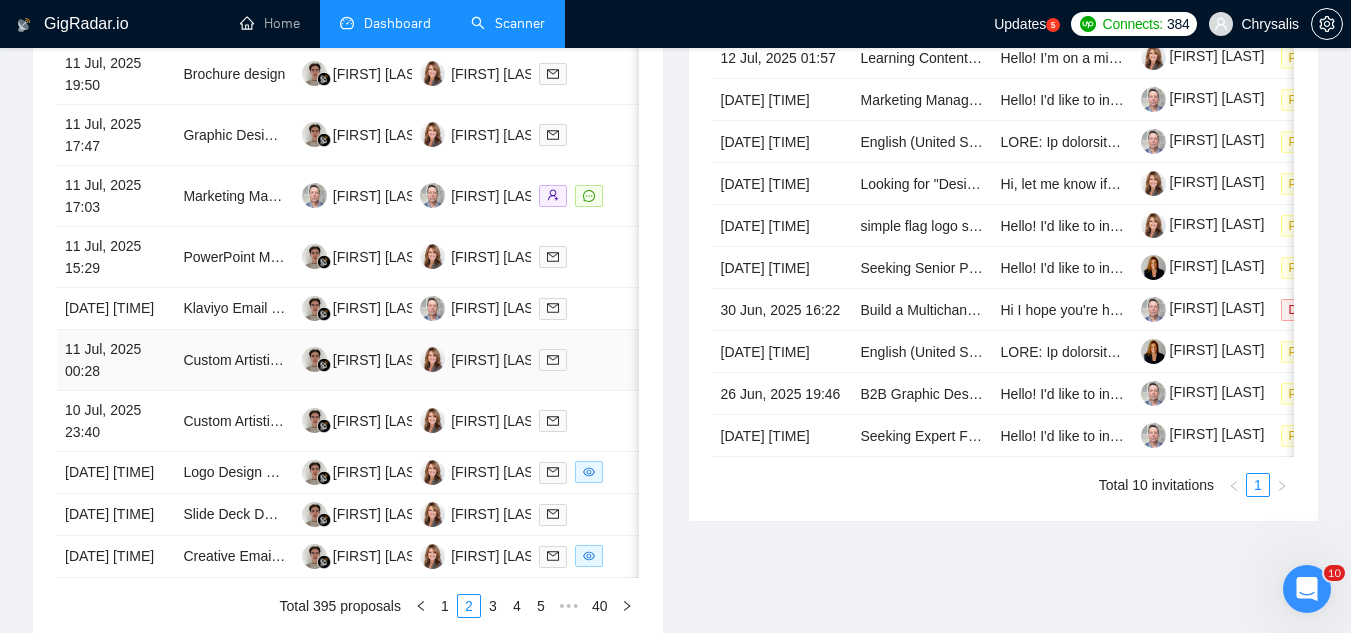 scroll, scrollTop: 400, scrollLeft: 0, axis: vertical 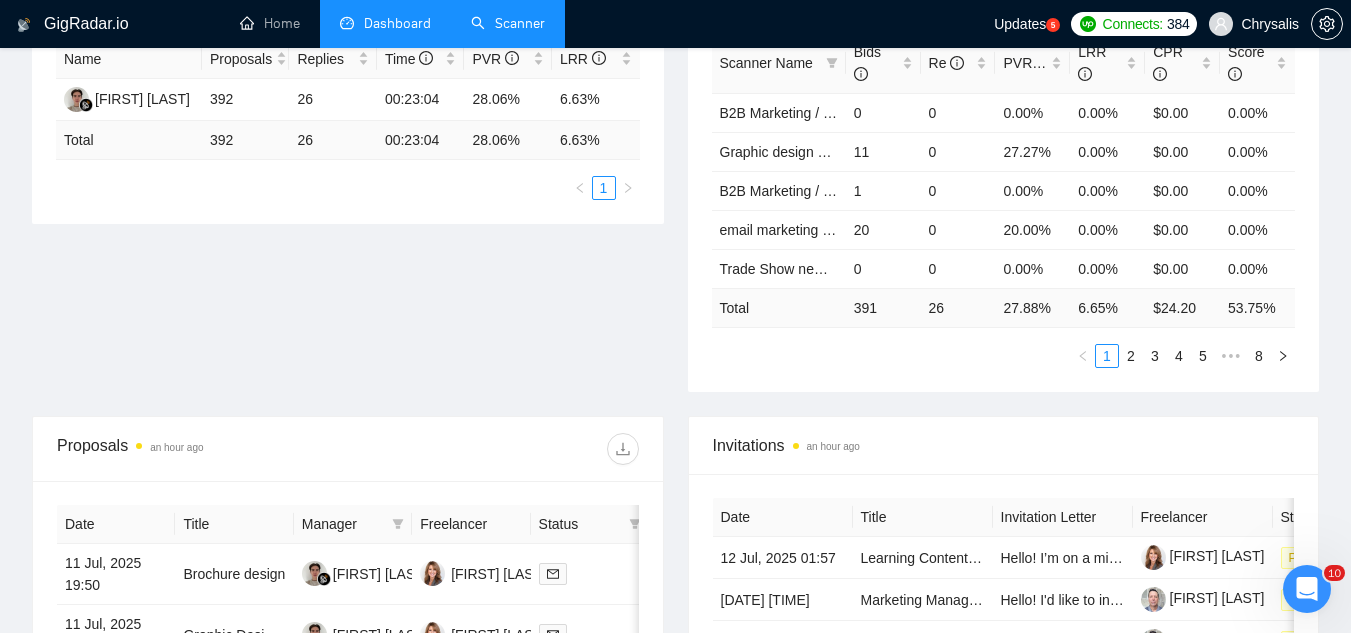 click on "Scanner" at bounding box center [508, 23] 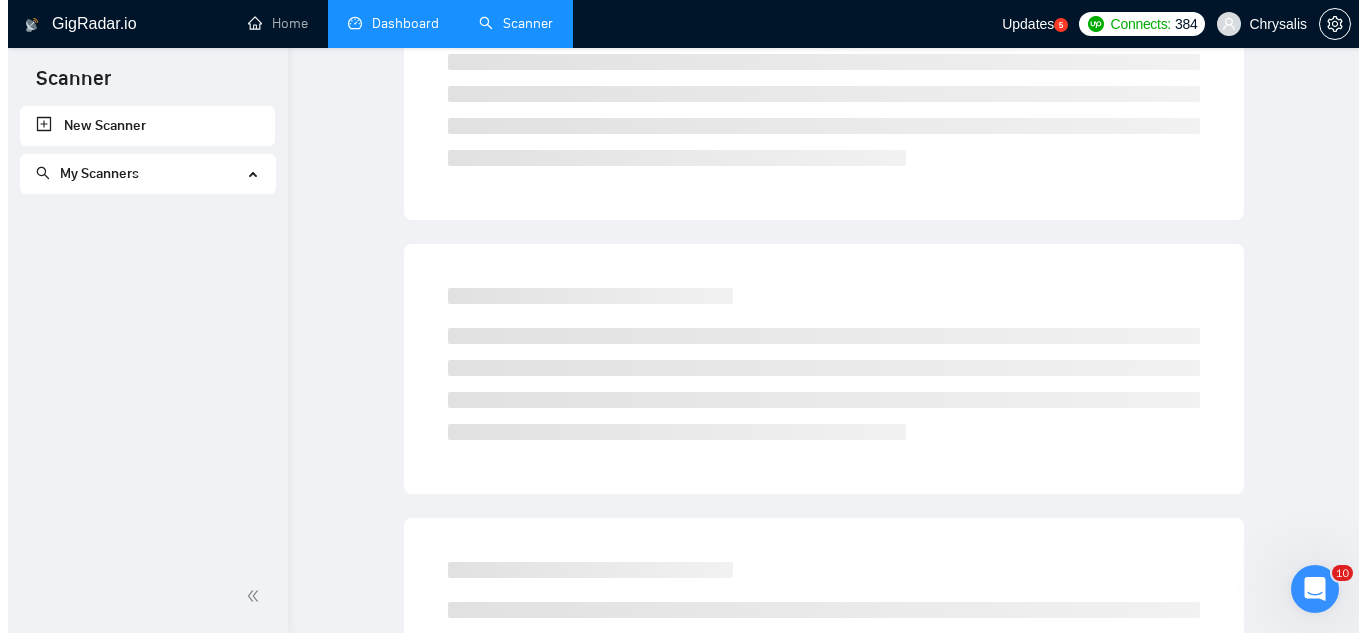 scroll, scrollTop: 0, scrollLeft: 0, axis: both 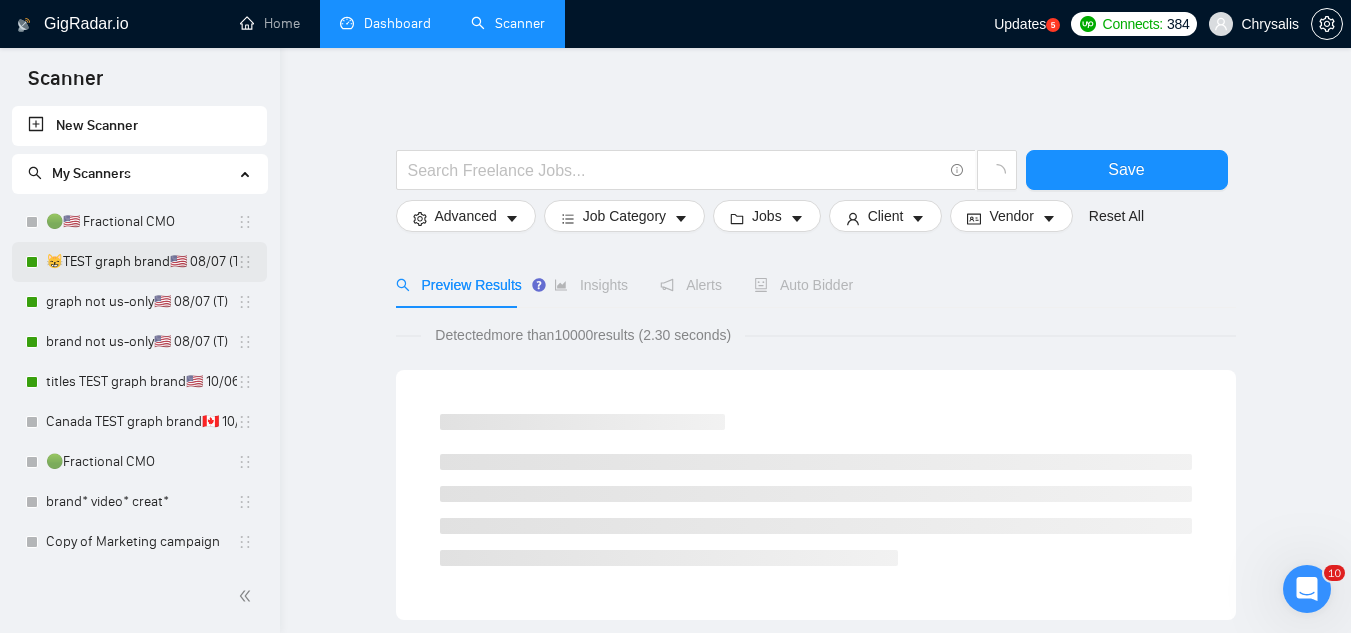 click on "😸TEST graph brand🇺🇸 08/07 (T) old" at bounding box center (141, 262) 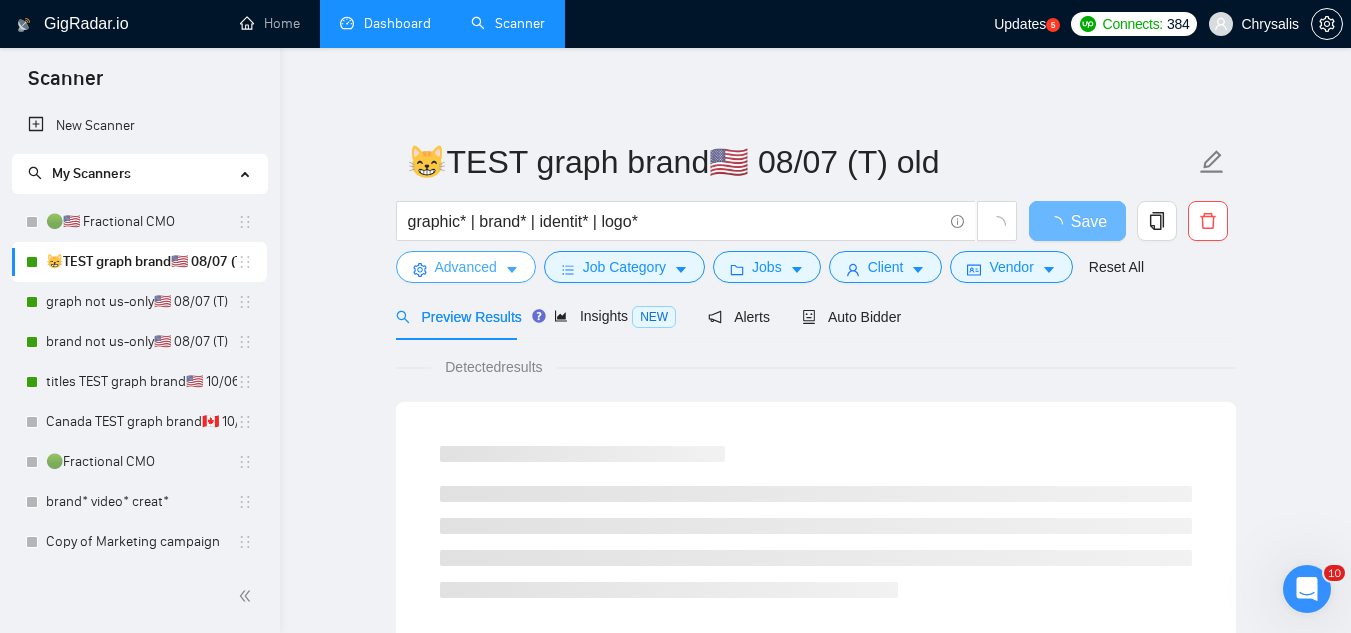 click on "Advanced" at bounding box center (466, 267) 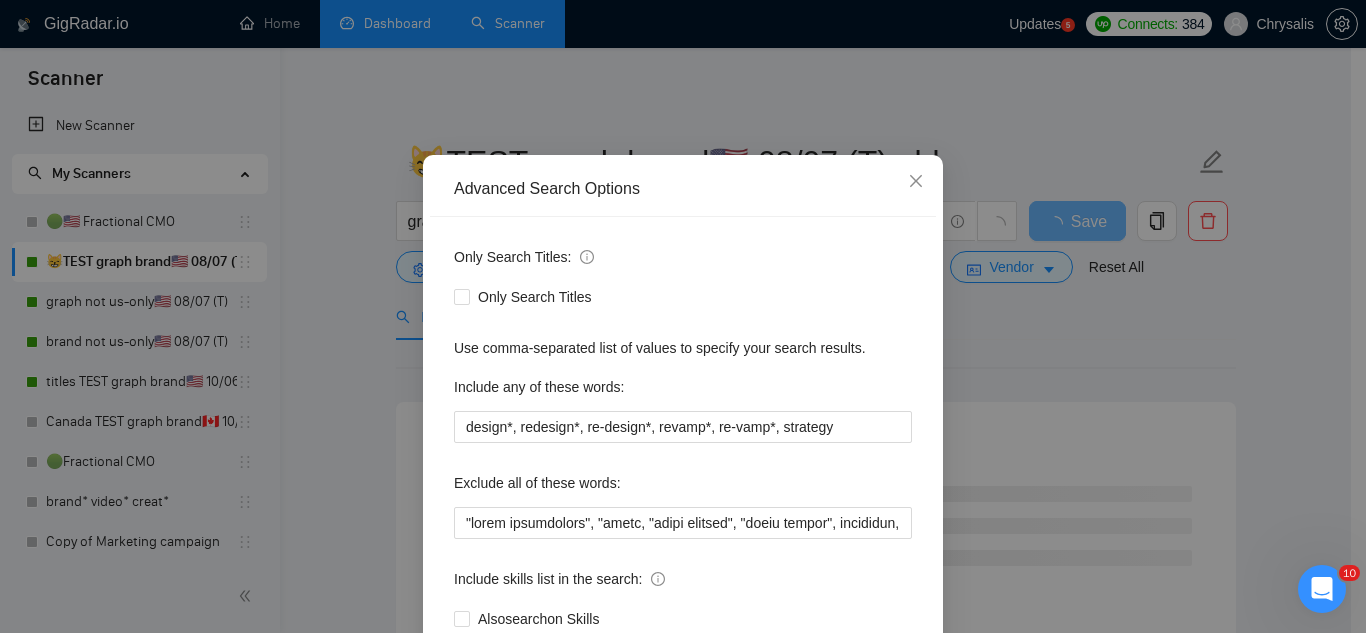 scroll, scrollTop: 100, scrollLeft: 0, axis: vertical 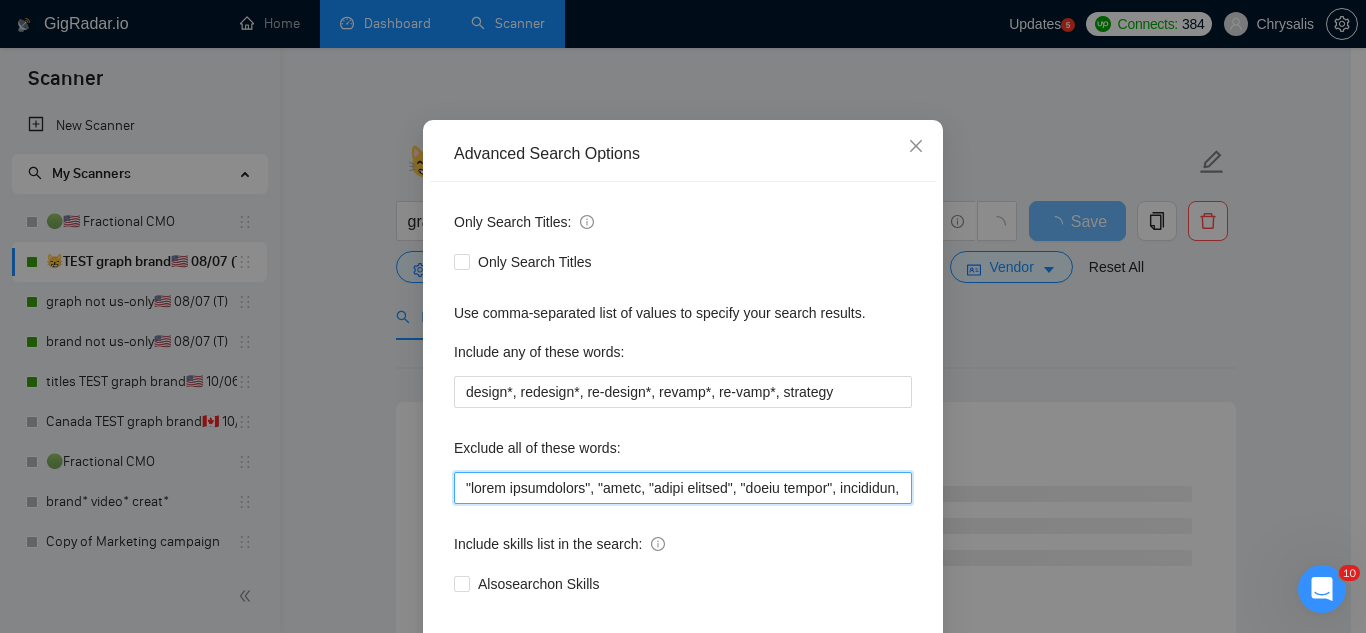 click at bounding box center (683, 488) 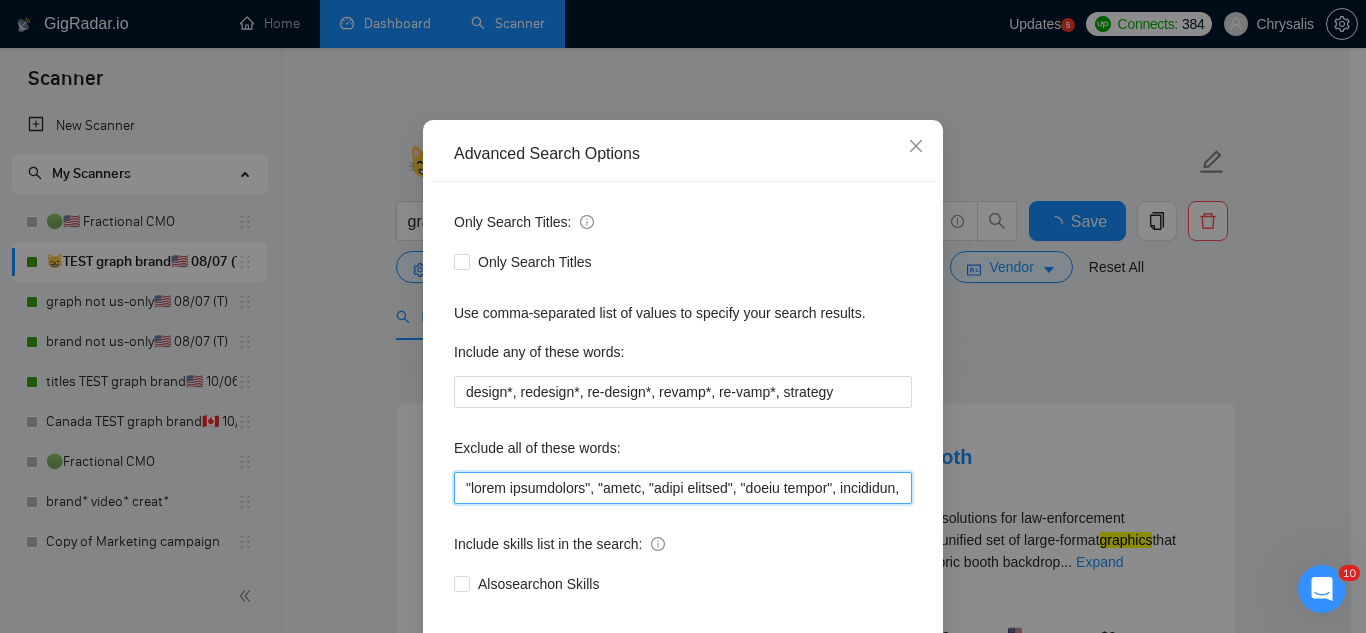 paste on "Wall Murals" 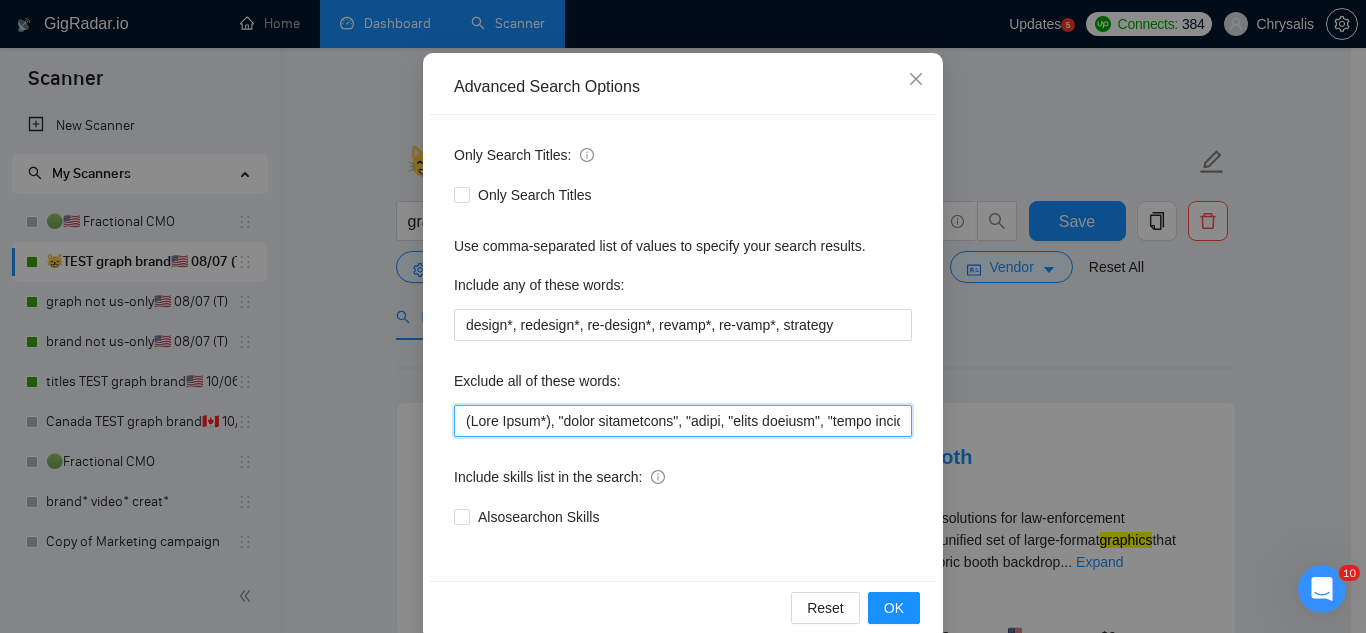 scroll, scrollTop: 199, scrollLeft: 0, axis: vertical 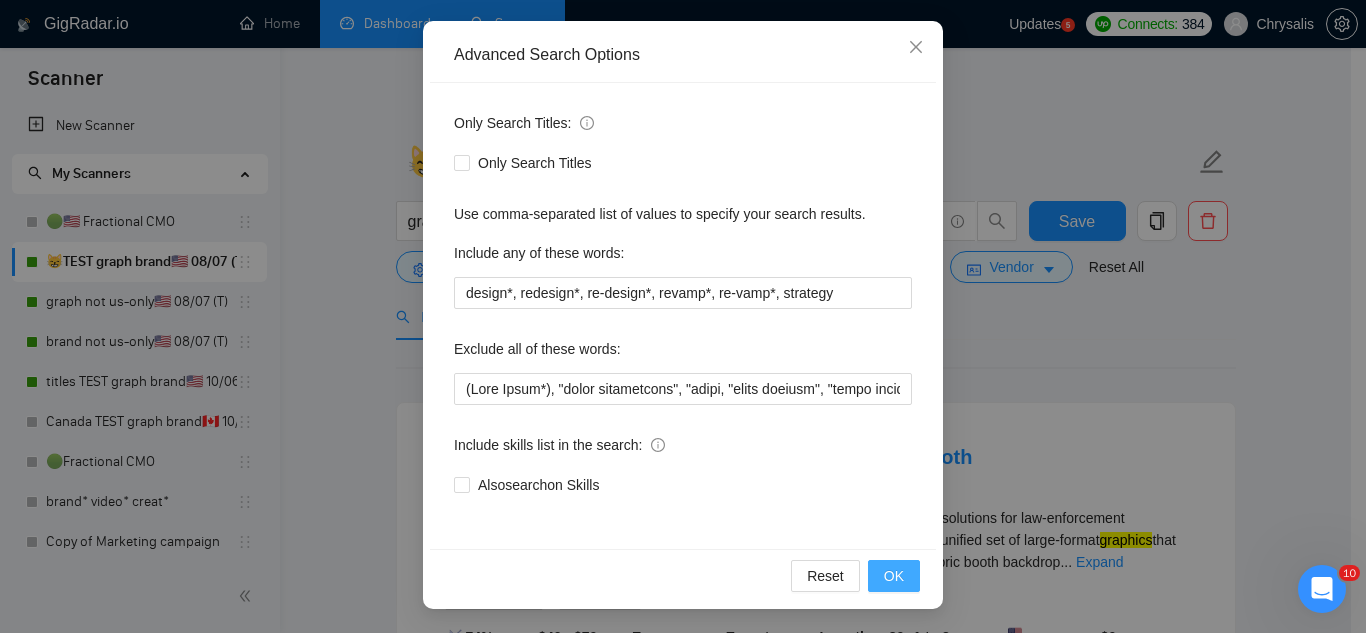 click on "OK" at bounding box center (894, 576) 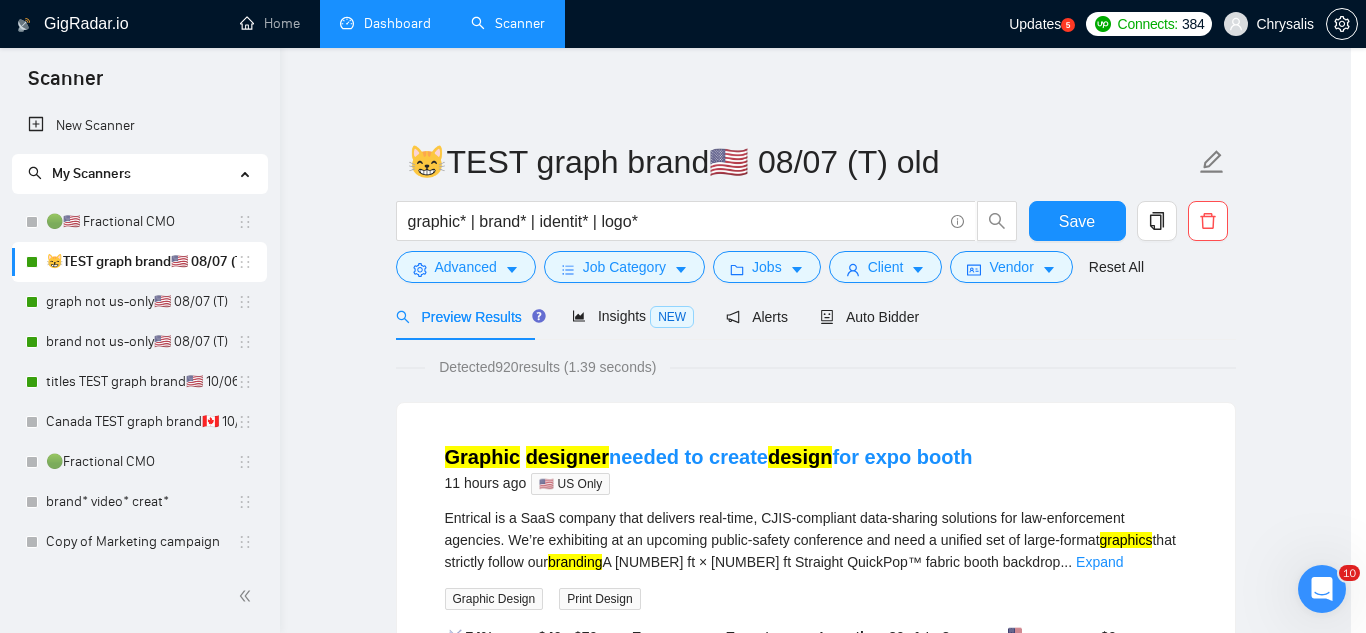 scroll, scrollTop: 99, scrollLeft: 0, axis: vertical 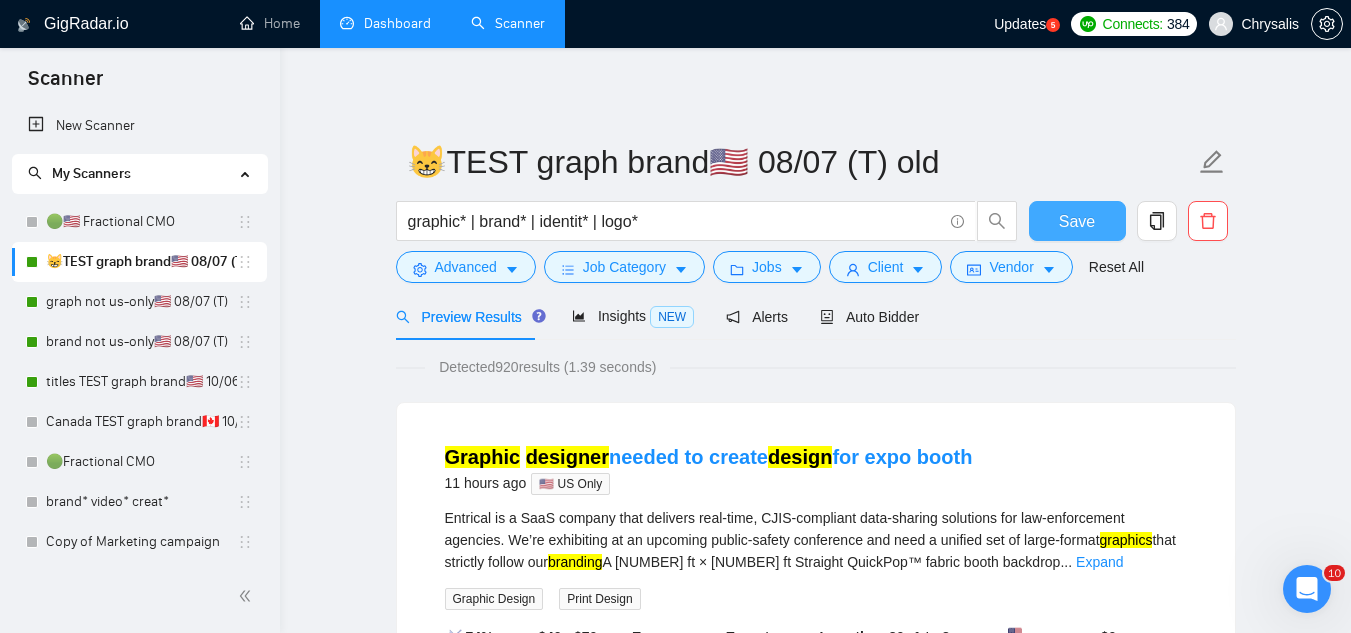 click on "Save" at bounding box center [1077, 221] 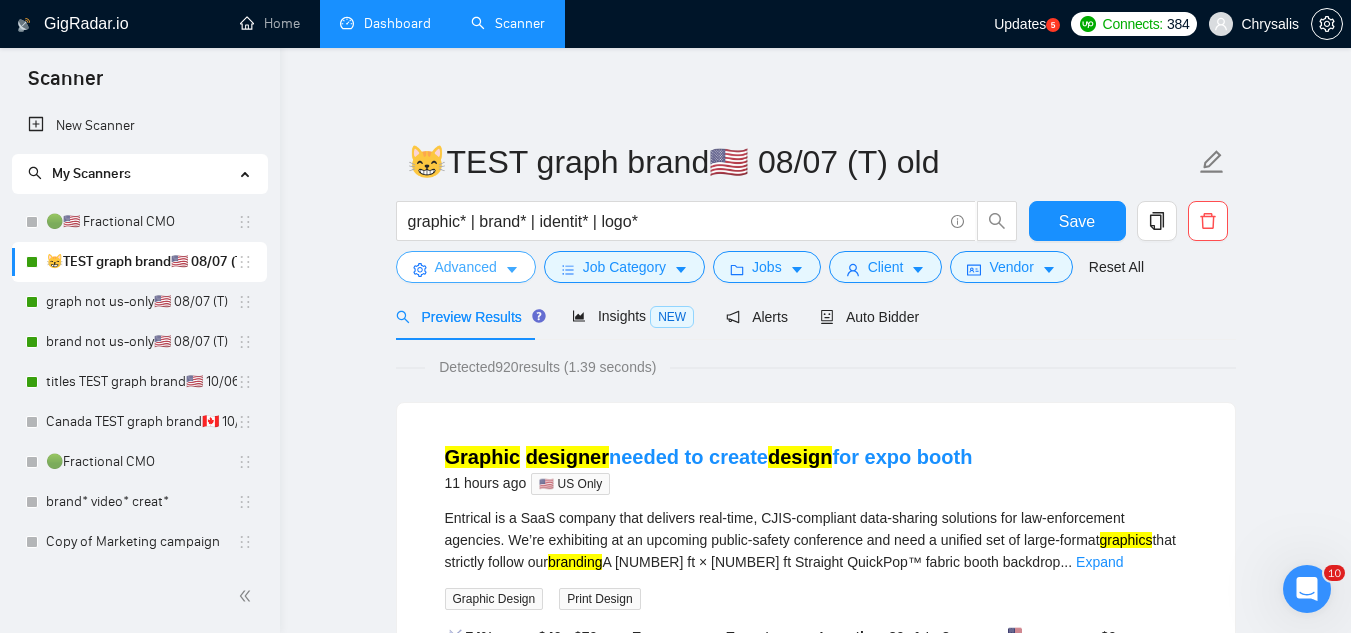 click on "Advanced" at bounding box center (466, 267) 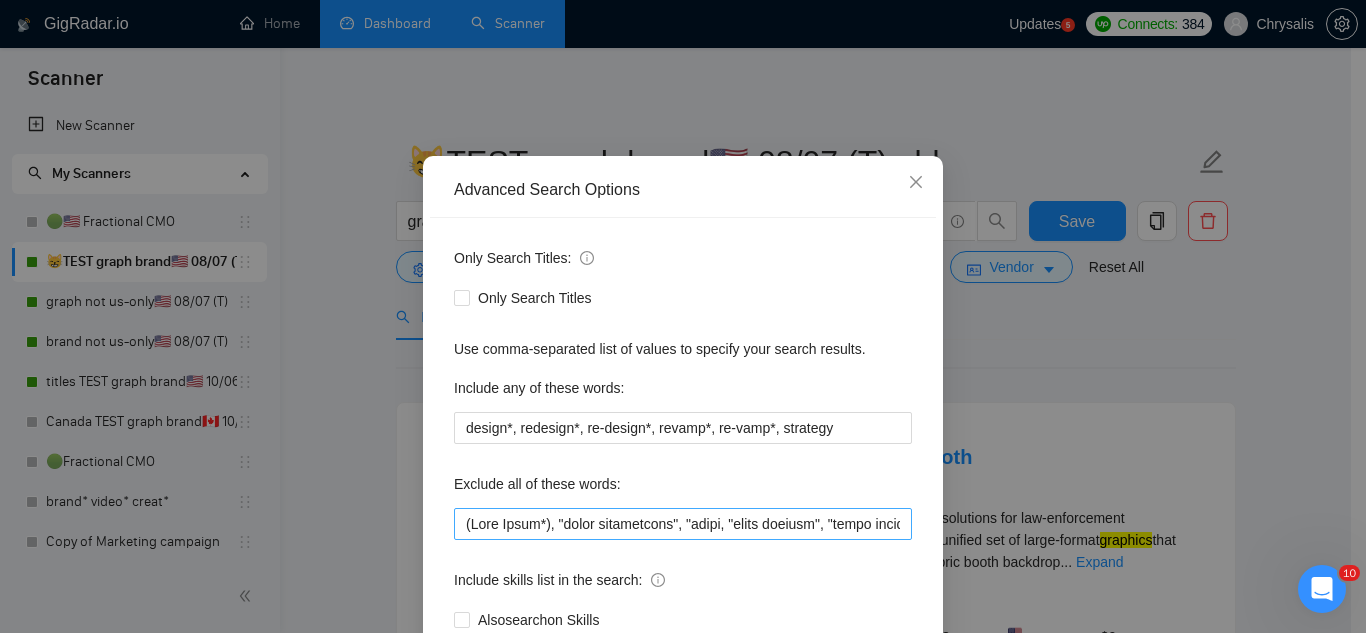 scroll, scrollTop: 100, scrollLeft: 0, axis: vertical 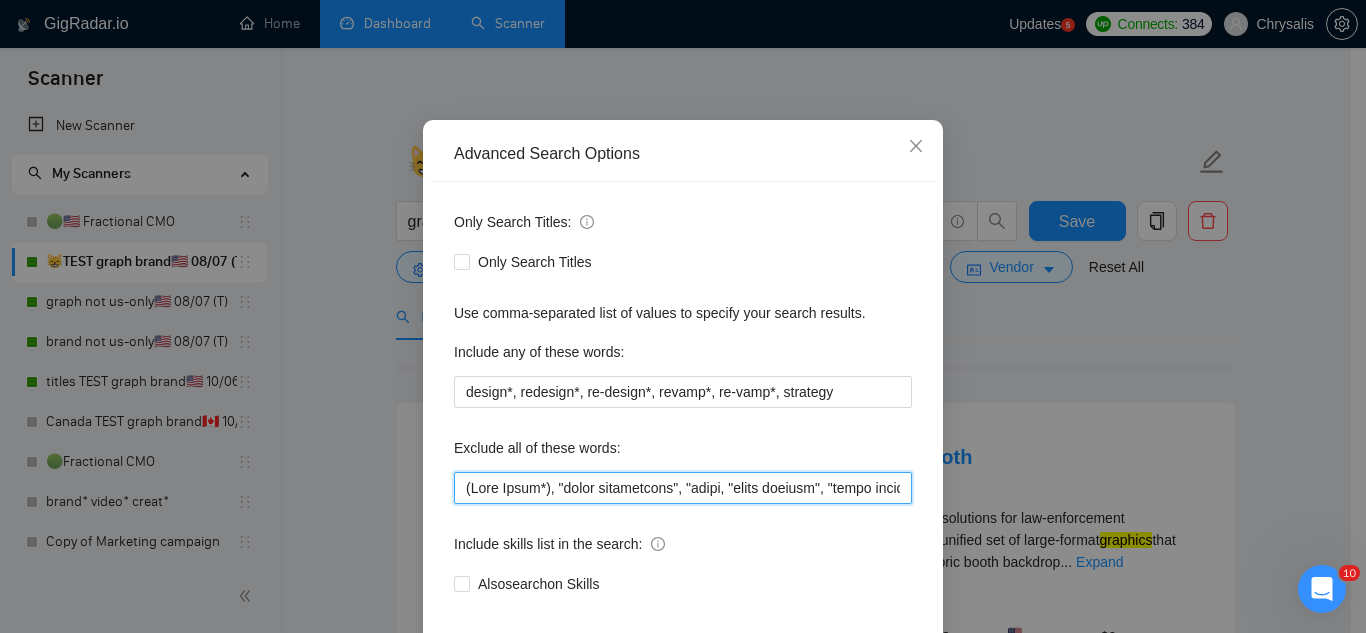 click at bounding box center [683, 488] 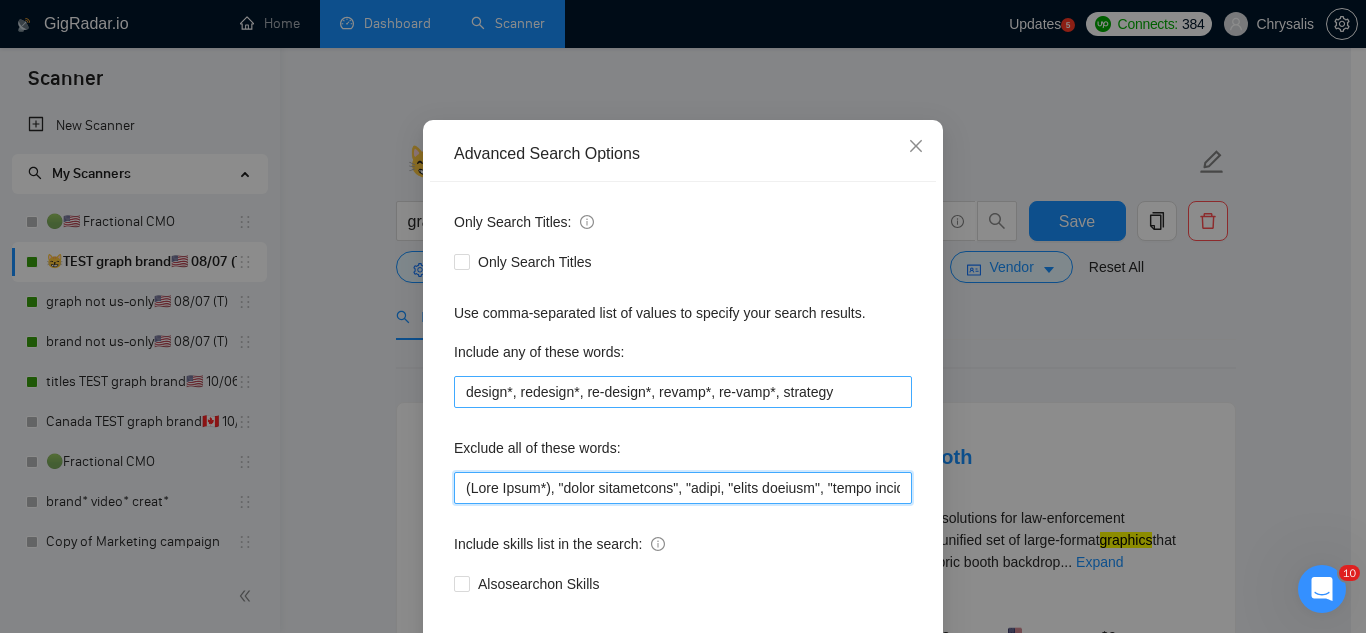 paste on "Card Game" 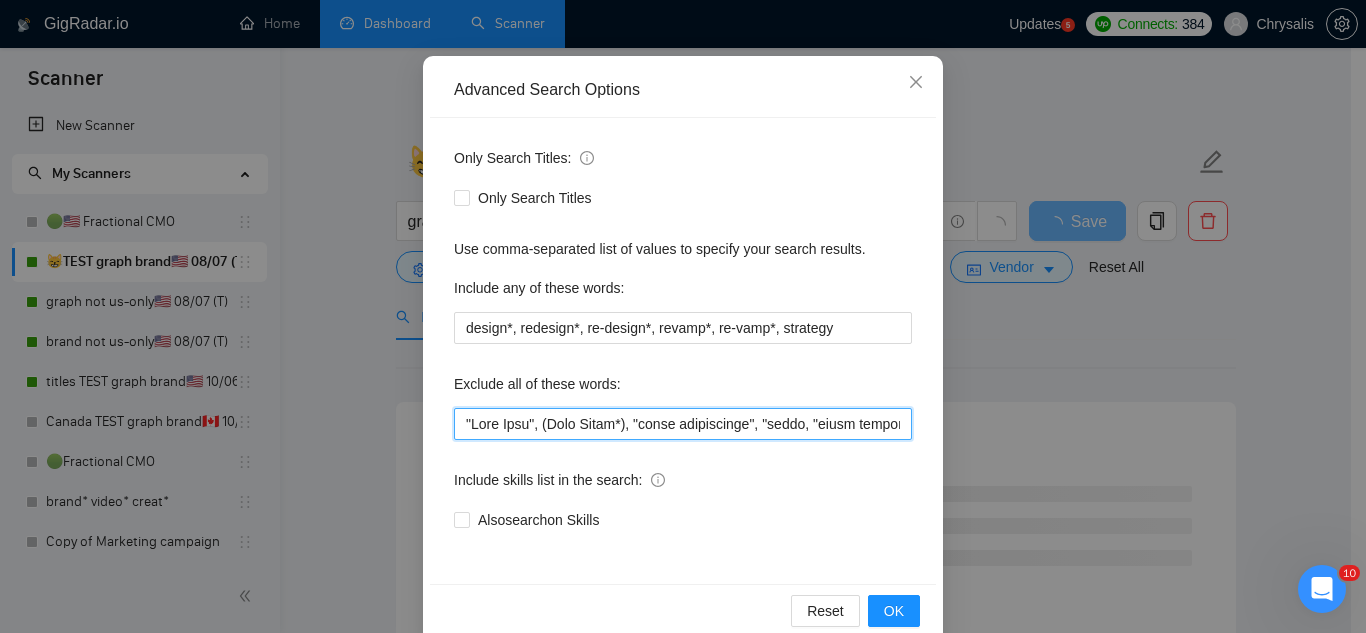 scroll, scrollTop: 199, scrollLeft: 0, axis: vertical 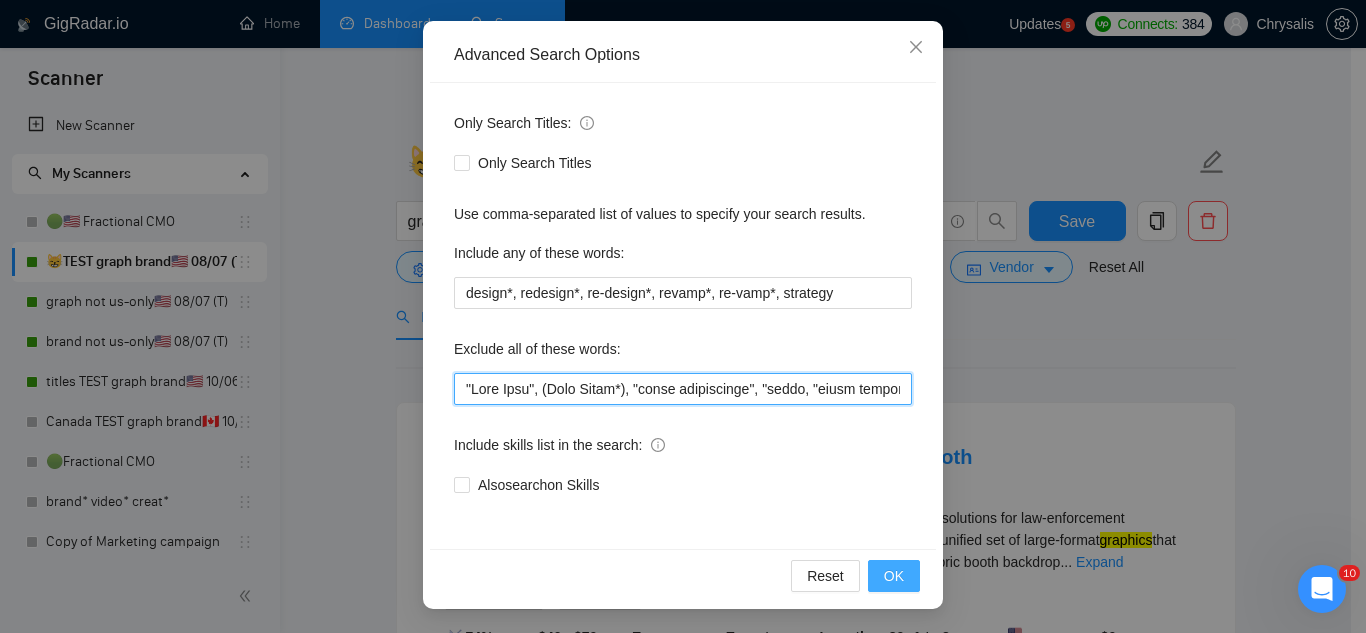 type on ""Card Game", (Wall Mural*), "event coordinator", "music, "color grading", "store design", furniture, flooring, sock*, Short*, Apparel, "pinterest ads", "modular construction", commission, referral, Coach, Showroom, moss, hat*, (t shirt*), flag*, Kajabi, mural, hood*, sweatshirt*, (t-shirt*), AppStream, "Boat Rental", (Product Dev*), Consultant, Advisor, subdomain, "Hand-Drawn", Architect, (voice actor*), (video edit*), "business development/lead gen", (/lead gen*), (lead gen*), (Lead Generation*), "Sound-Masking", "/SMS", sms, (program implement*), guitar, bitcoin, crypto, blockchain, "compensation consultant", recruiter, "webinar host", "sms expert", Draftsman, "mechanical layout", "equipment layout", "Bakery Plan", "Microsoft Visio", sketch, "t-shirt design", Patent, trademark, "trademark consulting", "intellectual property law", MidJourney, "AI image generation & editing", "AI image", "font development", clothing, "t-shirt", "tee shirt", accessories, Illustration, drawing, "Vector works", CAD, "Commerci..." 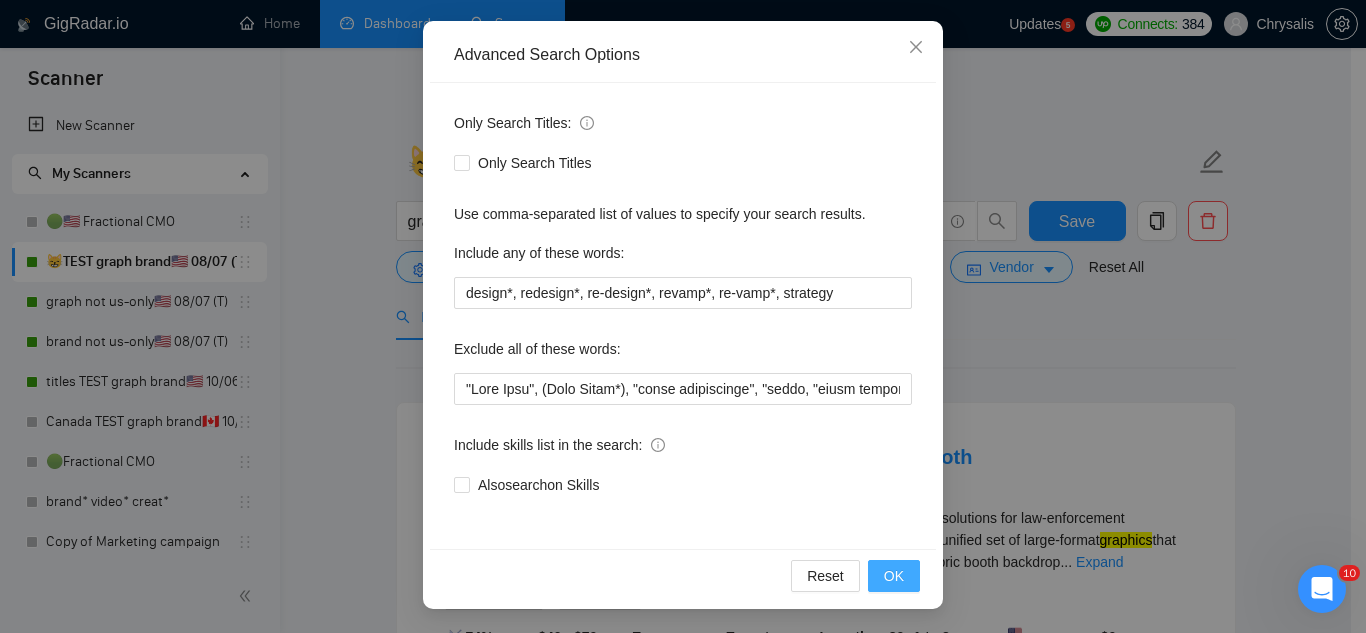 click on "OK" at bounding box center (894, 576) 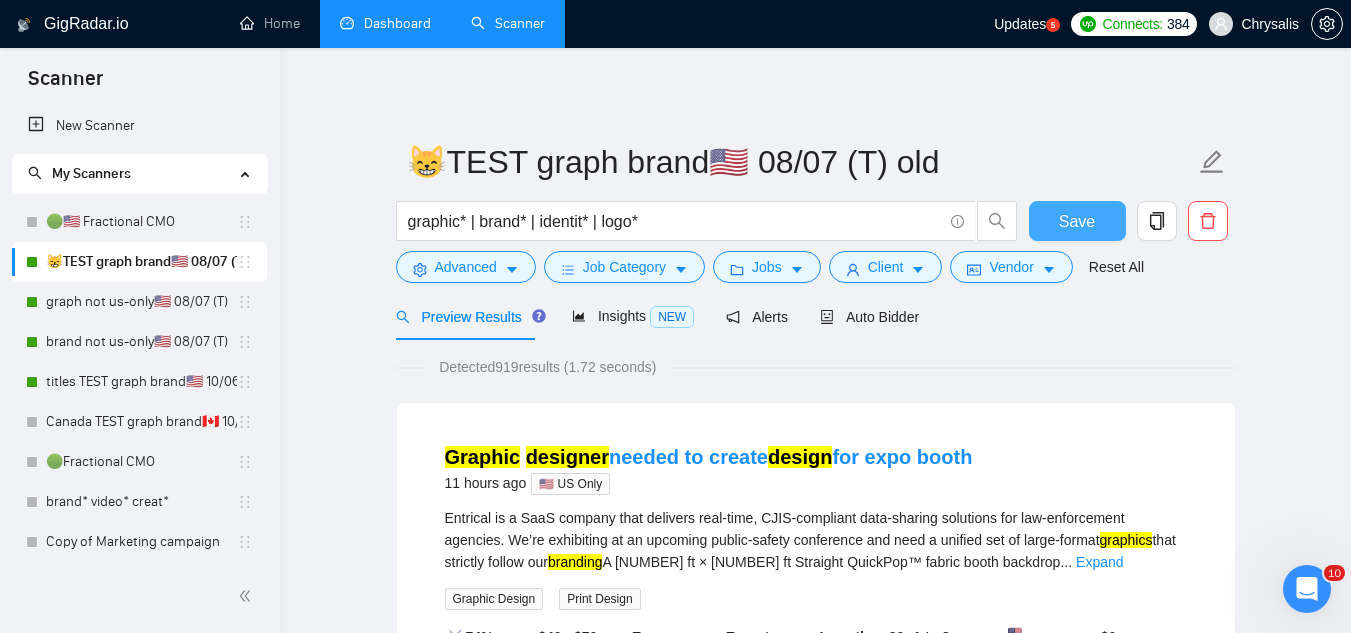 click on "Save" at bounding box center [1077, 221] 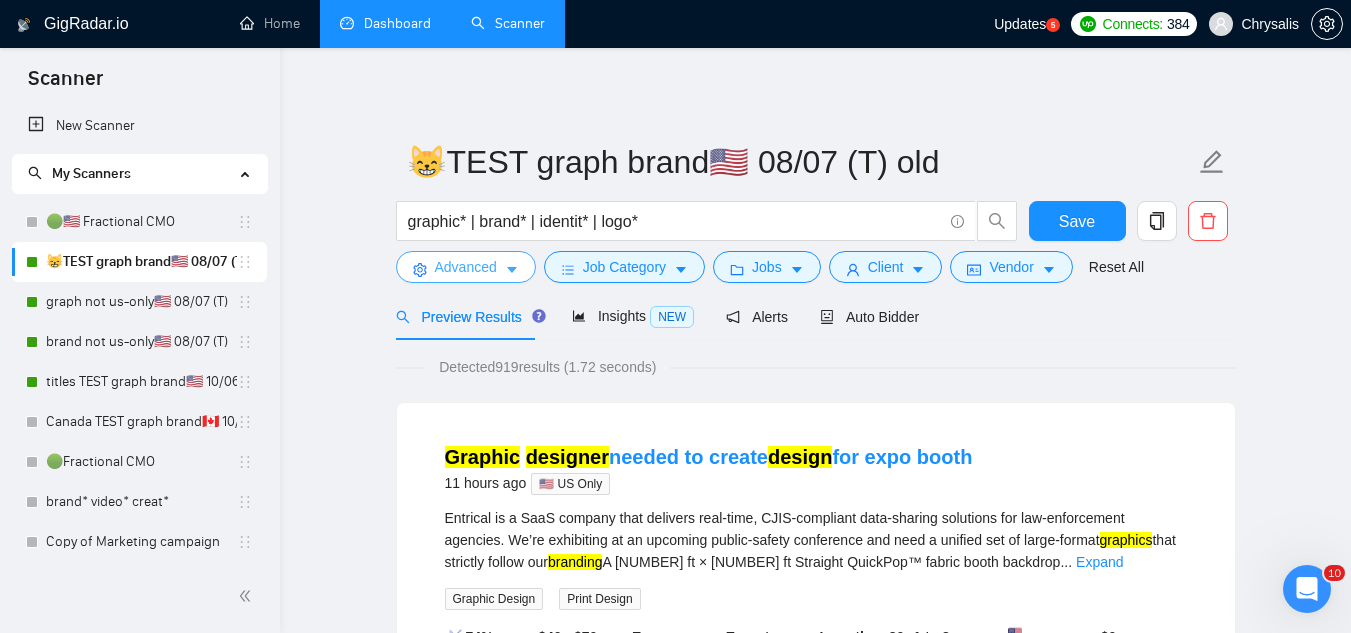 click on "Advanced" at bounding box center [466, 267] 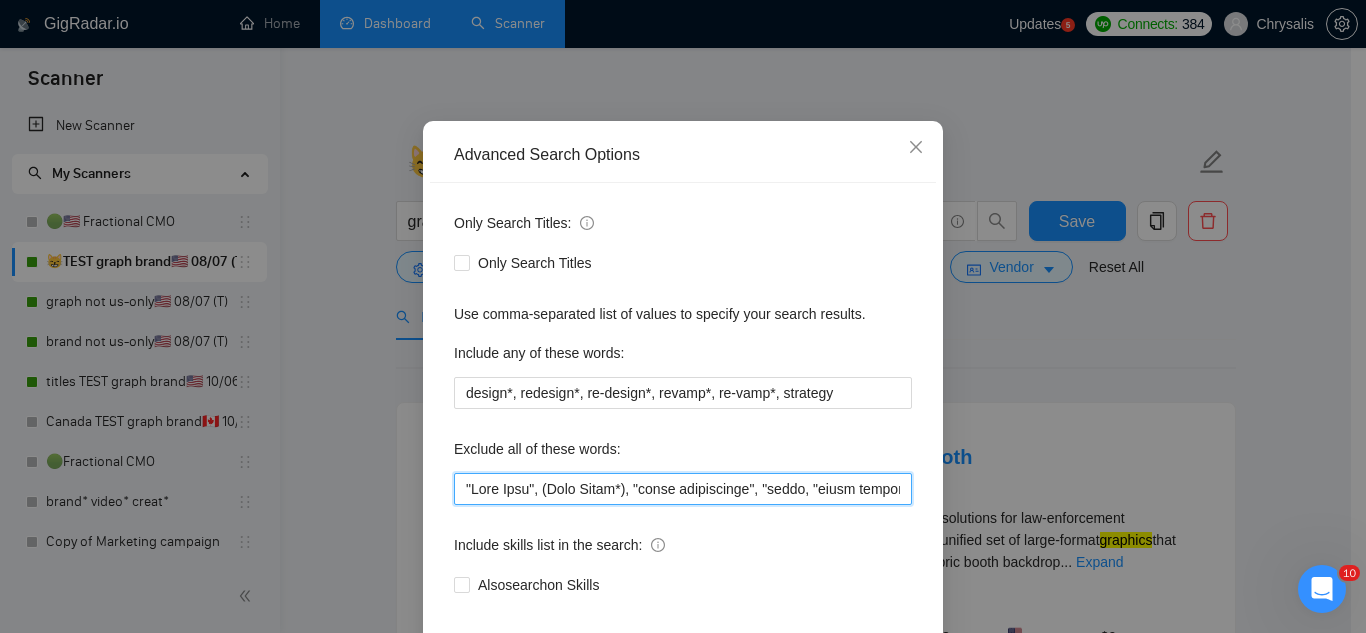 click at bounding box center (683, 489) 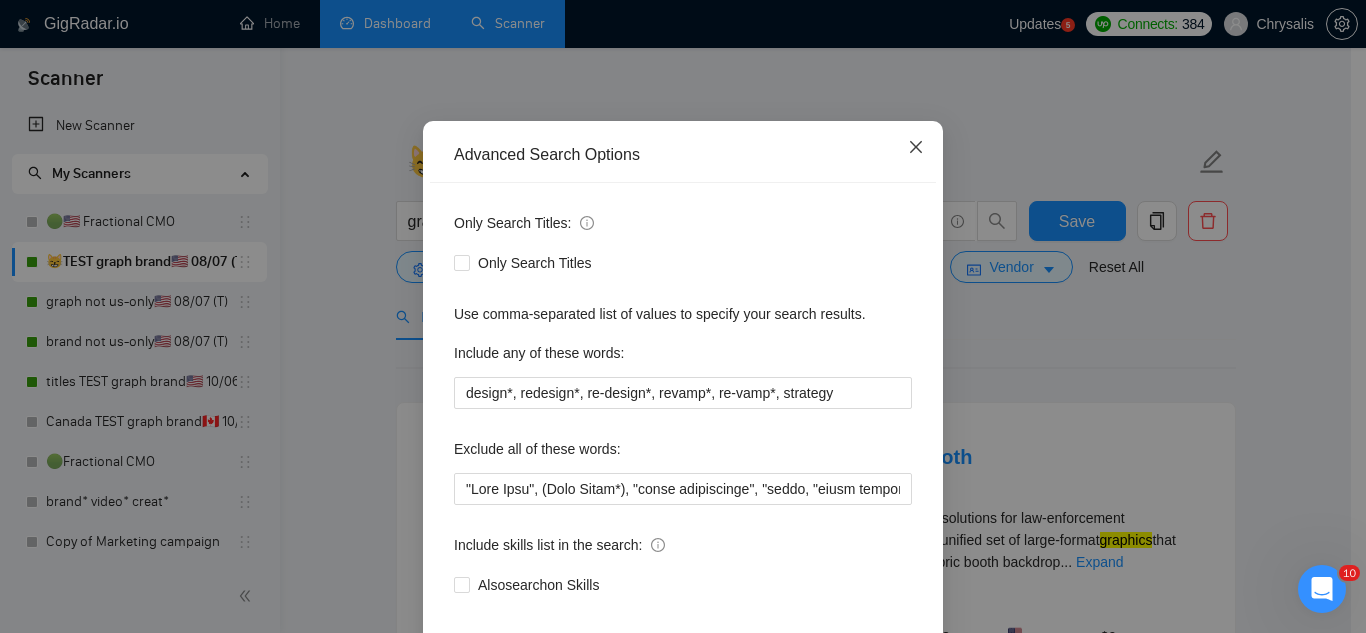 click 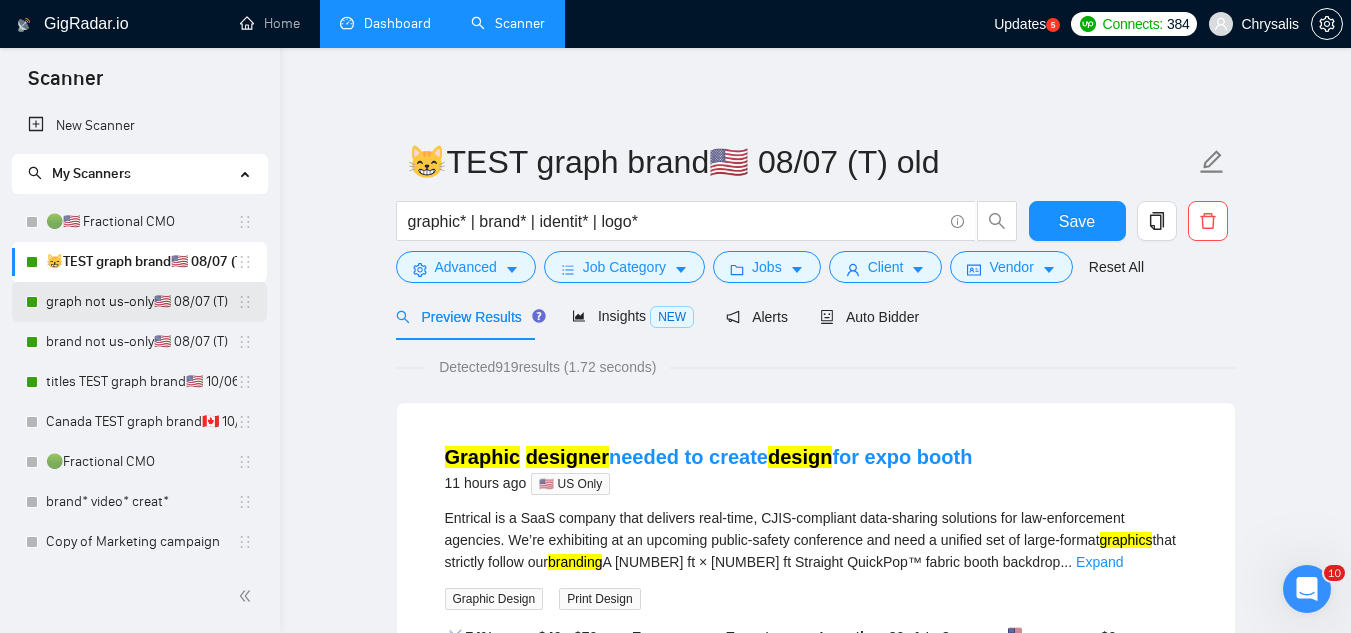 click on "graph not us-only🇺🇸 08/07 (T)" at bounding box center (141, 302) 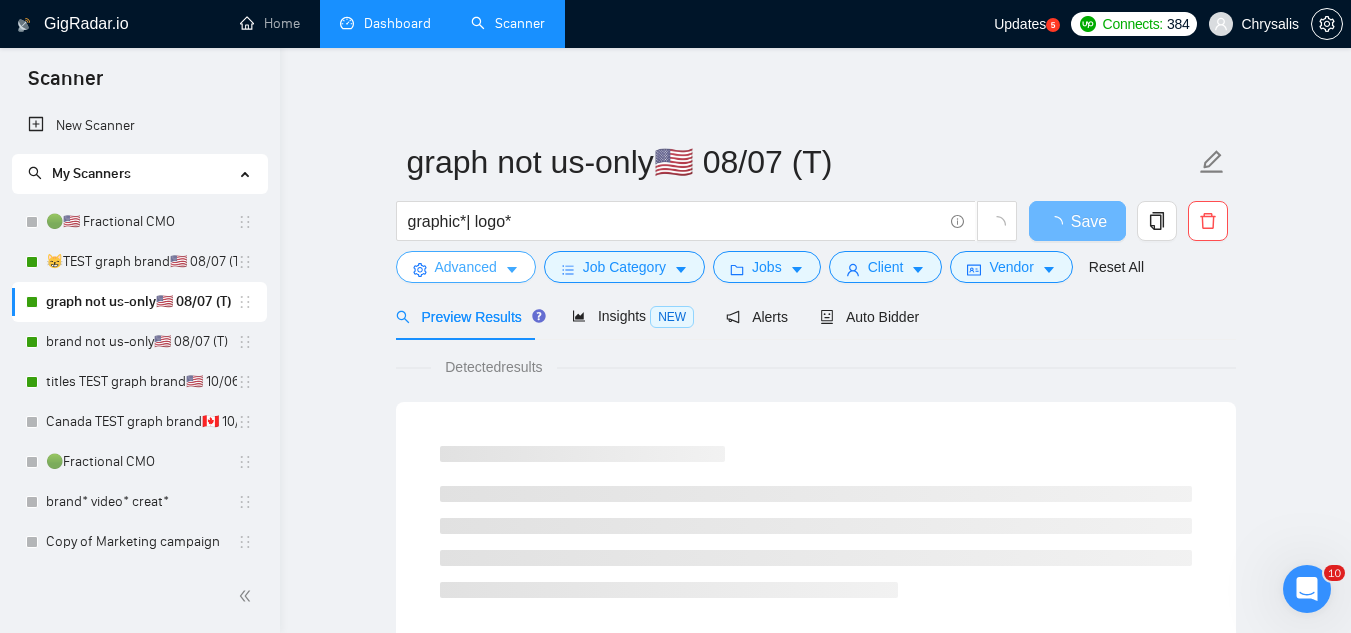 click on "Advanced" at bounding box center (466, 267) 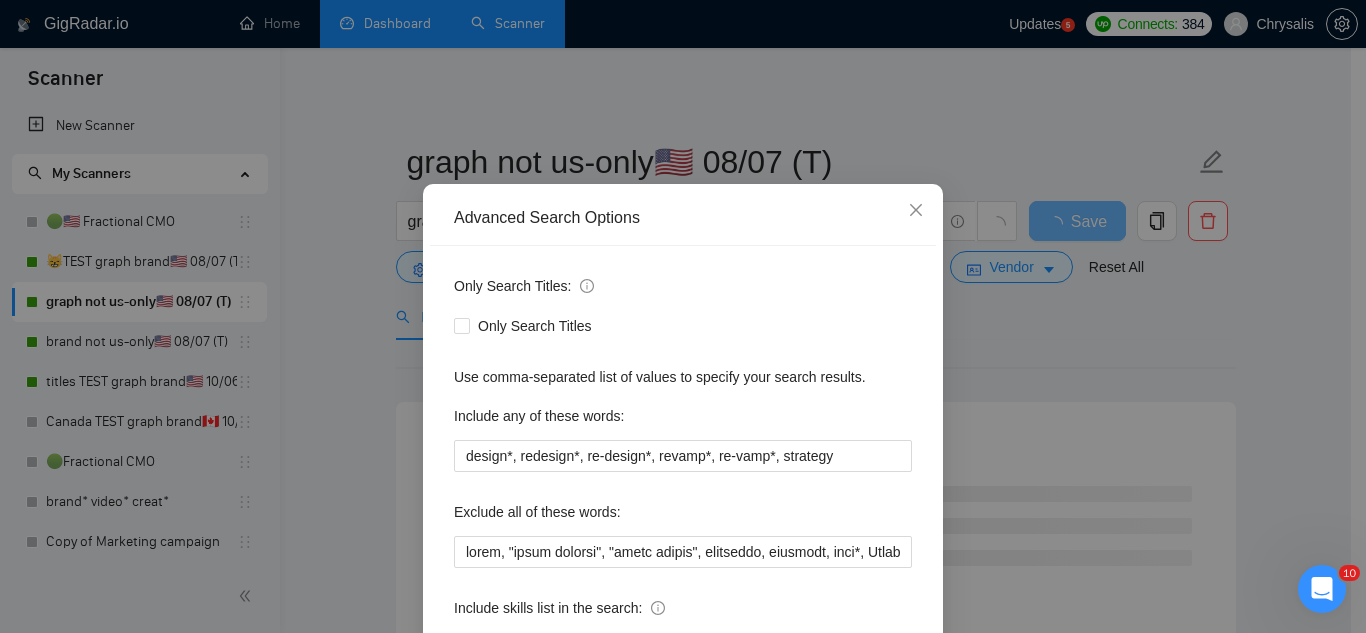 scroll, scrollTop: 100, scrollLeft: 0, axis: vertical 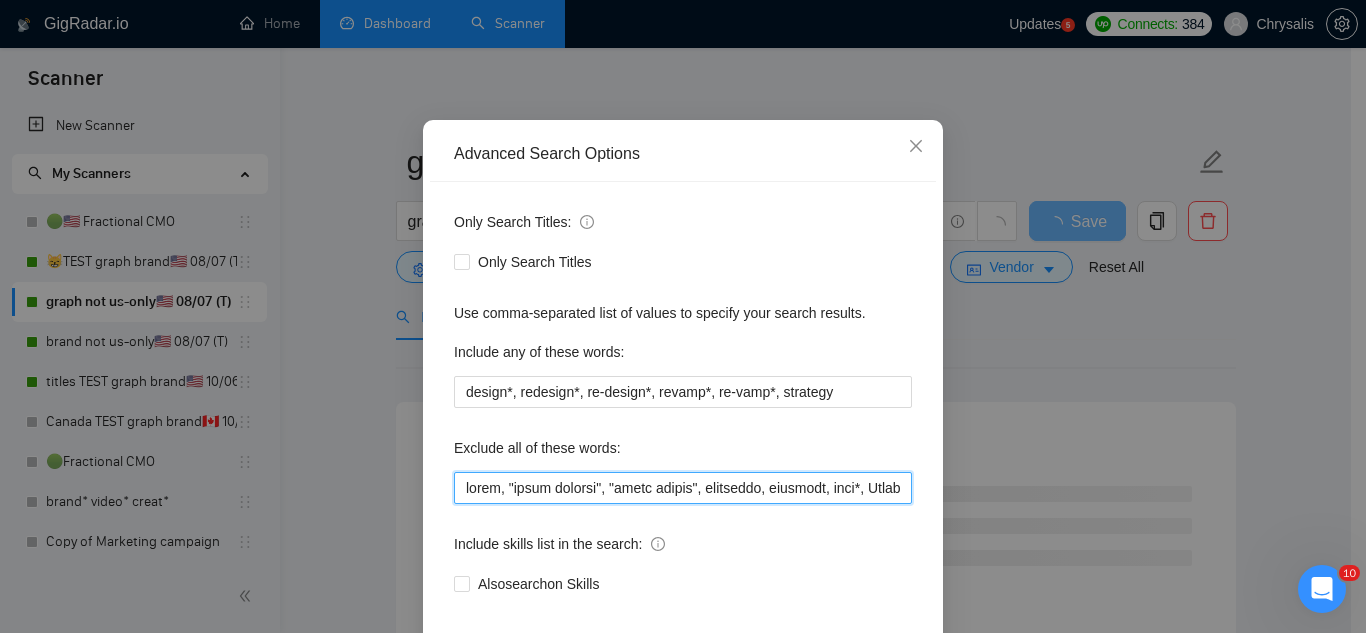 click at bounding box center [683, 488] 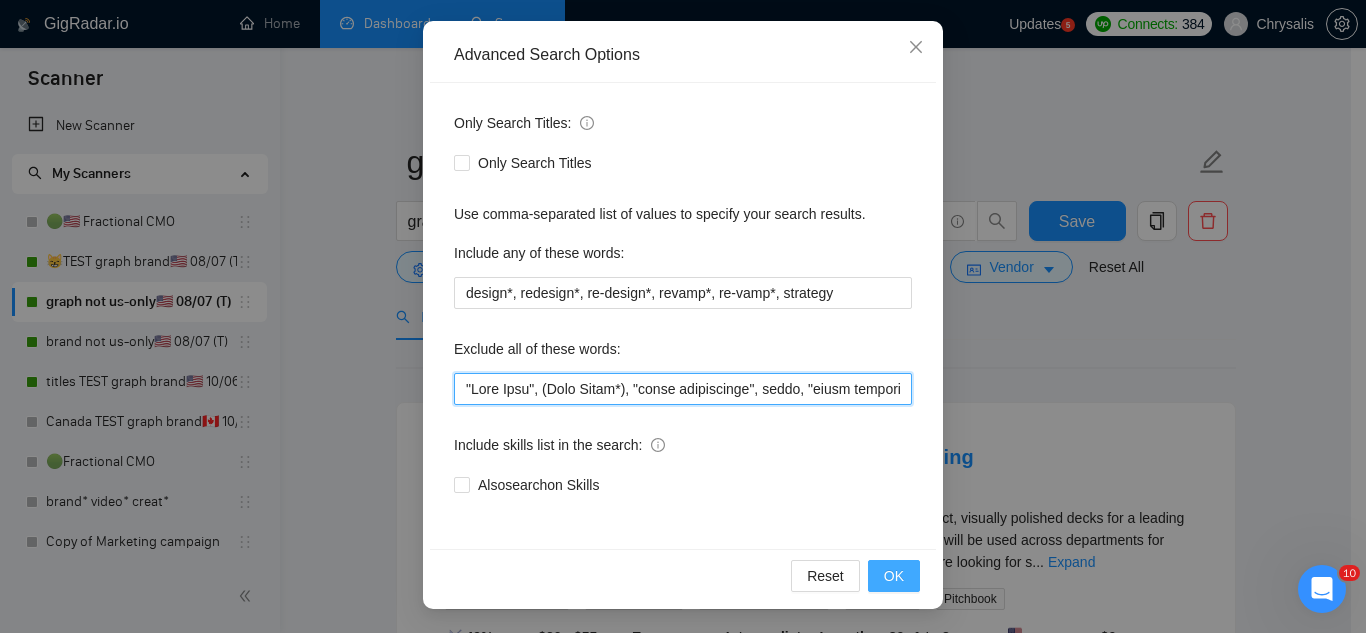 type on ""Card Game", (Wall Mural*), "event coordinator", music, "color grading", "store design", furniture, flooring, sock*, Short*, Apparel, "pinterest ads", "modular construction", commission, referral, Coach, Showroom, moss, hat*, "t shirts", flag*, Kajabi, mural, hood*, sweatshirt*, (t-shirt*), AppStream, "Boat Rental", (Product Dev*), Consultant, Advisor, subdomain, "Hand-Drawn", Architect, (voice actor*), (video edit*), "business development/lead gen", (/lead gen*), (lead gen*), (Lead Generation*), "Sound-Masking", "/SMS", sms, (program implement*), guitar, bitcoin, crypto, blockchain, "compensation consultant", recruiter, "webinar host", "sms expert", Draftsman, "mechanical layout", "equipment layout", "Bakery Plan", "Microsoft Visio", sketch, "t-shirt design", Patent, trademark, "trademark consulting", "intellectual property law", MidJourney, "AI image generation & editing", "AI image", "font development", clothing, "t-shirt", "tee shirt", accessories, Illustration, drawing, "Vector works", CAD, "Commercia..." 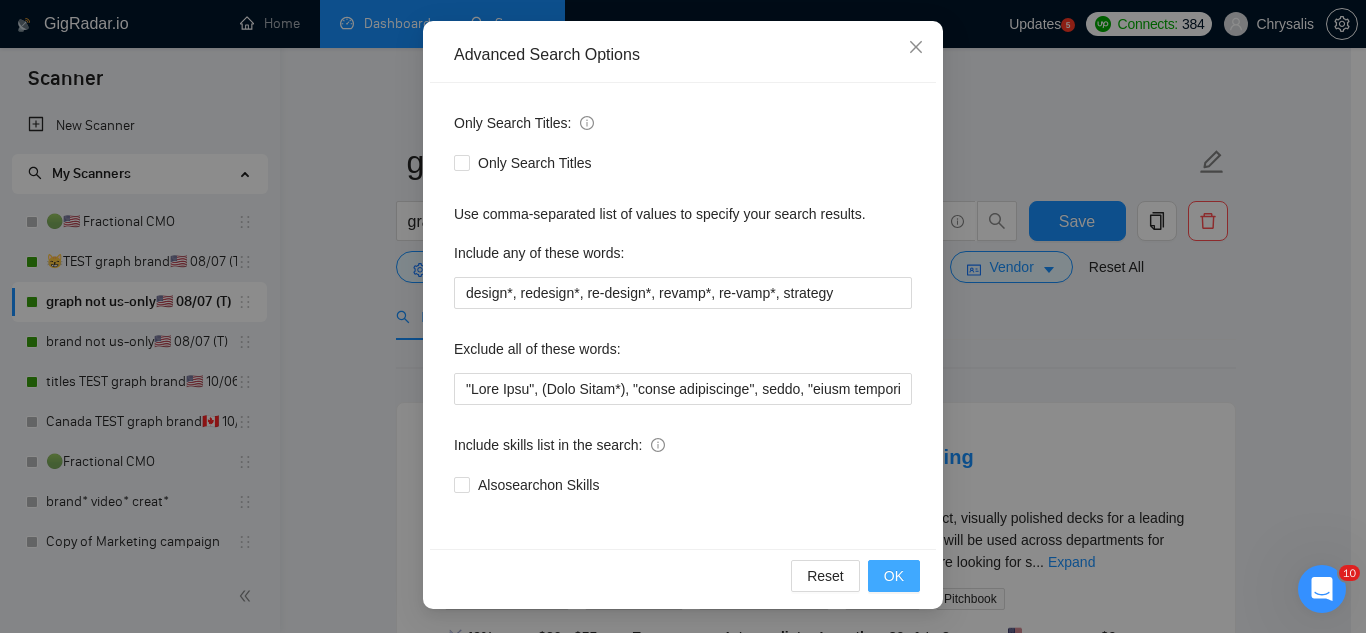 click on "OK" at bounding box center [894, 576] 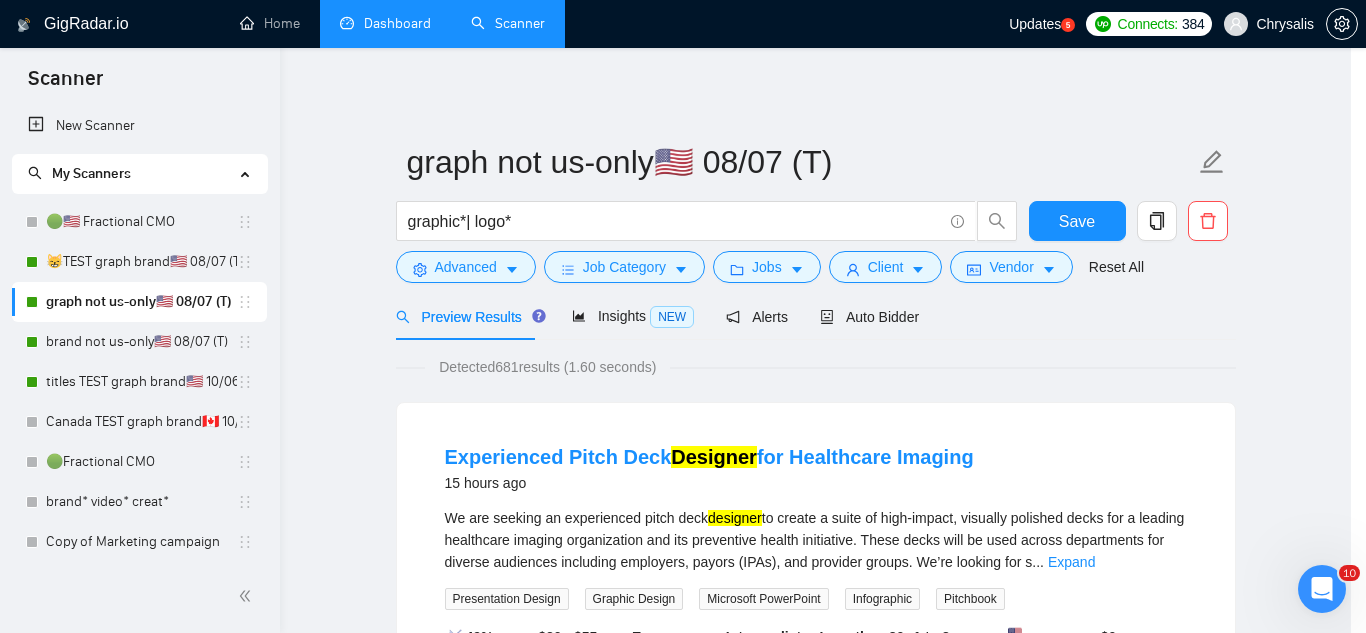 scroll, scrollTop: 99, scrollLeft: 0, axis: vertical 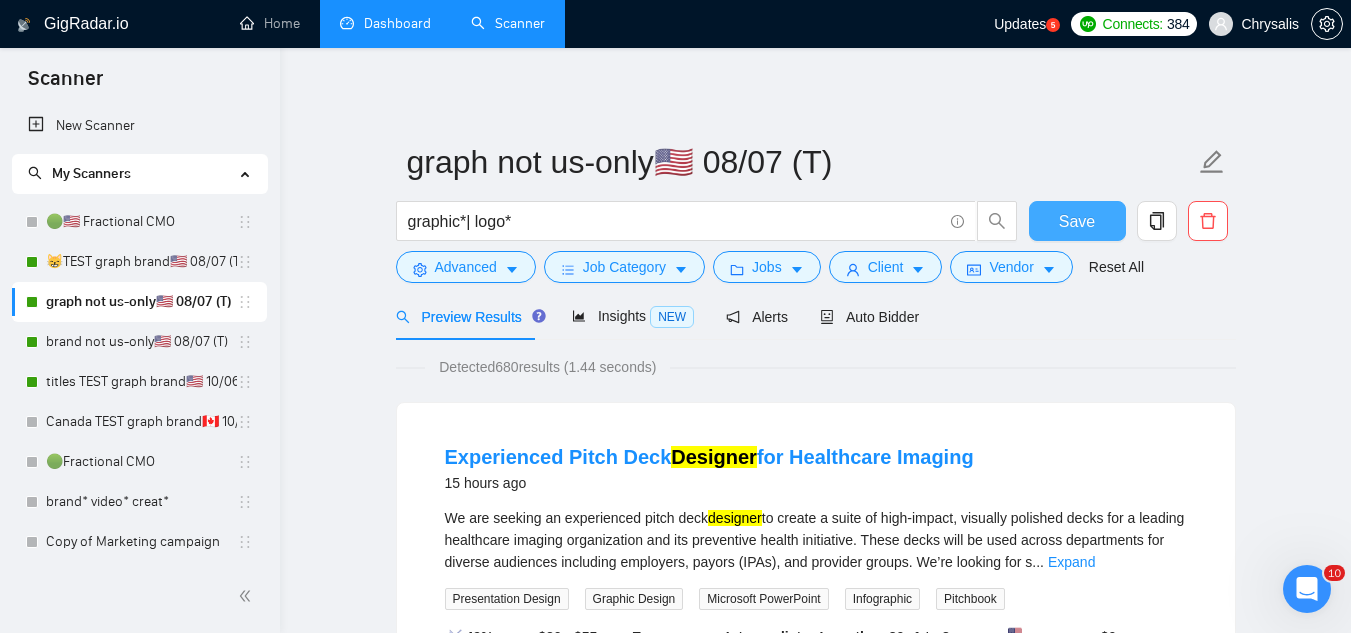 click on "Save" at bounding box center (1077, 221) 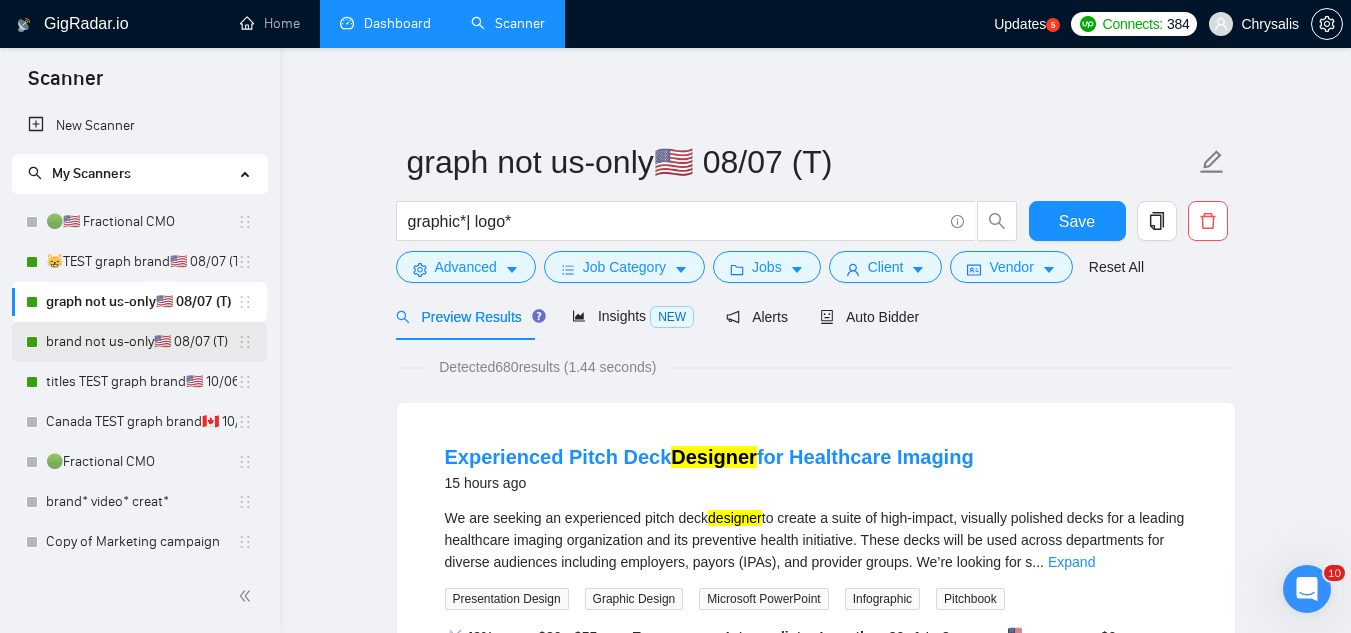click on "brand not us-only🇺🇸 08/07 (T)" at bounding box center [141, 342] 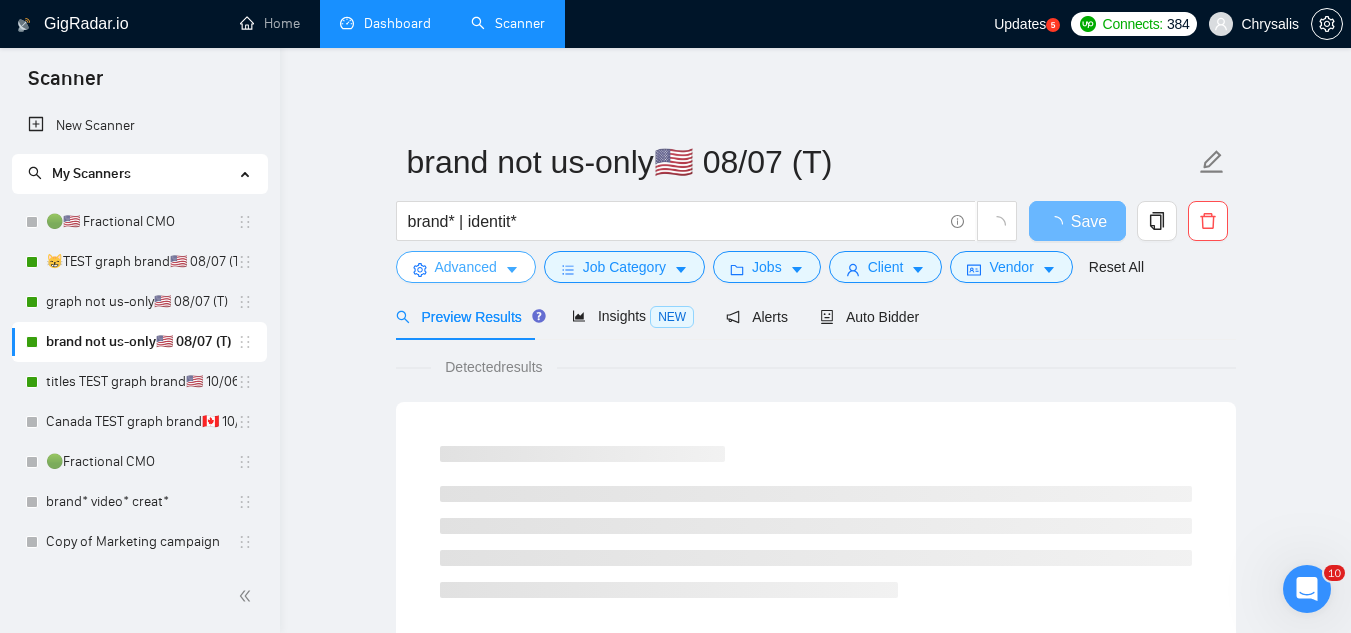 click on "Advanced" at bounding box center [466, 267] 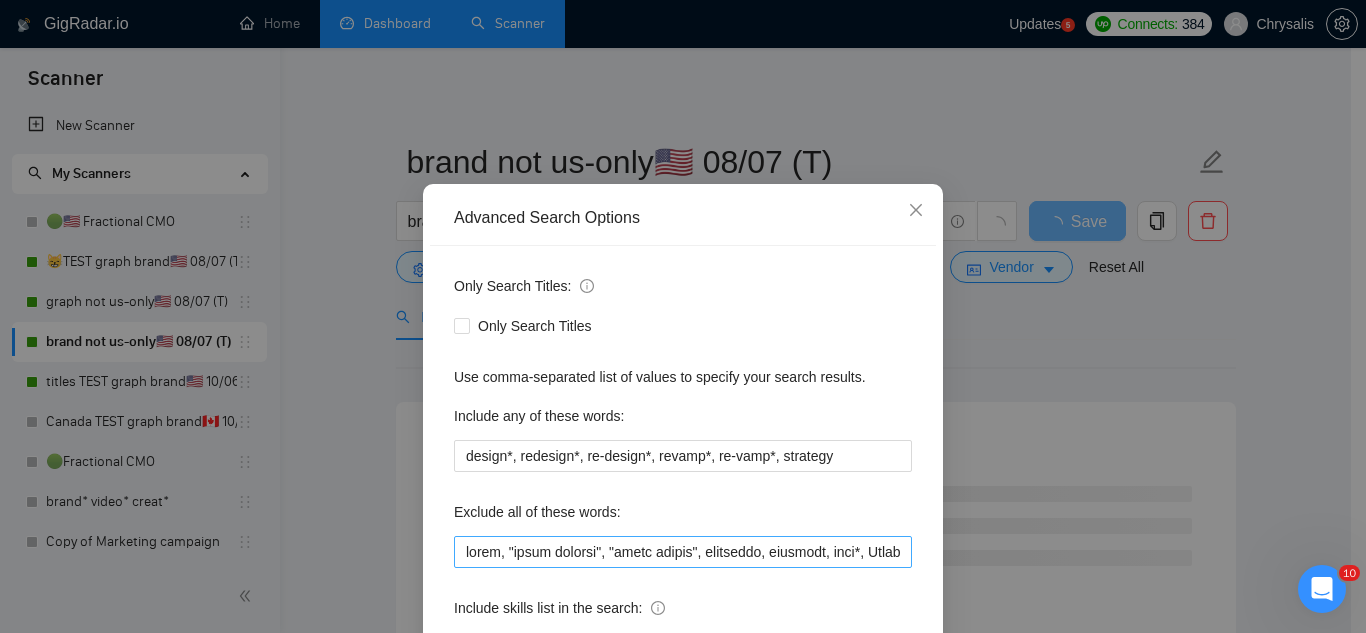 scroll, scrollTop: 100, scrollLeft: 0, axis: vertical 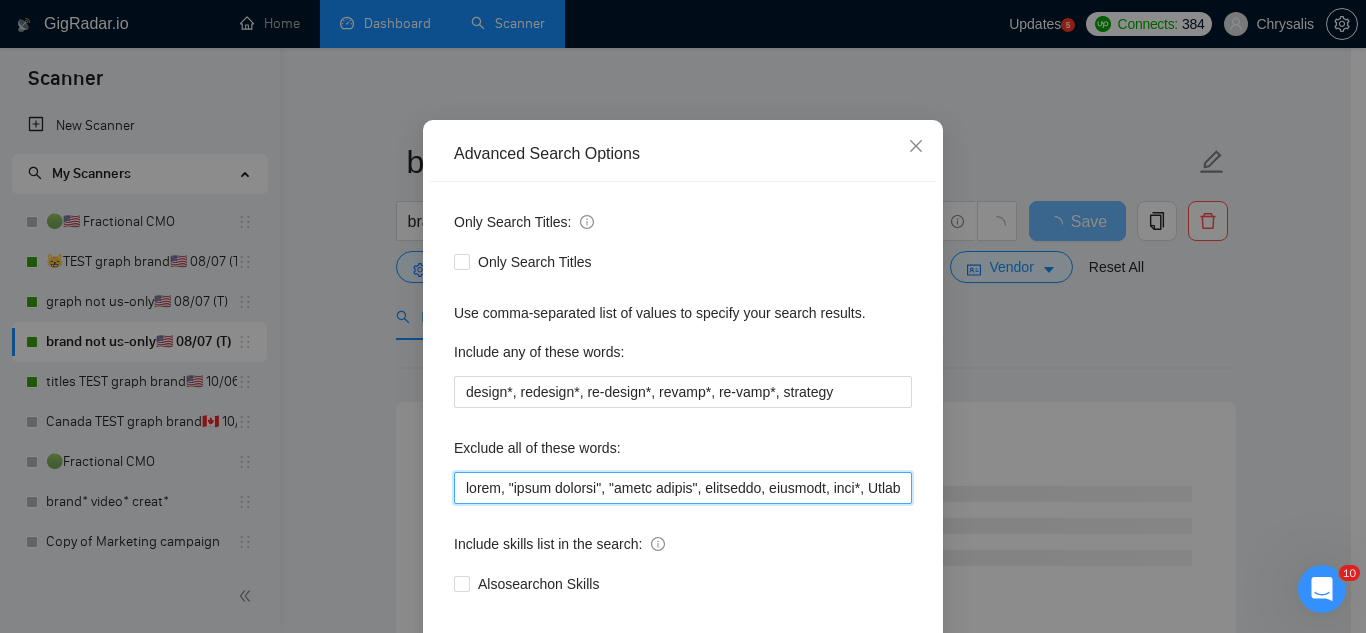 click at bounding box center (683, 488) 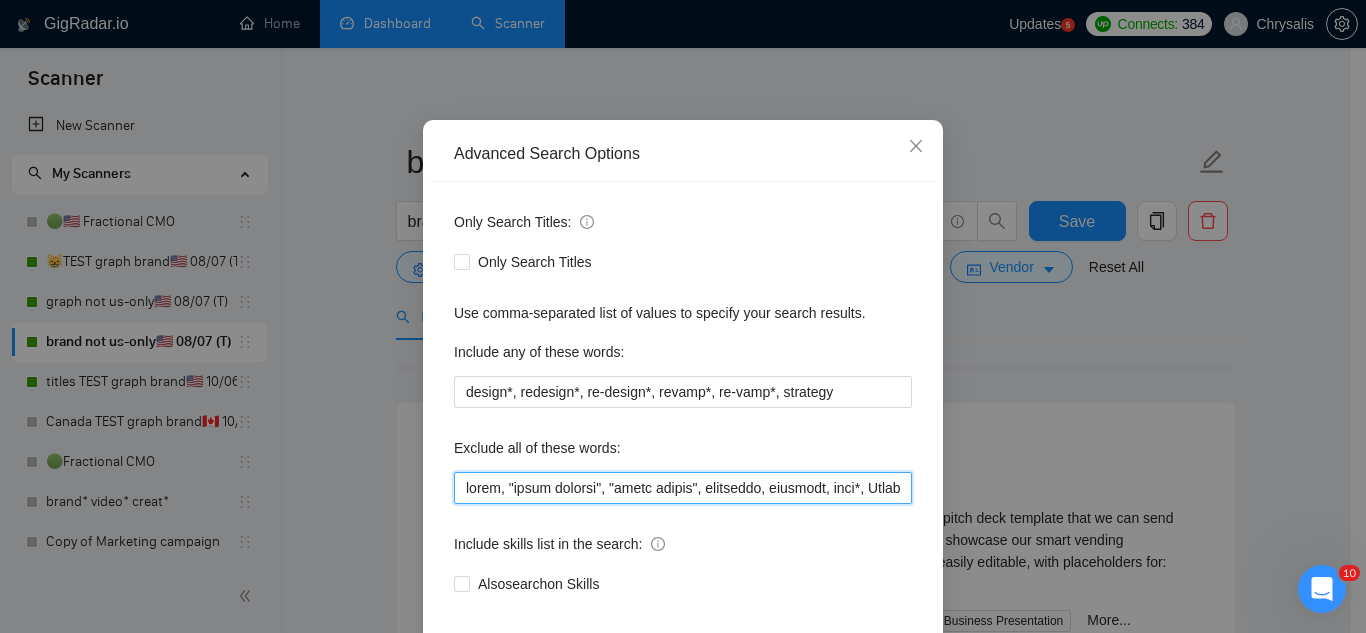 paste on ""Card Game", (Wall Mural*), "event coordinator"," 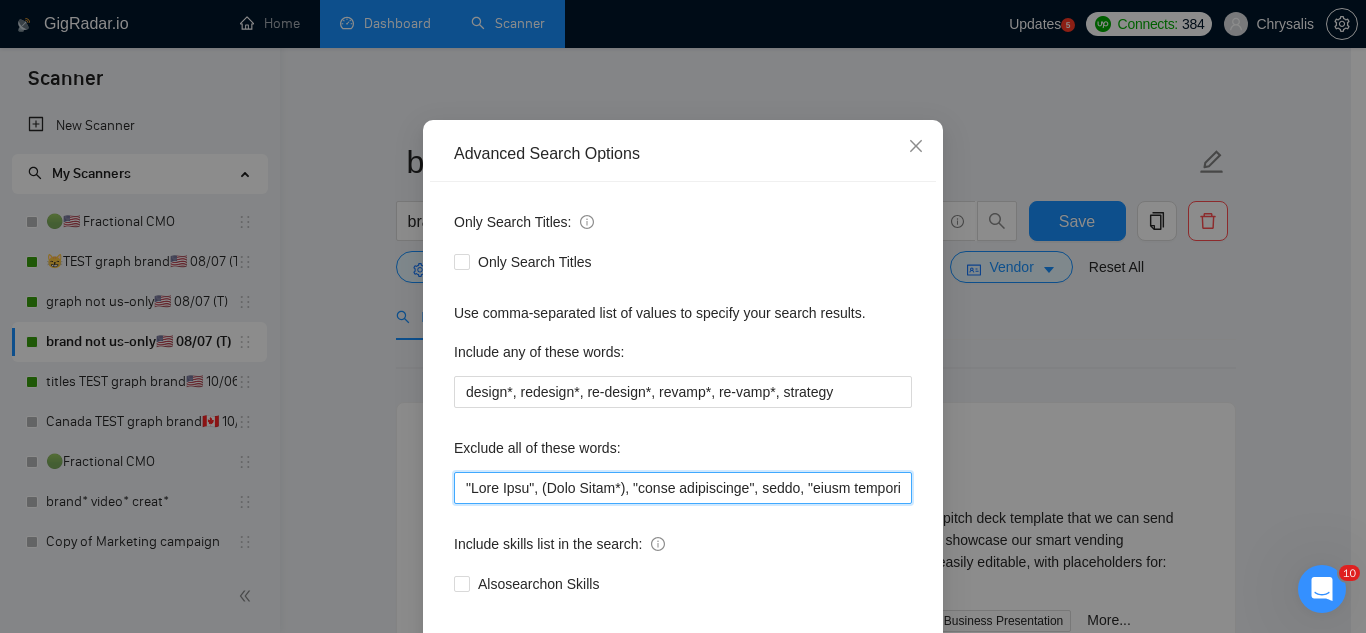 scroll, scrollTop: 199, scrollLeft: 0, axis: vertical 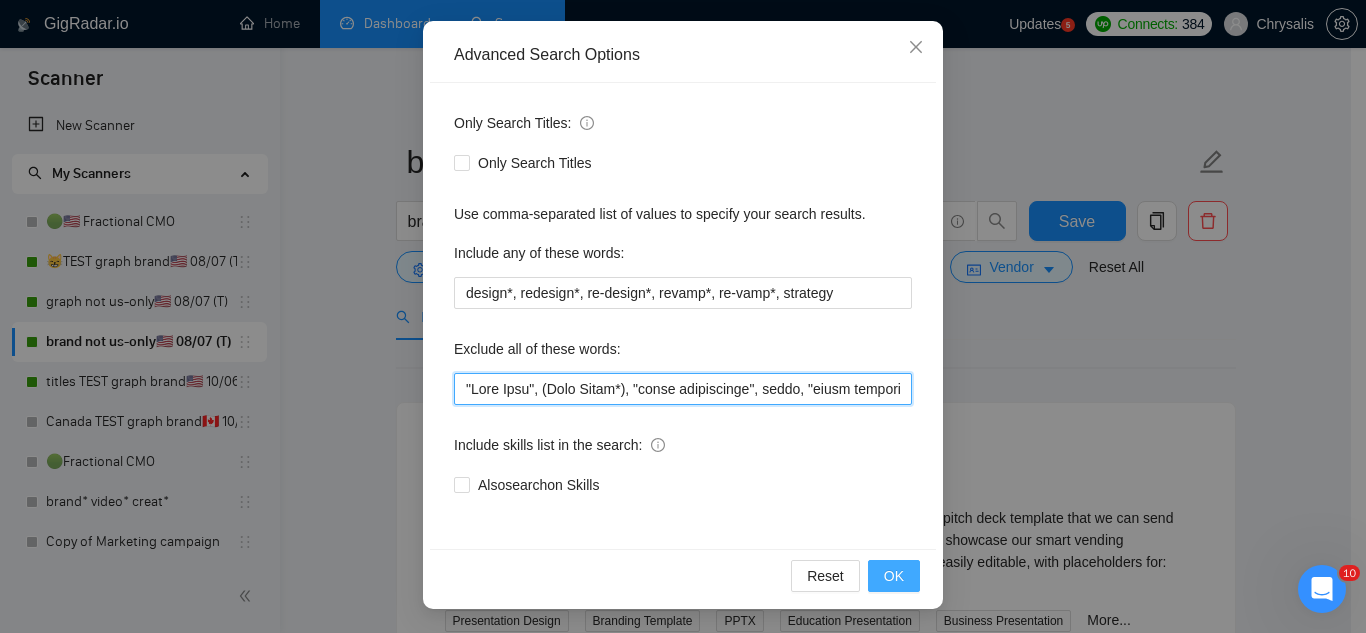 type on ""Card Game", (Wall Mural*), "event coordinator", music, "color grading", "store design", furniture, flooring, sock*, Short*, Apparel, "pinterest ads", "modular construction", commission, referral, Coach, Showroom, moss, hat*, "t shirts", flag*, Kajabi, mural, hood*, sweatshirt*, (t-shirt*), AppStream, "Boat Rental", (Product Dev*), Consultant, Advisor, subdomain, "Hand-Drawn", Architect, (voice actor*), (video edit*), "business development/lead gen", (/lead gen*), (lead gen*), (Lead Generation*), "Sound-Masking", "/SMS", sms, (program implement*), guitar, bitcoin, crypto, blockchain, "compensation consultant", recruiter, "webinar host", "sms expert", Draftsman, "mechanical layout", "equipment layout", "Bakery Plan", "Microsoft Visio", sketch, "t-shirt design", Patent, trademark, "trademark consulting", "intellectual property law", MidJourney, "AI image generation & editing", "AI image", "font development", clothing, "t-shirt", "tee shirt", accessories, Illustration, drawing, "Vector works", CAD, "Commercia..." 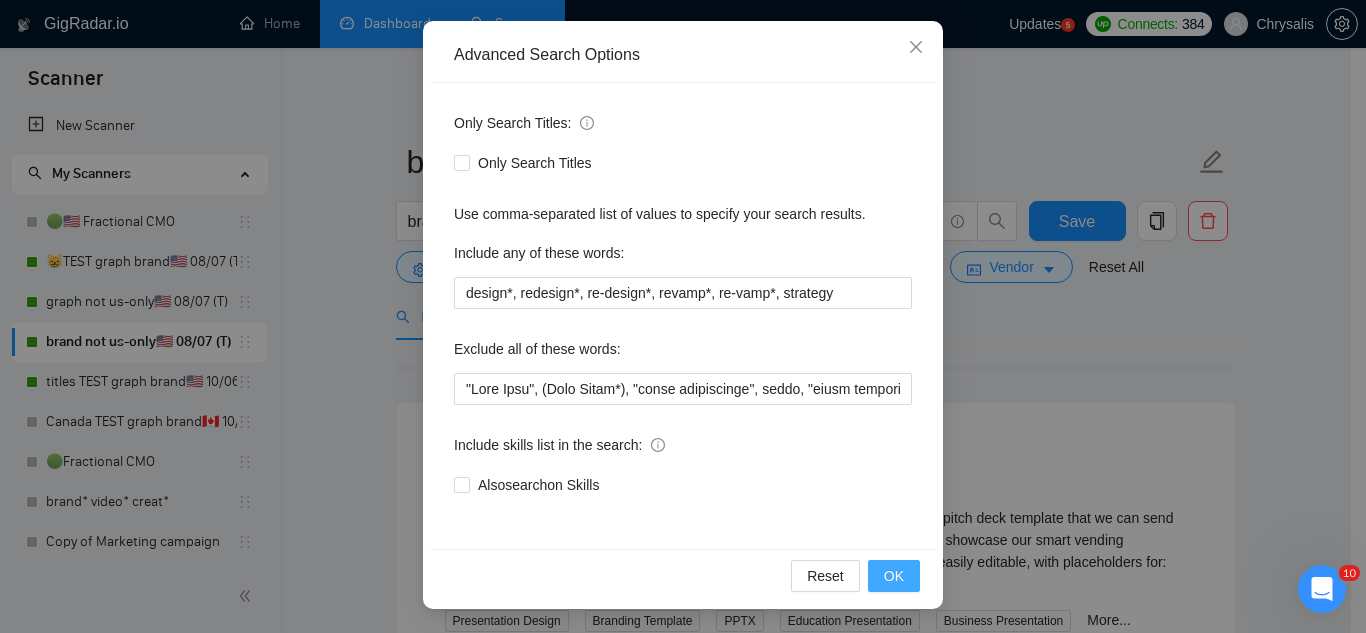 click on "OK" at bounding box center (894, 576) 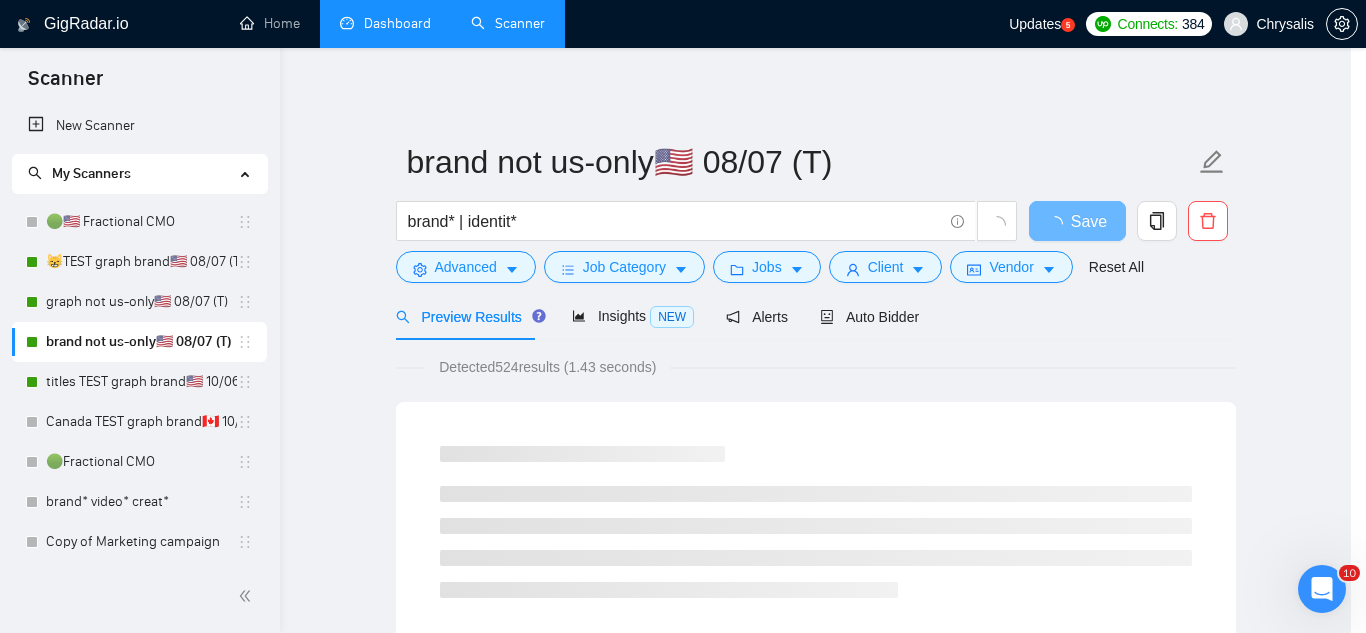 scroll, scrollTop: 99, scrollLeft: 0, axis: vertical 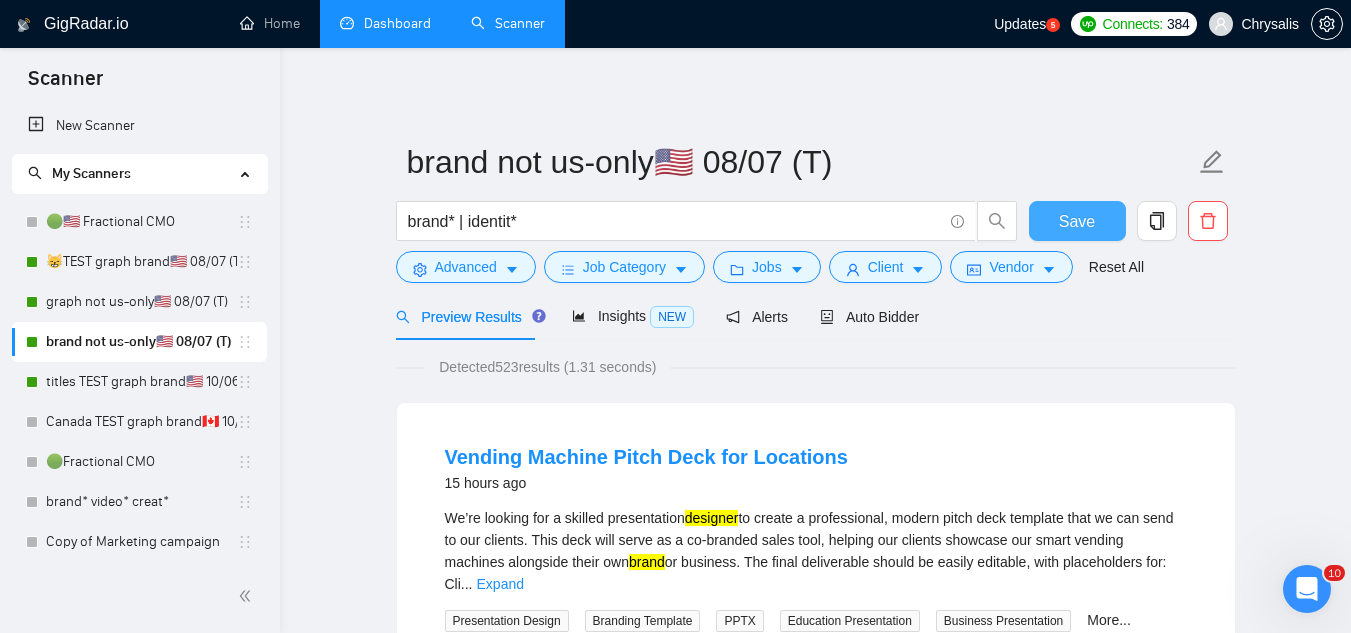click on "Save" at bounding box center (1077, 221) 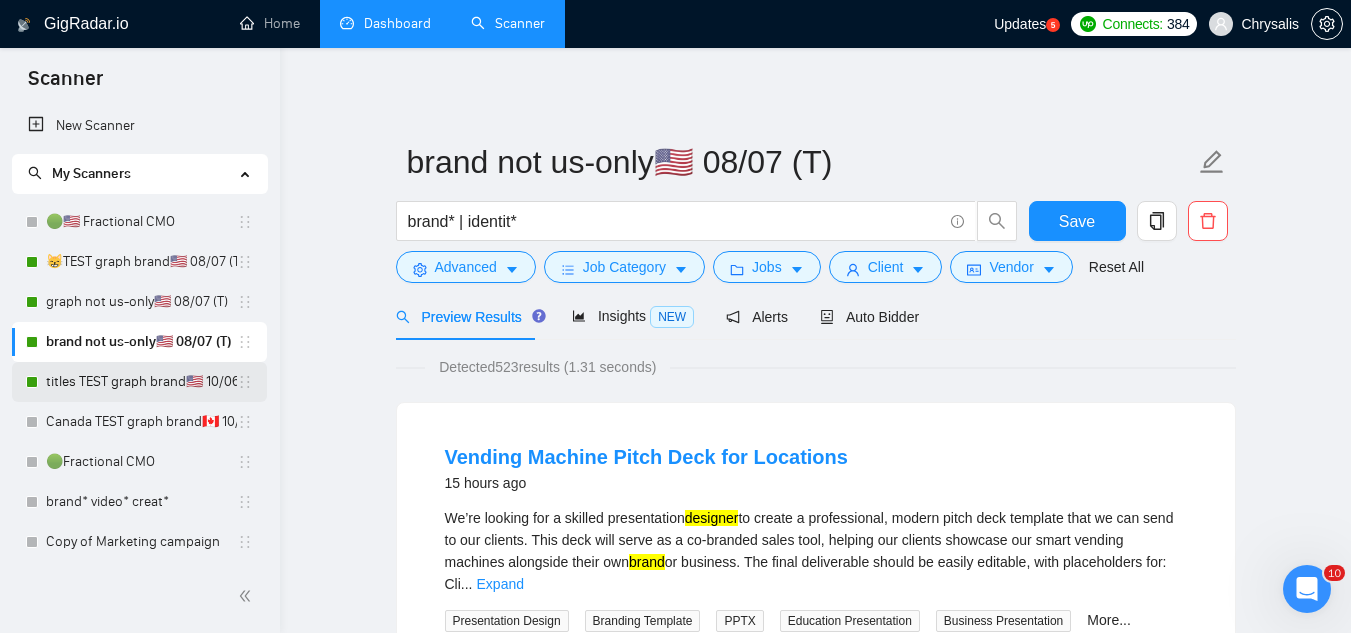 click on "titles TEST graph brand🇺🇸 10/06 (T)" at bounding box center [141, 382] 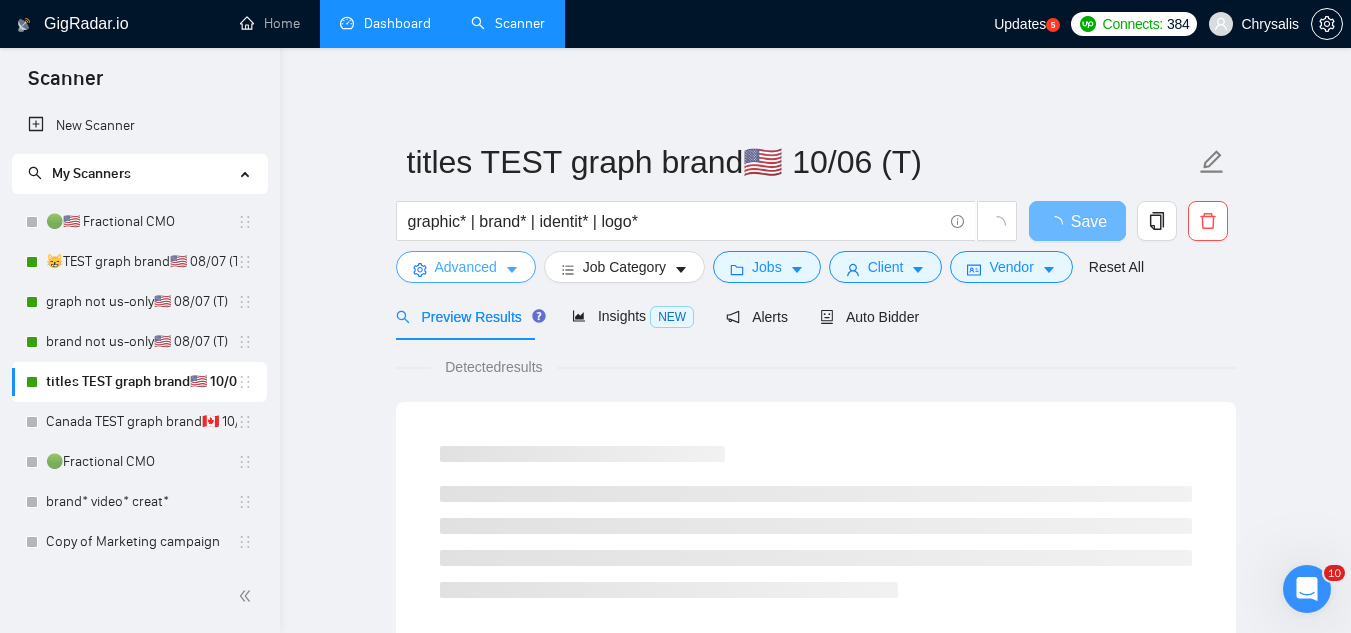 click on "Advanced" at bounding box center (466, 267) 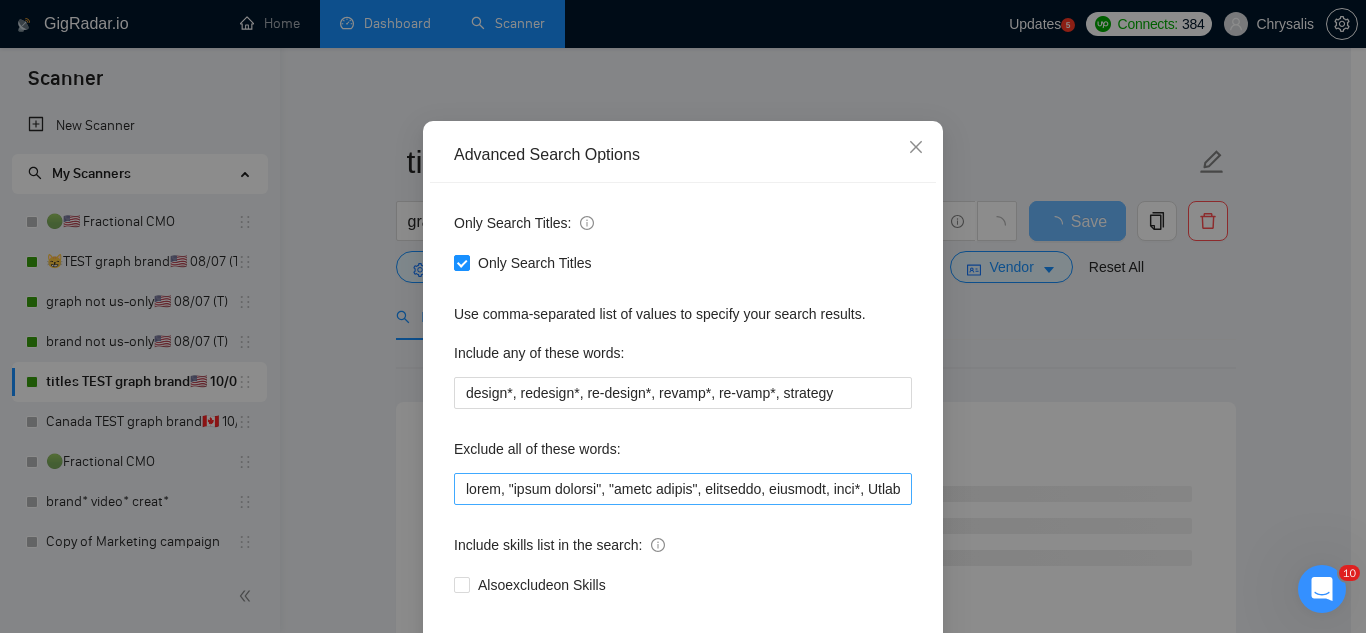 scroll, scrollTop: 100, scrollLeft: 0, axis: vertical 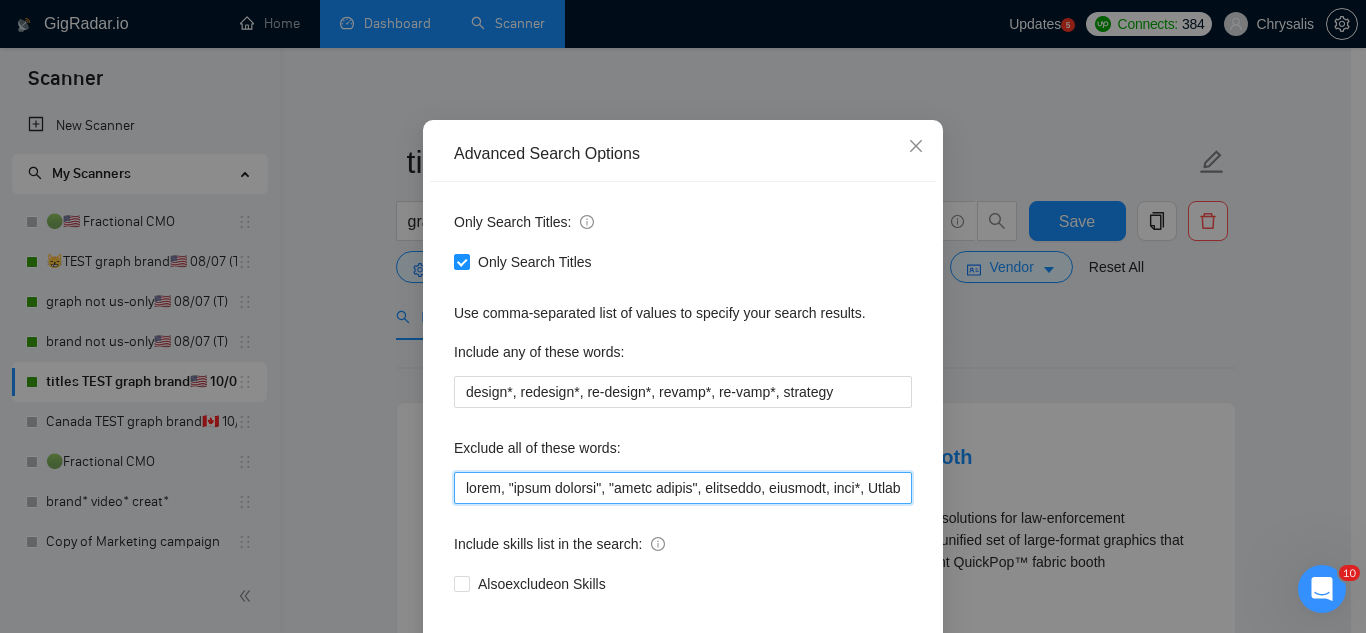click at bounding box center (683, 488) 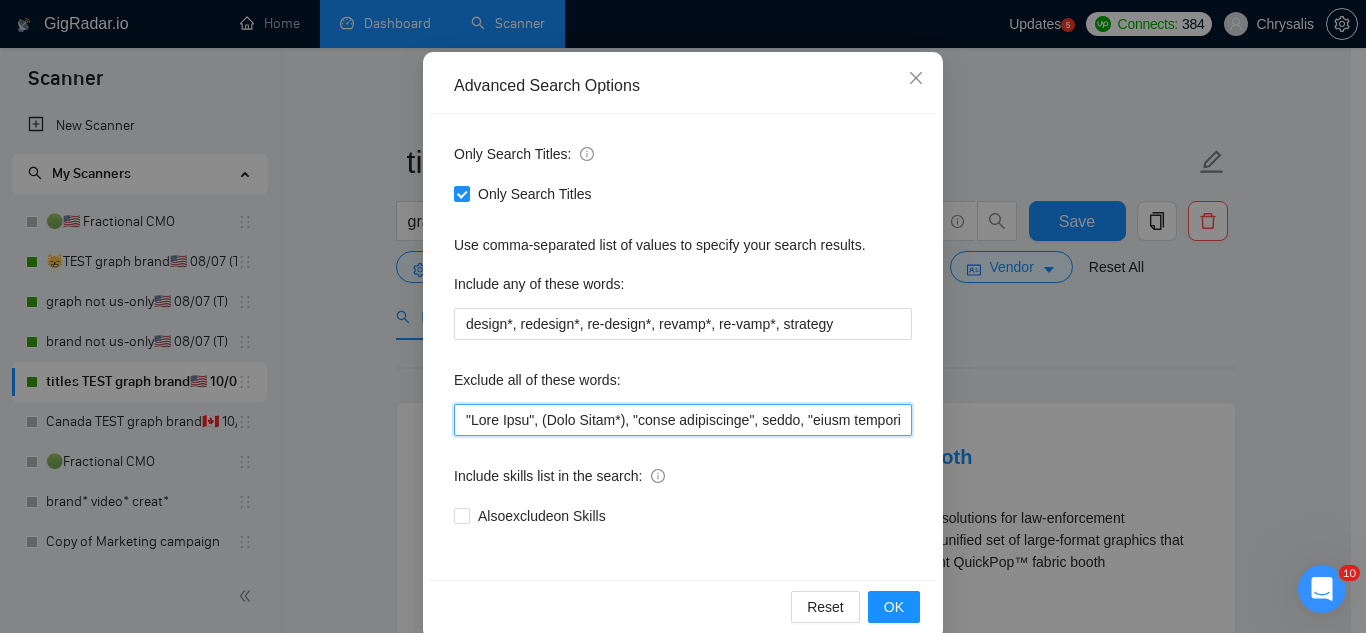scroll, scrollTop: 199, scrollLeft: 0, axis: vertical 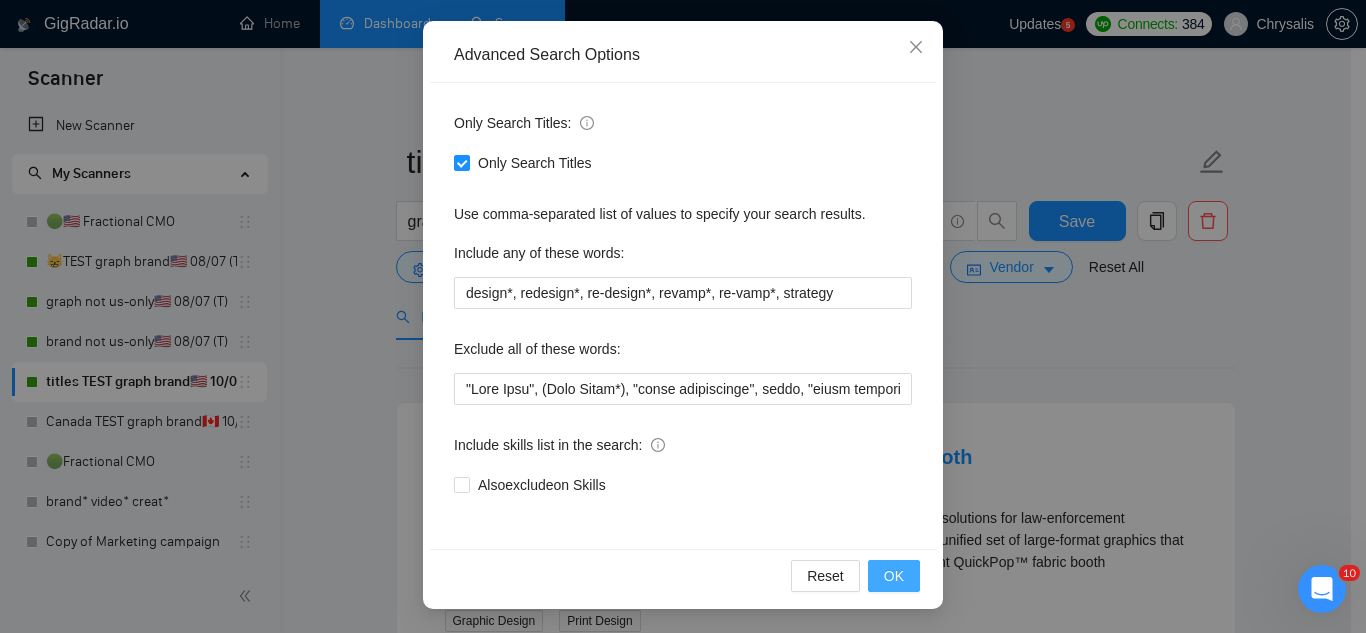 click on "OK" at bounding box center (894, 576) 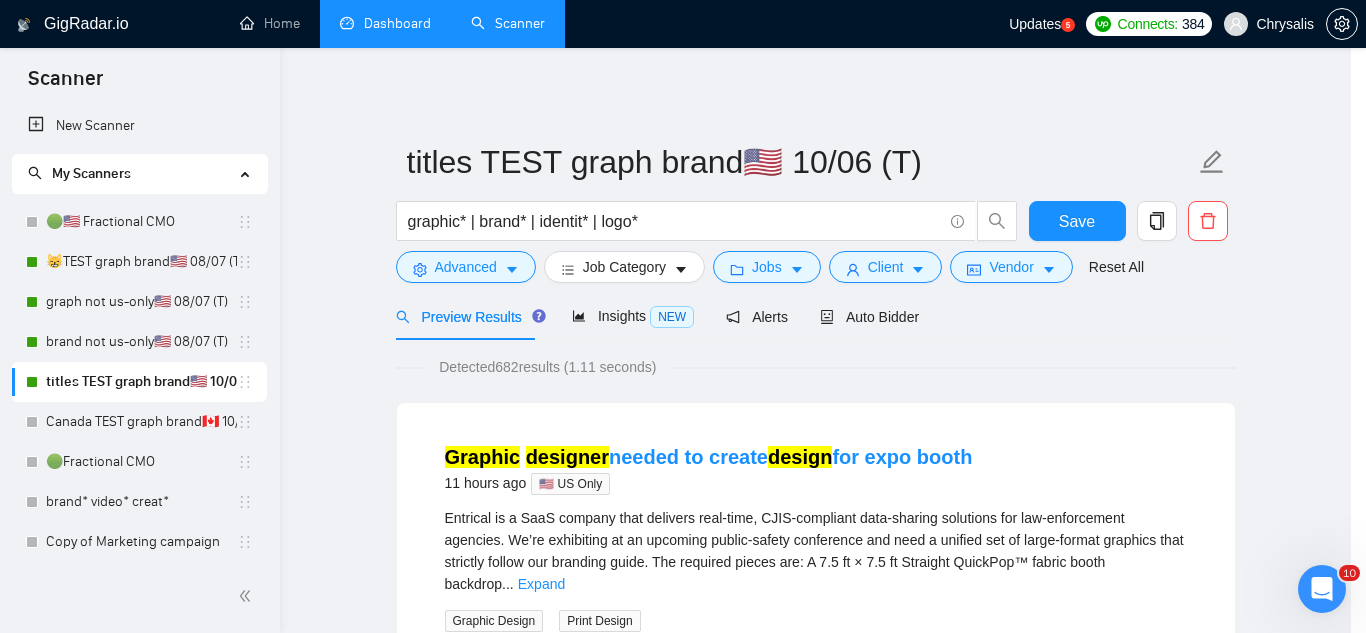 scroll, scrollTop: 99, scrollLeft: 0, axis: vertical 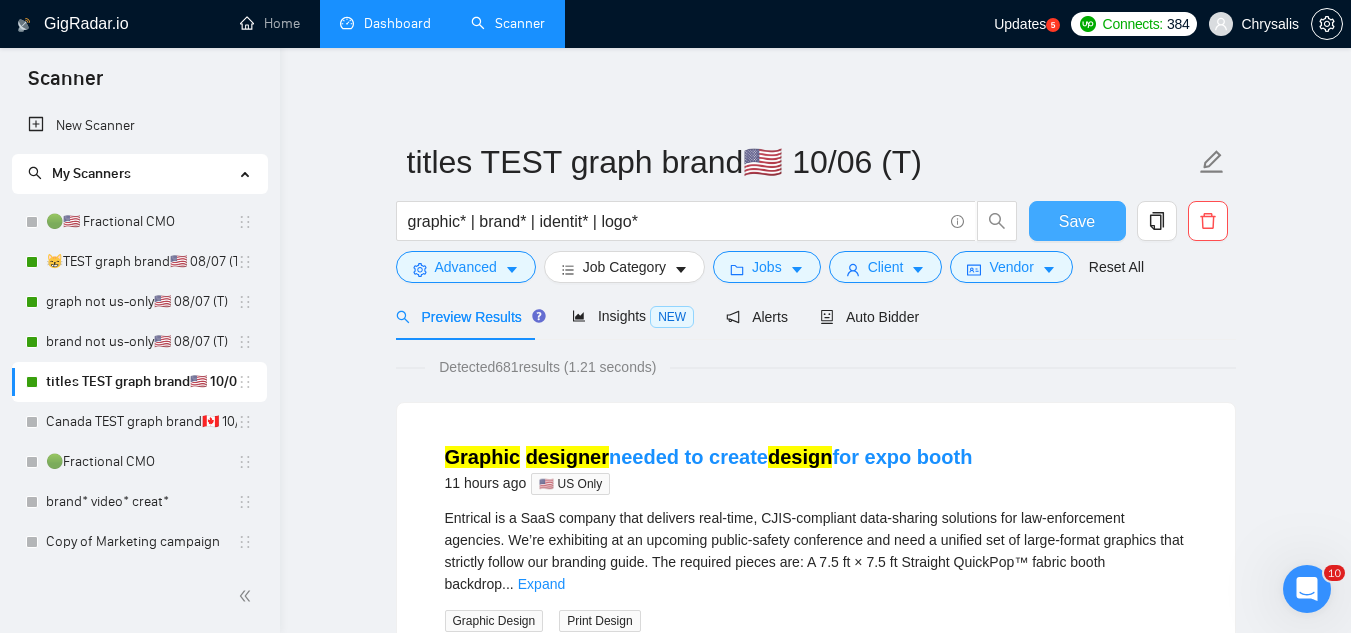 click on "Save" at bounding box center [1077, 221] 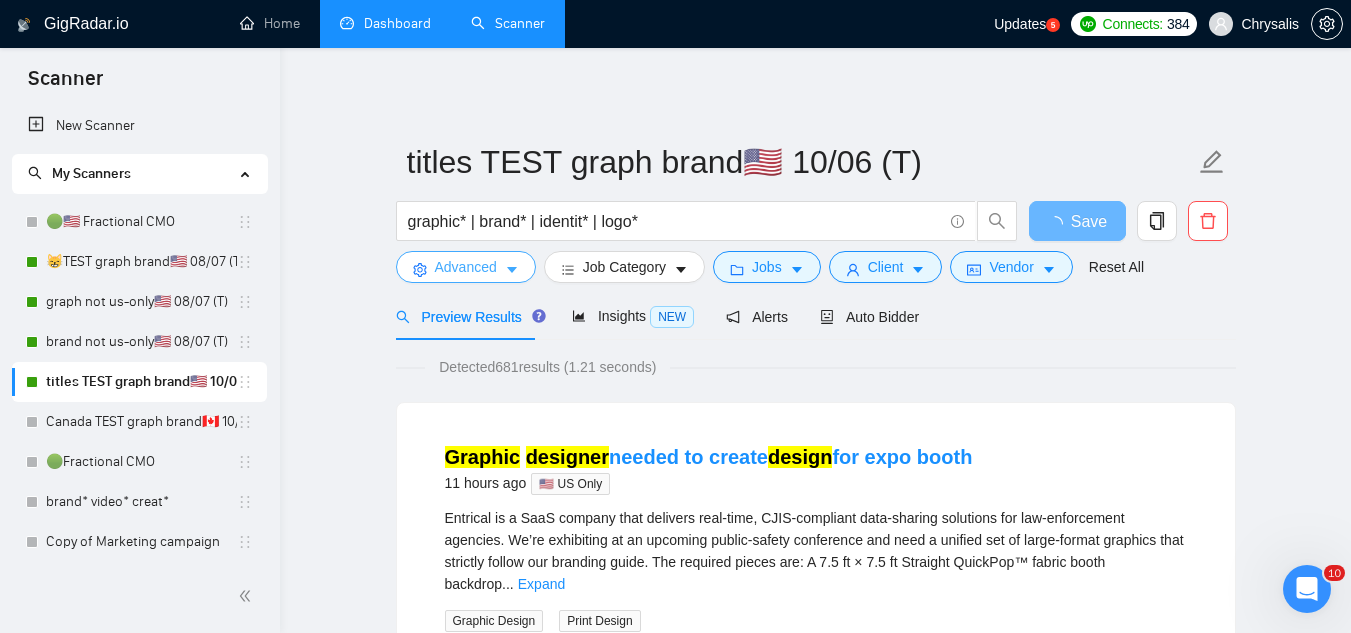 click on "Advanced" at bounding box center (466, 267) 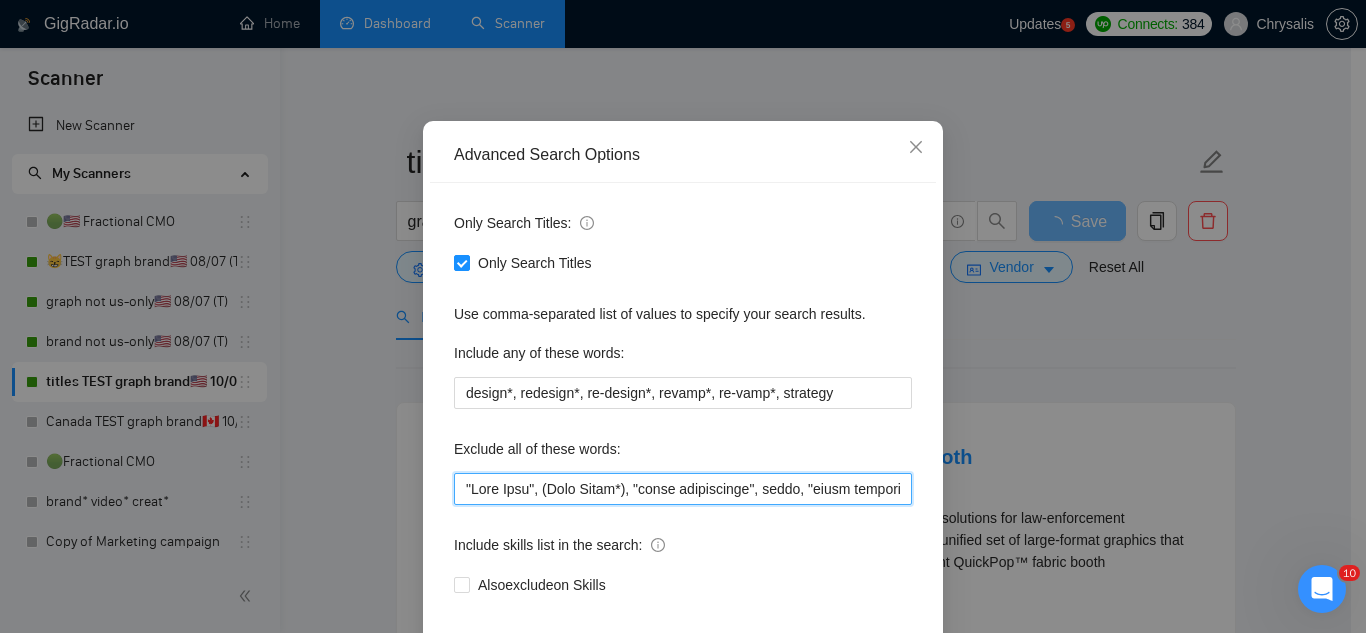 click at bounding box center [683, 489] 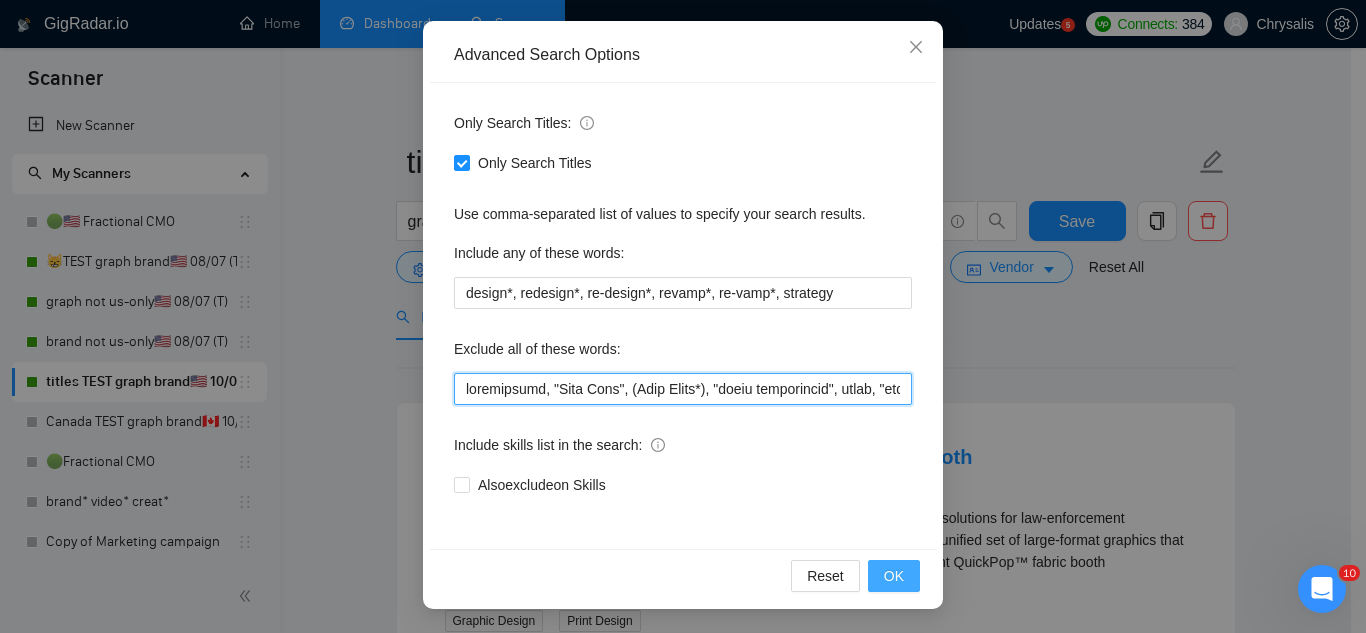 type on "coordinator, "Card Game", (Wall Mural*), "event coordinator", music, "color grading", "store design", furniture, flooring, sock*, Short*, Apparel, "pinterest ads", "modular construction", commission, referral, Coach, Showroom, moss, hat*, (t shirt*), flag*, Kajabi, mural, hood*, sweatshirt*, (t-shirt*), AppStream, "Boat Rental", (Product Dev*), Consultant, Advisor, subdomain, "Hand-Drawn", Architect, (voice actor*), (video edit*), "business development/lead gen", (/lead gen*), (lead gen*), (Lead Generation*), "Sound-Masking", "/SMS", sms, (program implement*), guitar, bitcoin, crypto, blockchain, "compensation consultant", recruiter, "webinar host", "sms expert", Draftsman, "mechanical layout", "equipment layout", "Bakery Plan", "Microsoft Visio", sketch, "t-shirt design", Patent, trademark, "trademark consulting", "intellectual property law", MidJourney, "AI image generation & editing", "AI image", "font development", clothing, "t-shirt", "tee shirt", accessories, Illustration, drawing, "Vector works", CA..." 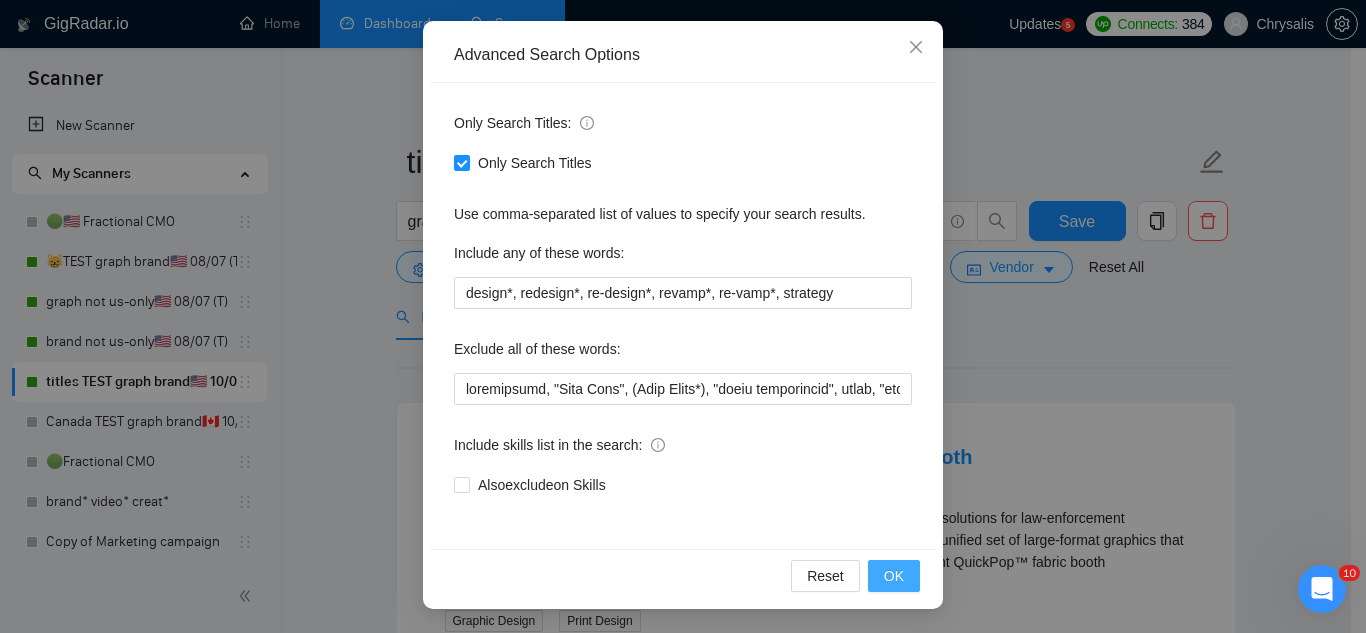 click on "OK" at bounding box center [894, 576] 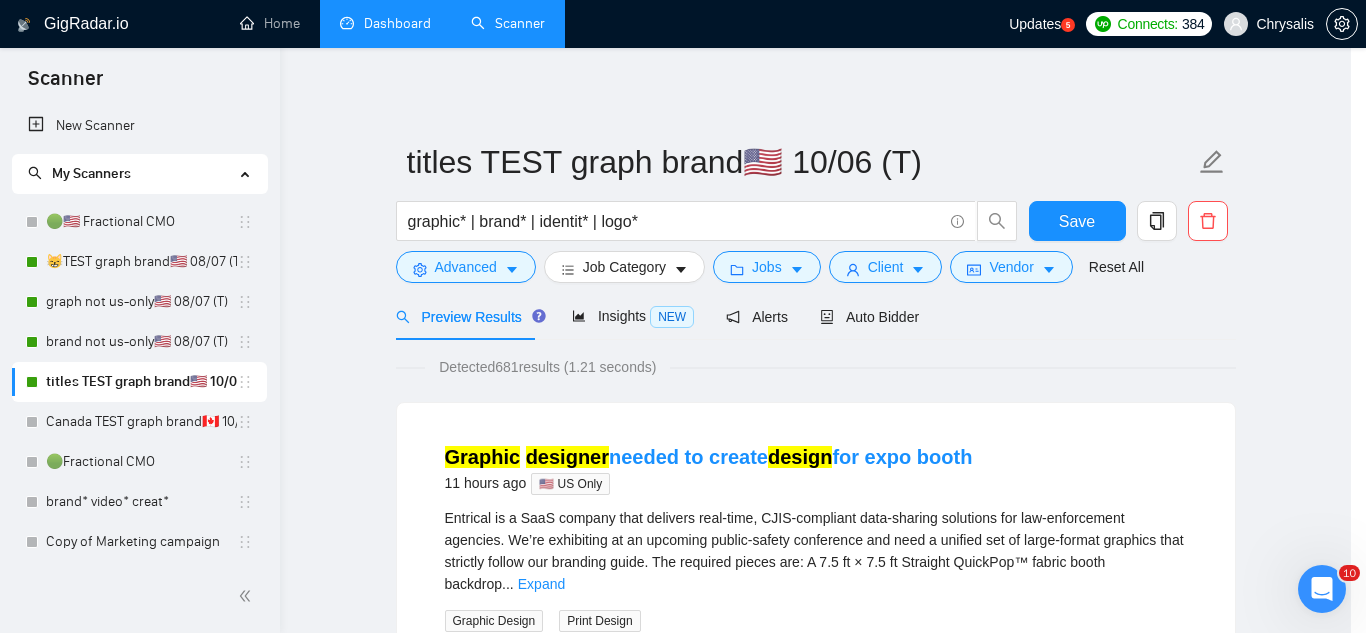 scroll, scrollTop: 99, scrollLeft: 0, axis: vertical 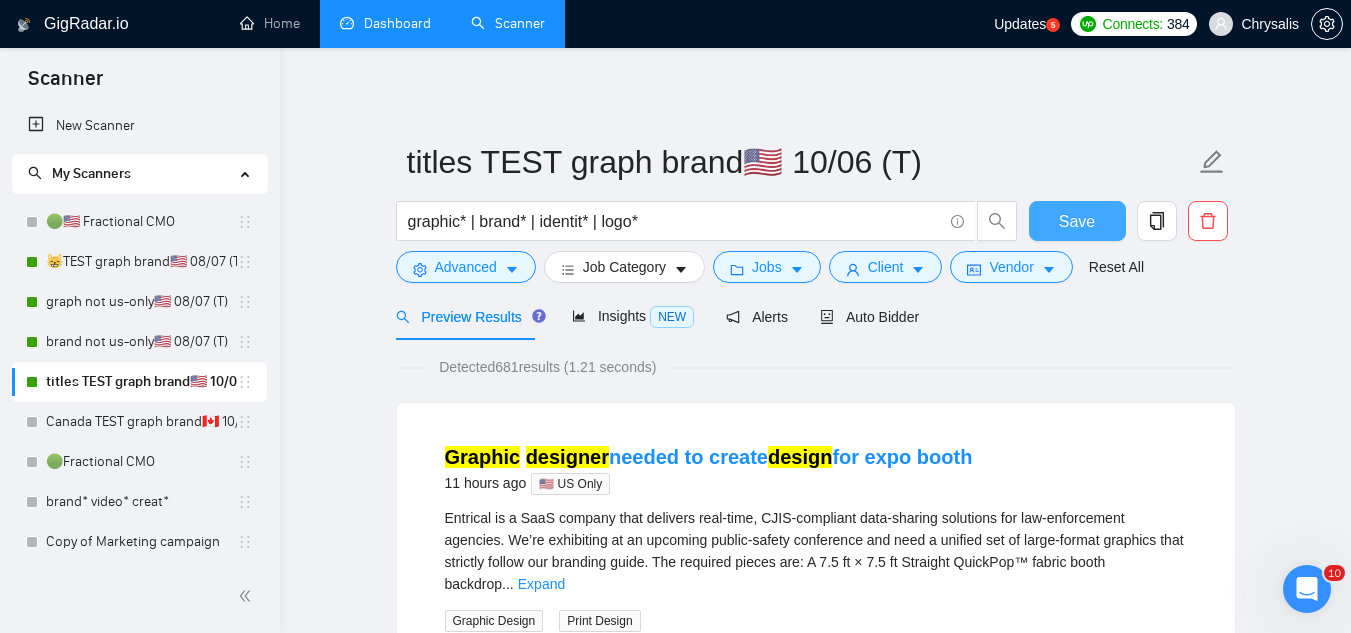 click on "Save" at bounding box center [1077, 221] 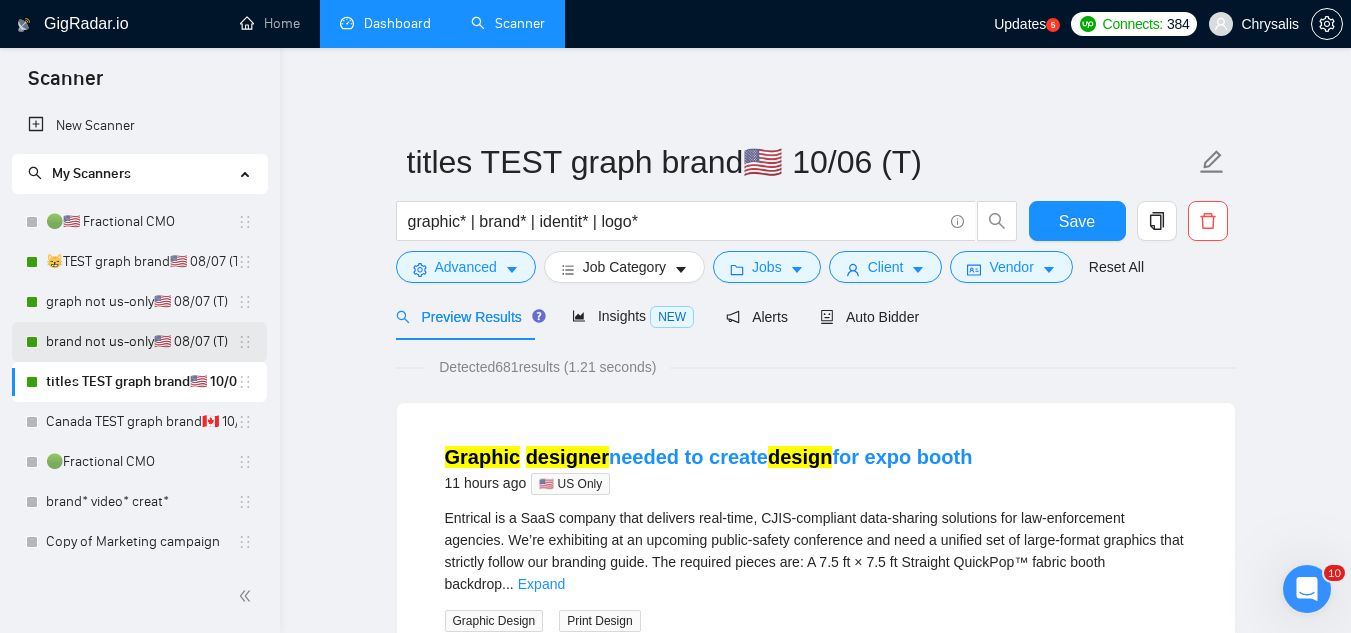 click on "brand not us-only🇺🇸 08/07 (T)" at bounding box center (141, 342) 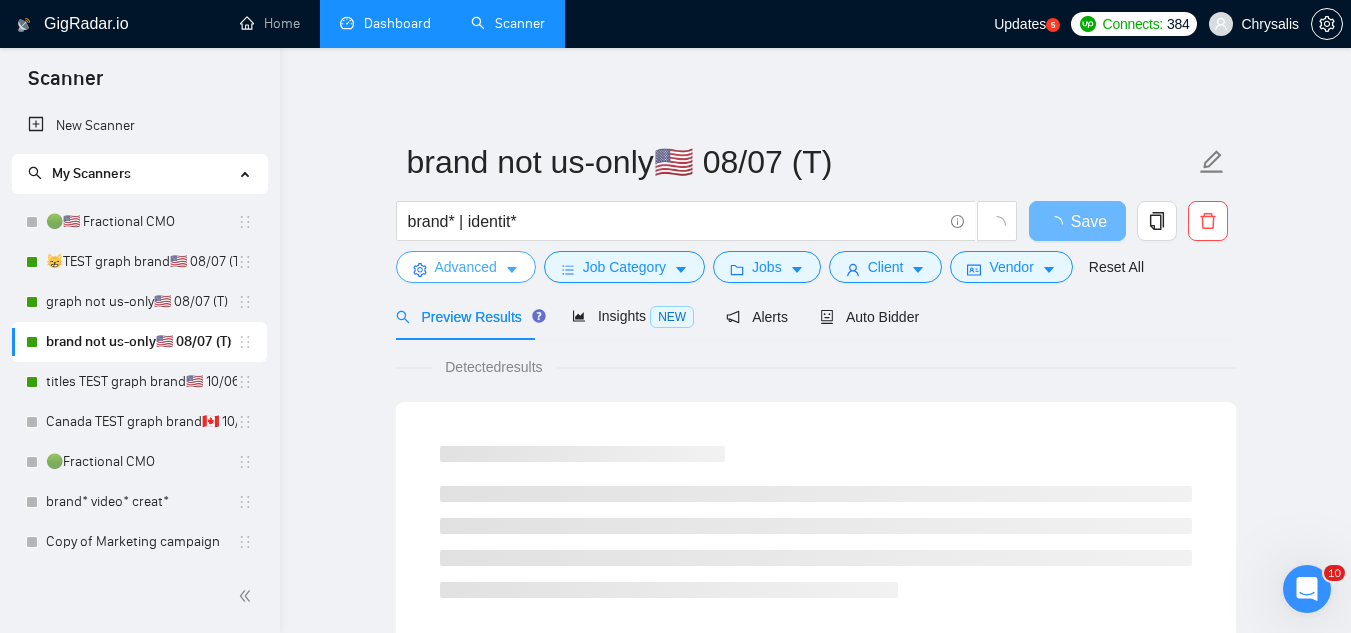 click on "Advanced" at bounding box center (466, 267) 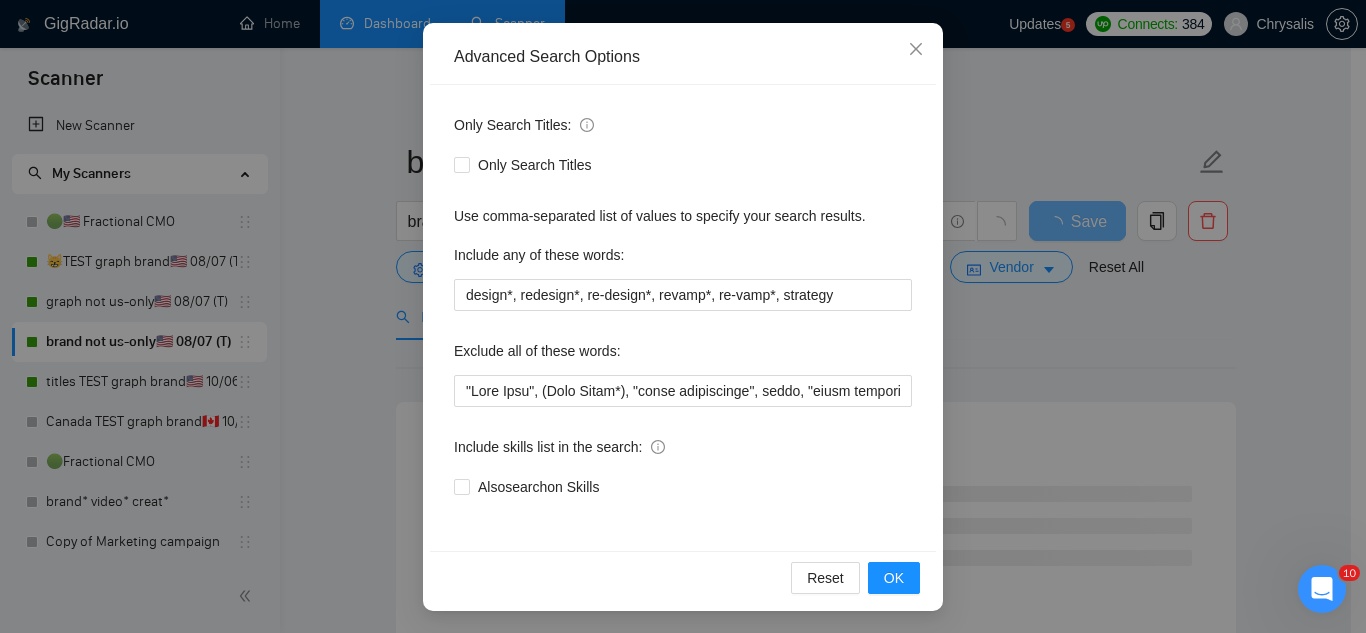 scroll, scrollTop: 199, scrollLeft: 0, axis: vertical 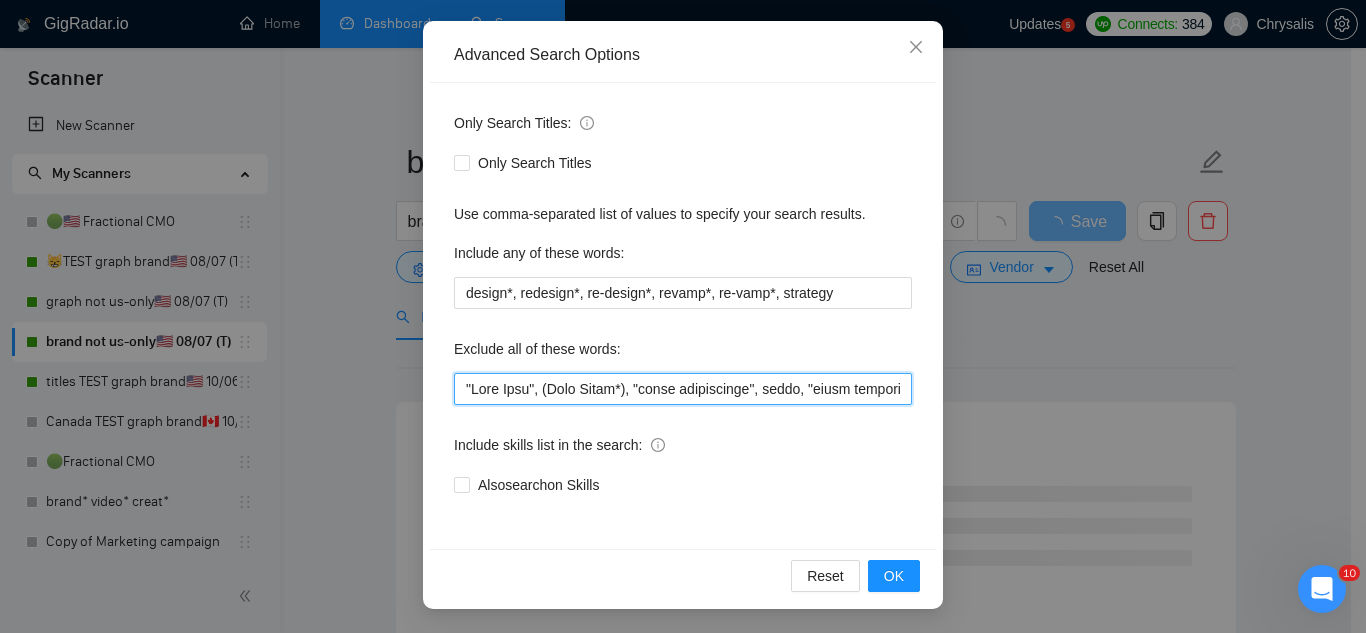 click at bounding box center (683, 389) 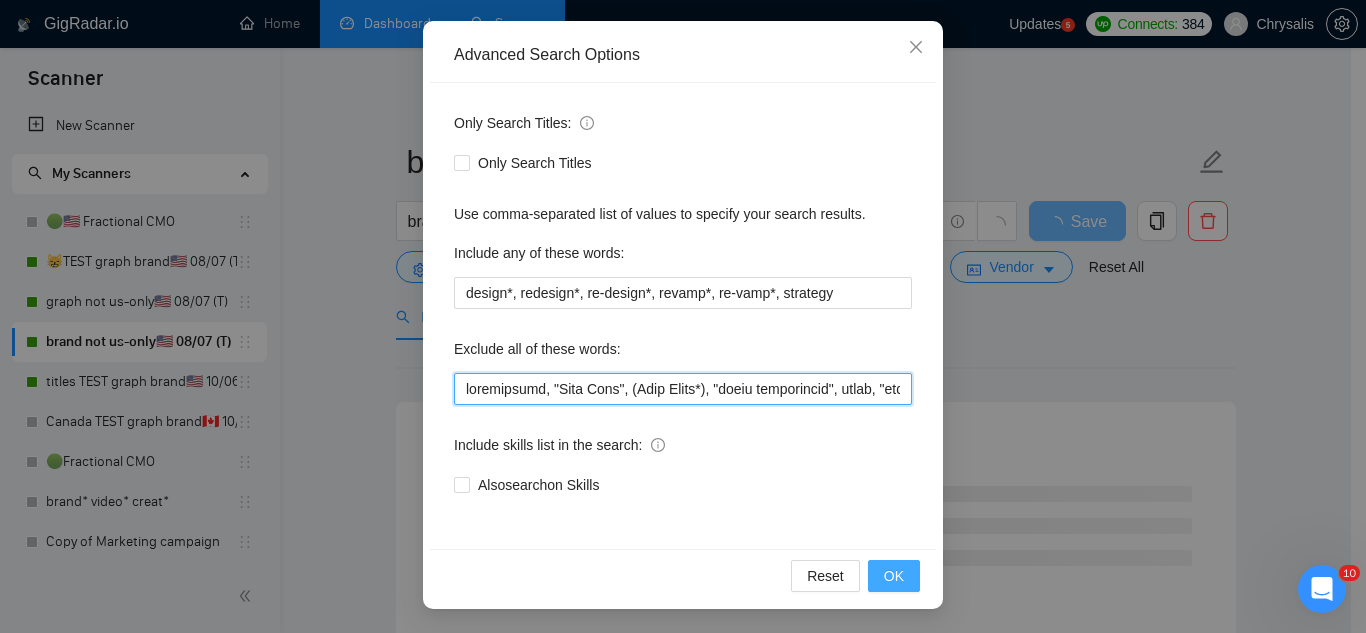 type on "coordinator, "Card Game", (Wall Mural*), "event coordinator", music, "color grading", "store design", furniture, flooring, sock*, Short*, Apparel, "pinterest ads", "modular construction", commission, referral, Coach, Showroom, moss, hat*, "t shirts", flag*, Kajabi, mural, hood*, sweatshirt*, (t-shirt*), AppStream, "Boat Rental", (Product Dev*), Consultant, Advisor, subdomain, "Hand-Drawn", Architect, (voice actor*), (video edit*), "business development/lead gen", (/lead gen*), (lead gen*), (Lead Generation*), "Sound-Masking", "/SMS", sms, (program implement*), guitar, bitcoin, crypto, blockchain, "compensation consultant", recruiter, "webinar host", "sms expert", Draftsman, "mechanical layout", "equipment layout", "Bakery Plan", "Microsoft Visio", sketch, "t-shirt design", Patent, trademark, "trademark consulting", "intellectual property law", MidJourney, "AI image generation & editing", "AI image", "font development", clothing, "t-shirt", "tee shirt", accessories, Illustration, drawing, "Vector works", CA..." 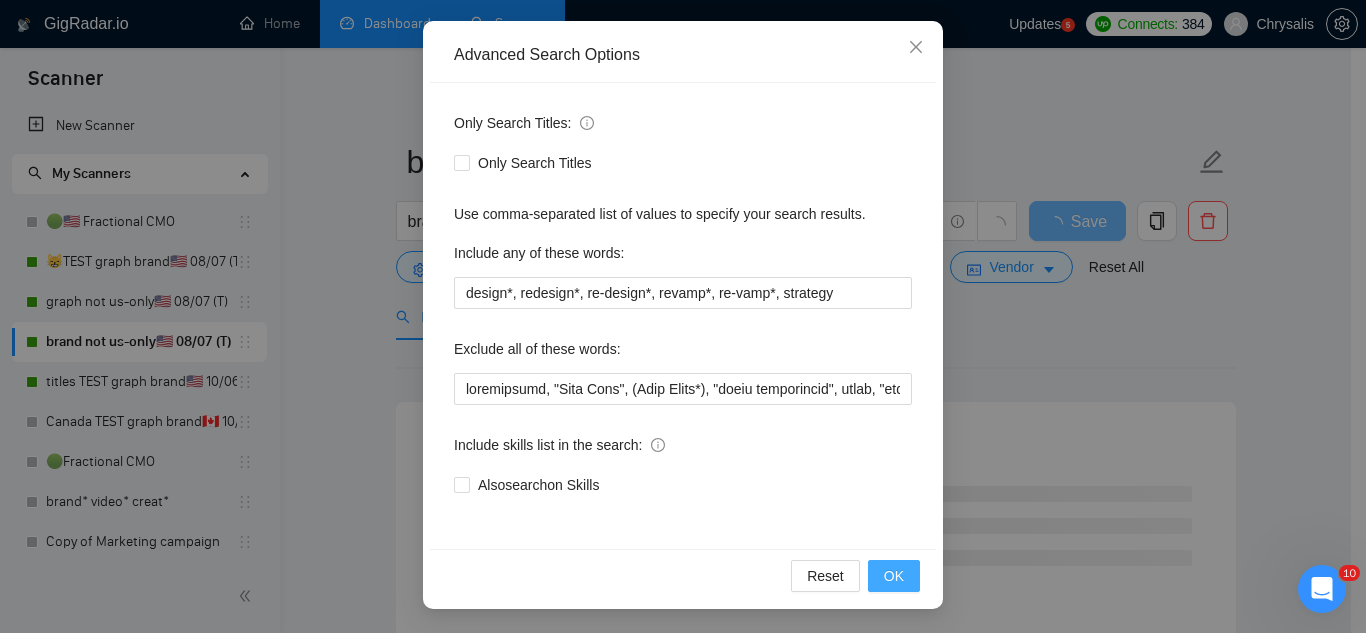 click on "OK" at bounding box center (894, 576) 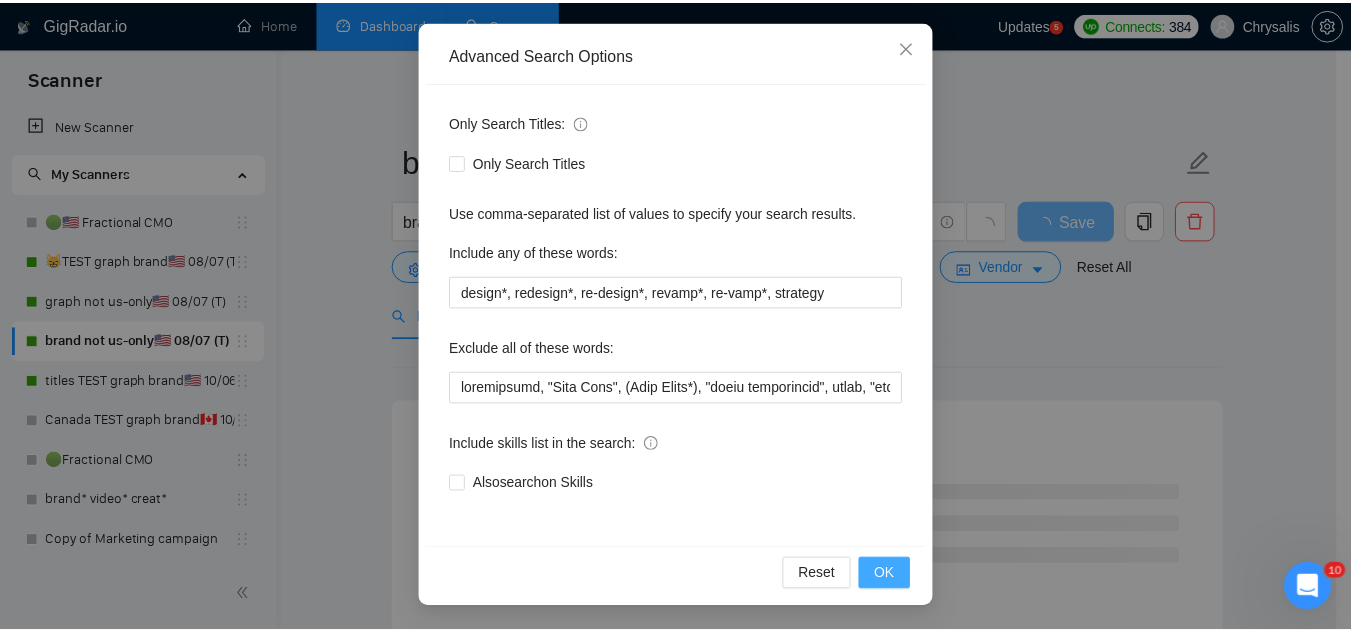 scroll, scrollTop: 99, scrollLeft: 0, axis: vertical 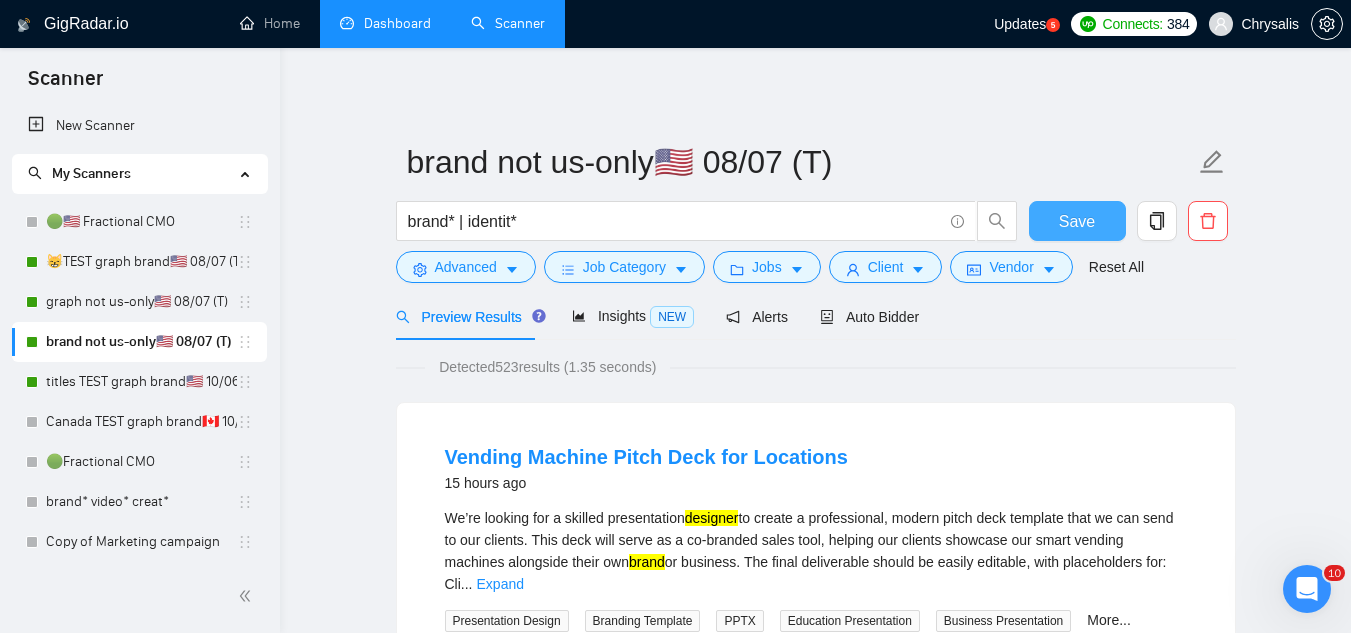 click on "Save" at bounding box center [1077, 221] 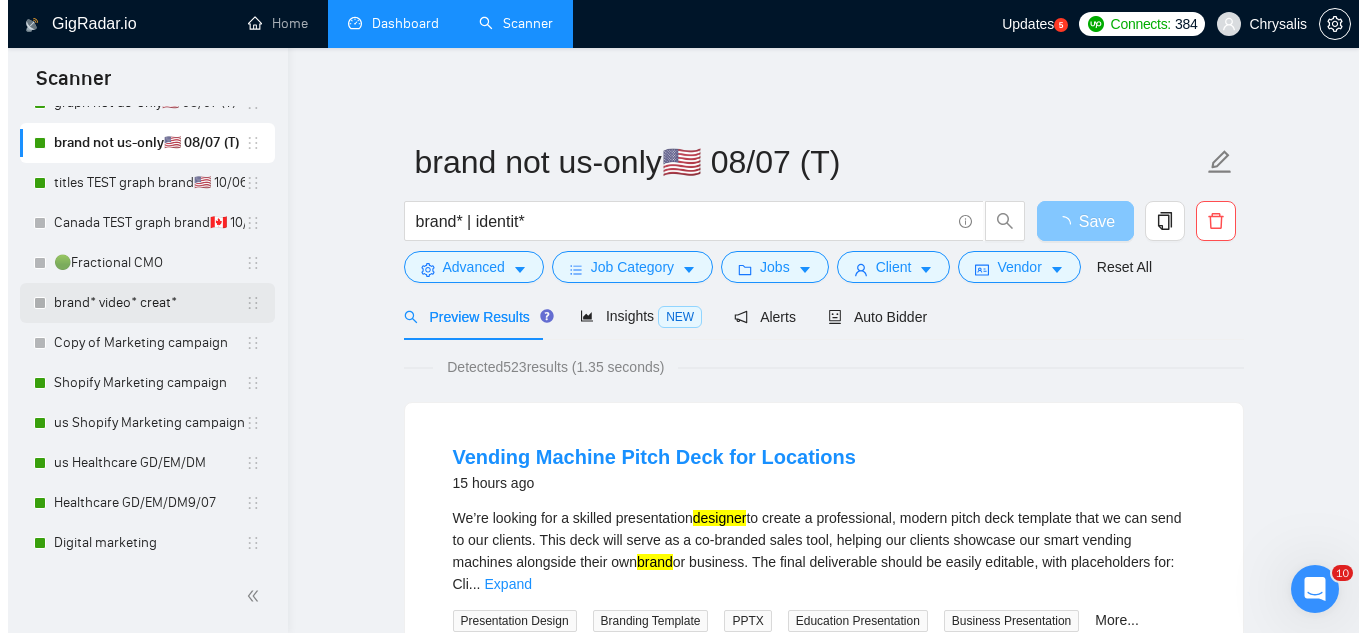 scroll, scrollTop: 200, scrollLeft: 0, axis: vertical 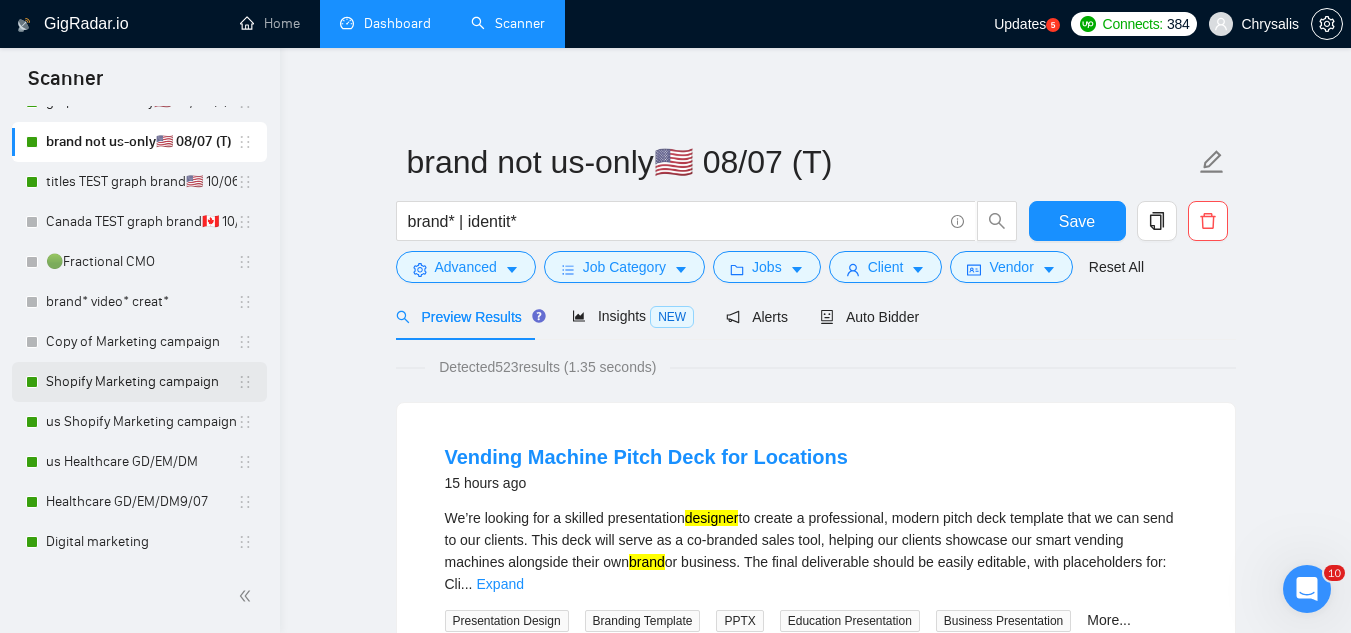 click on "Shopify Marketing campaign" at bounding box center [141, 382] 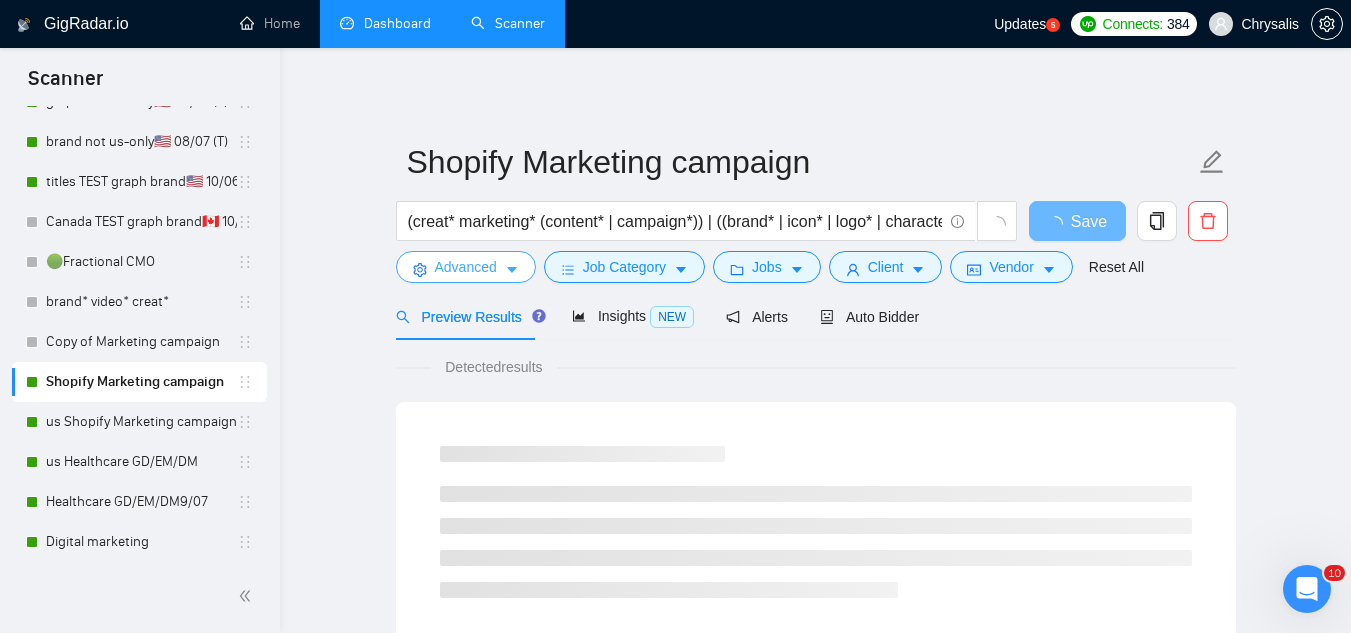 click on "Advanced" at bounding box center [466, 267] 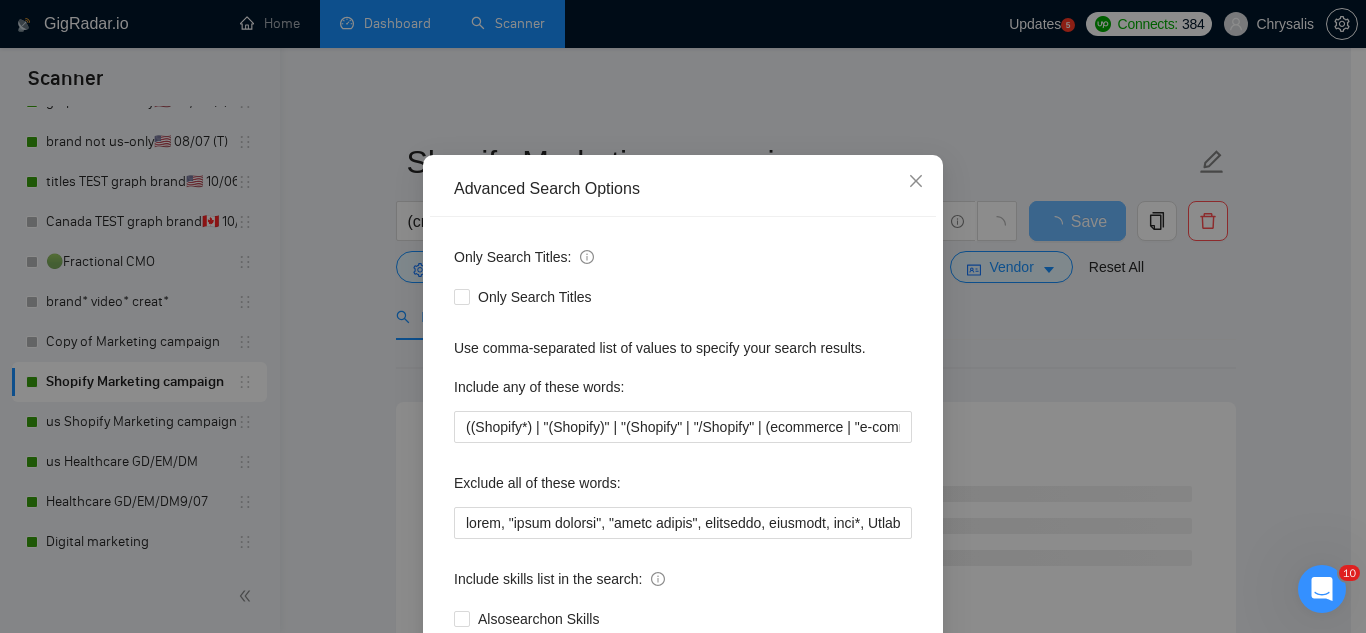 scroll, scrollTop: 100, scrollLeft: 0, axis: vertical 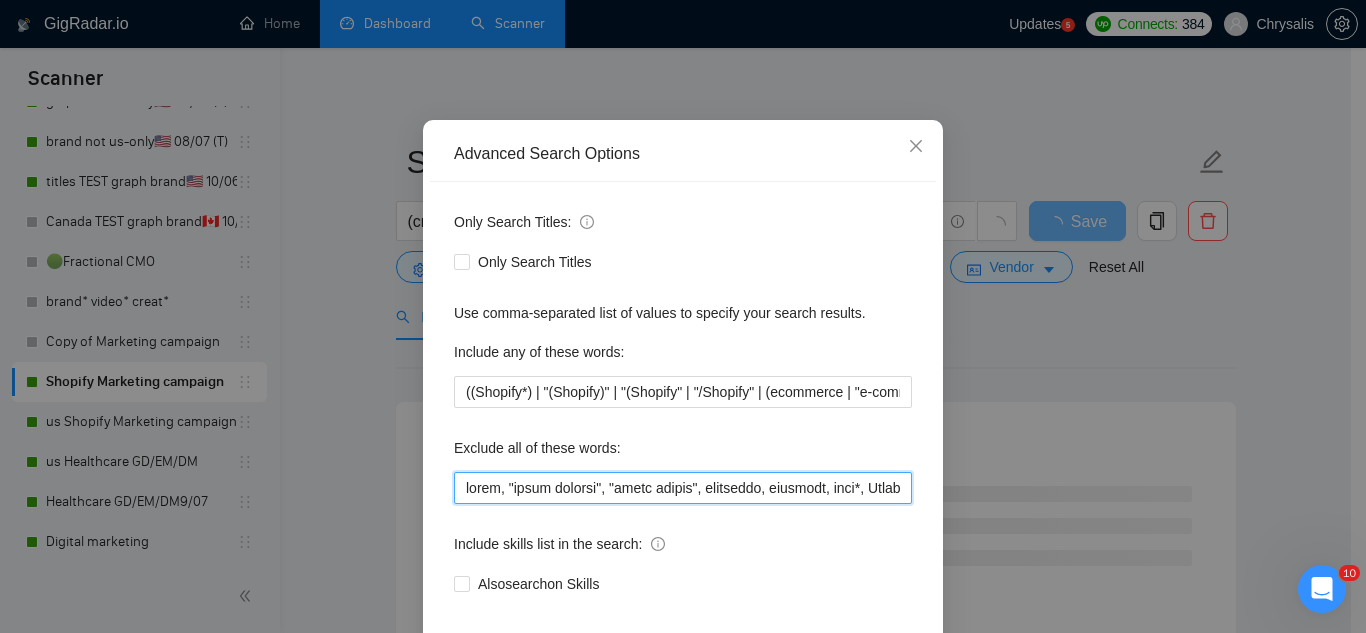 click at bounding box center (683, 488) 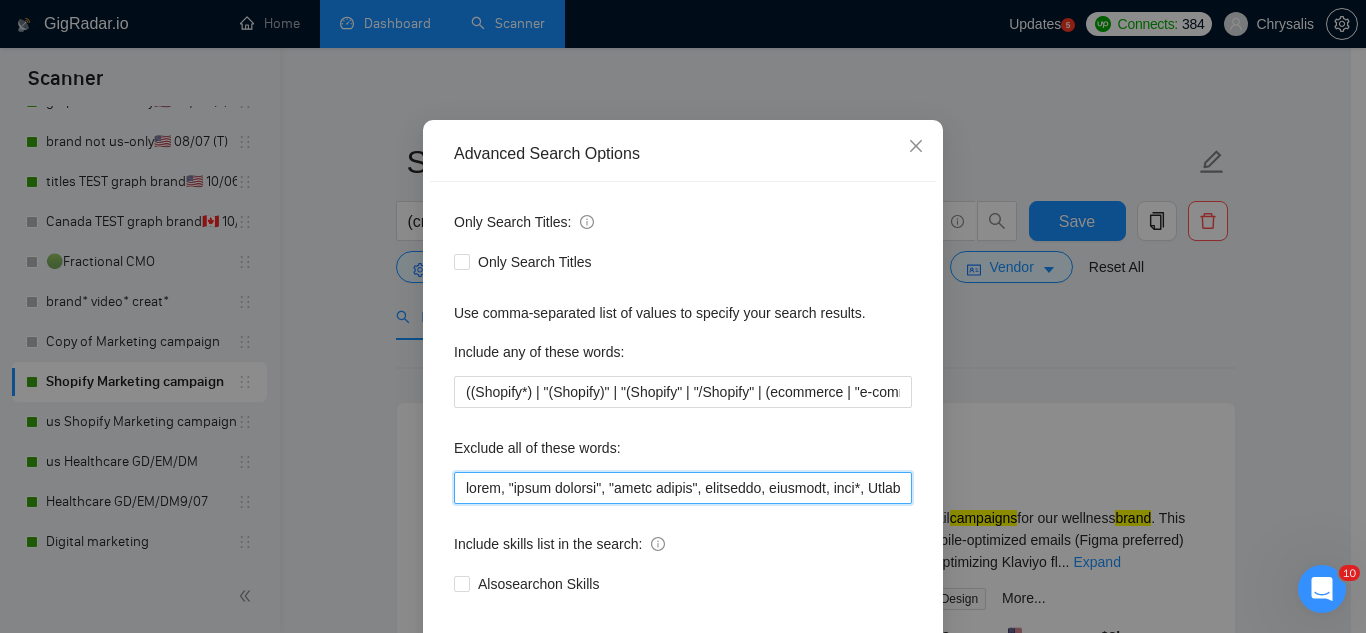 paste on ""Card Game", (Wall Mural*), "event coordinator"," 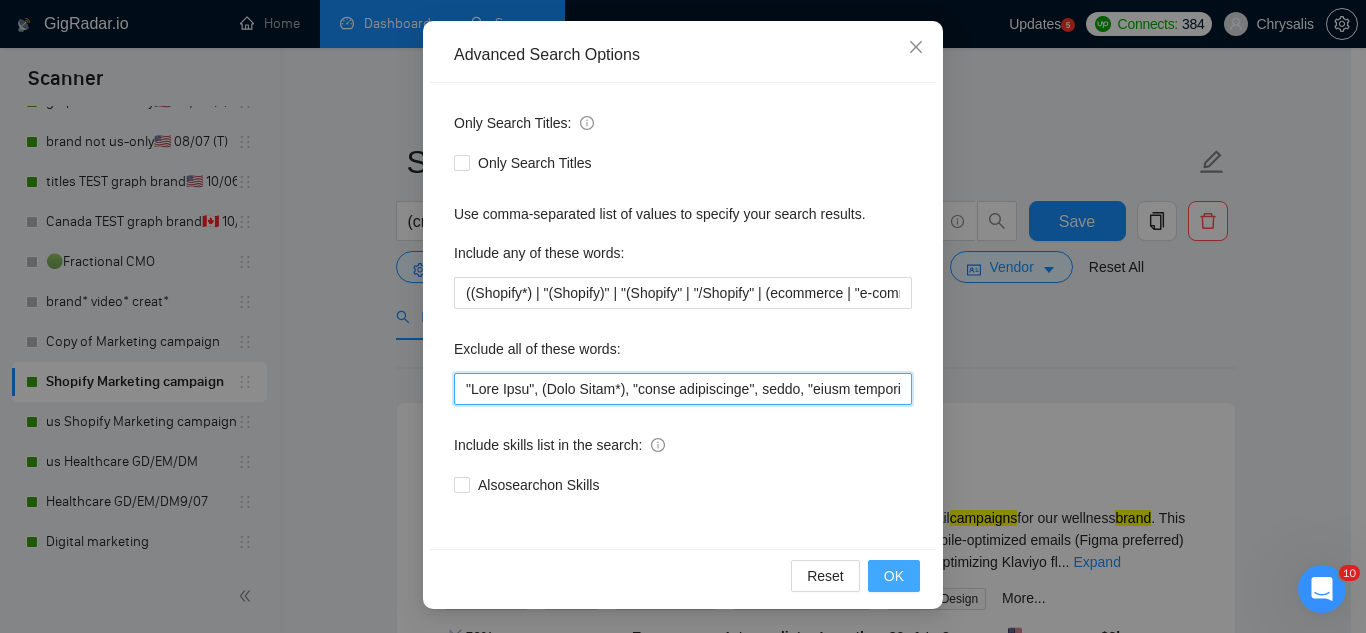 type on ""Card Game", (Wall Mural*), "event coordinator", music, "color grading", "store design", furniture, flooring, sock*, Short*, Apparel, "pinterest ads", "modular construction", commission, referral, coach, Showroom, moss, hat*, (t shirt*), flag*, Kajabi, mural, hood*, sweatshirt*, (t-shirt*), AppStream, "Boat Rental", (Product Dev*), Consultant, Advisor, subdomain, "Hand-Drawn", Architect, (voice actor*), (video edit*), "business development/lead gen", (/lead gen*), (lead gen*), (Lead Generation*), "Sound-Masking", "/SMS", sms, (program implement*), guitar, bitcoin, crypto, blockchain, "compensation consultant", recruiter, "webinar host", "sms expert", Draftsman, "mechanical layout", "equipment layout", "Bakery Plan", "Microsoft Visio", sketch, "t-shirt design", Patent, trademark, "trademark consulting", "intellectual property law", MidJourney, "AI image generation & editing", "AI image", "font development", clothing, "t-shirt", "tee shirt", accessories, Illustration, drawing, "Fashion & Beauty", "Vector wor..." 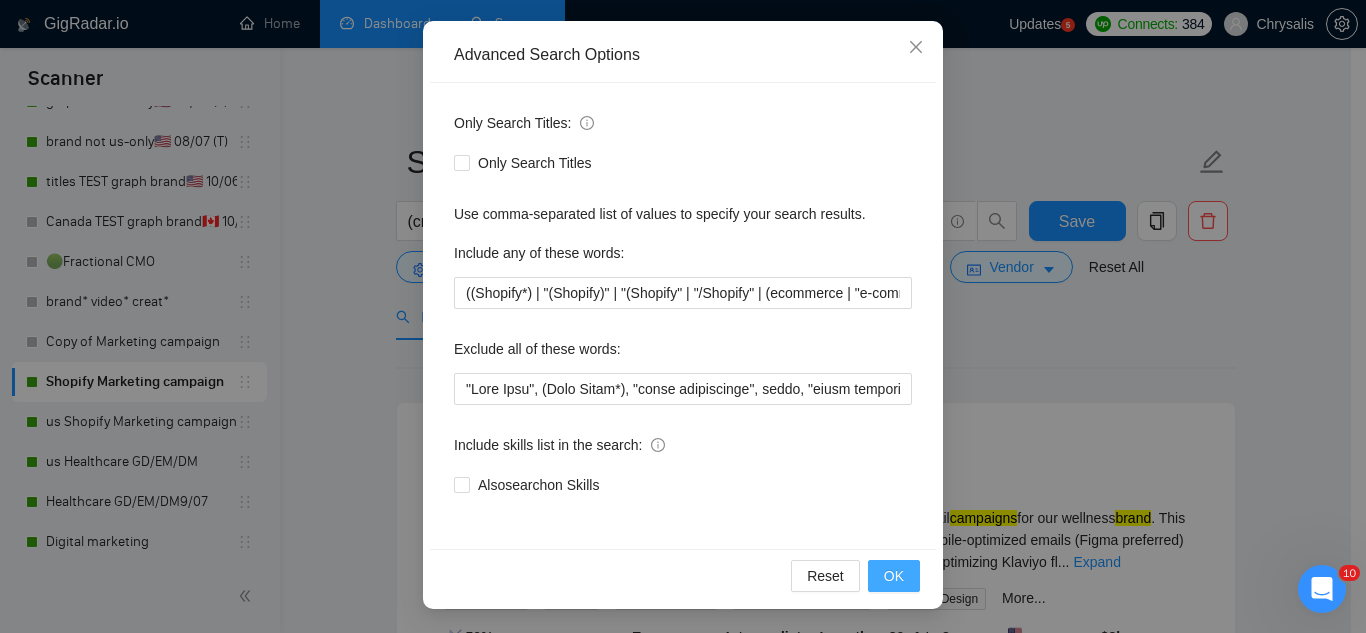 click on "OK" at bounding box center (894, 576) 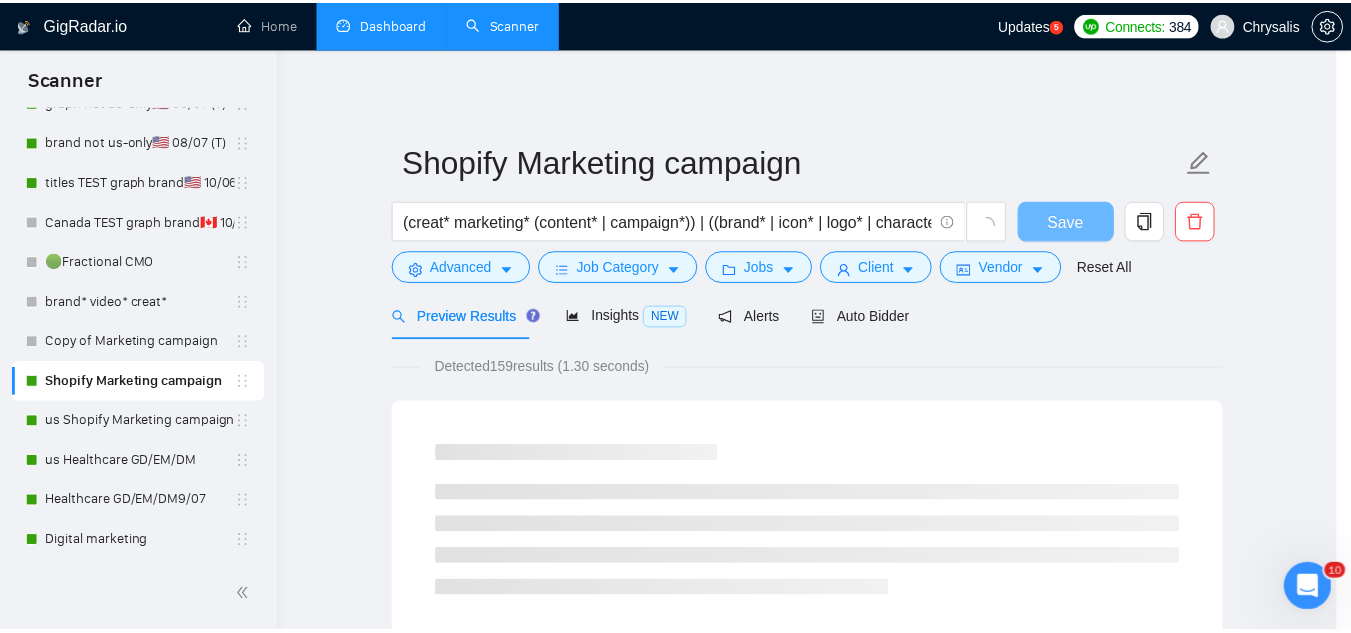 scroll, scrollTop: 99, scrollLeft: 0, axis: vertical 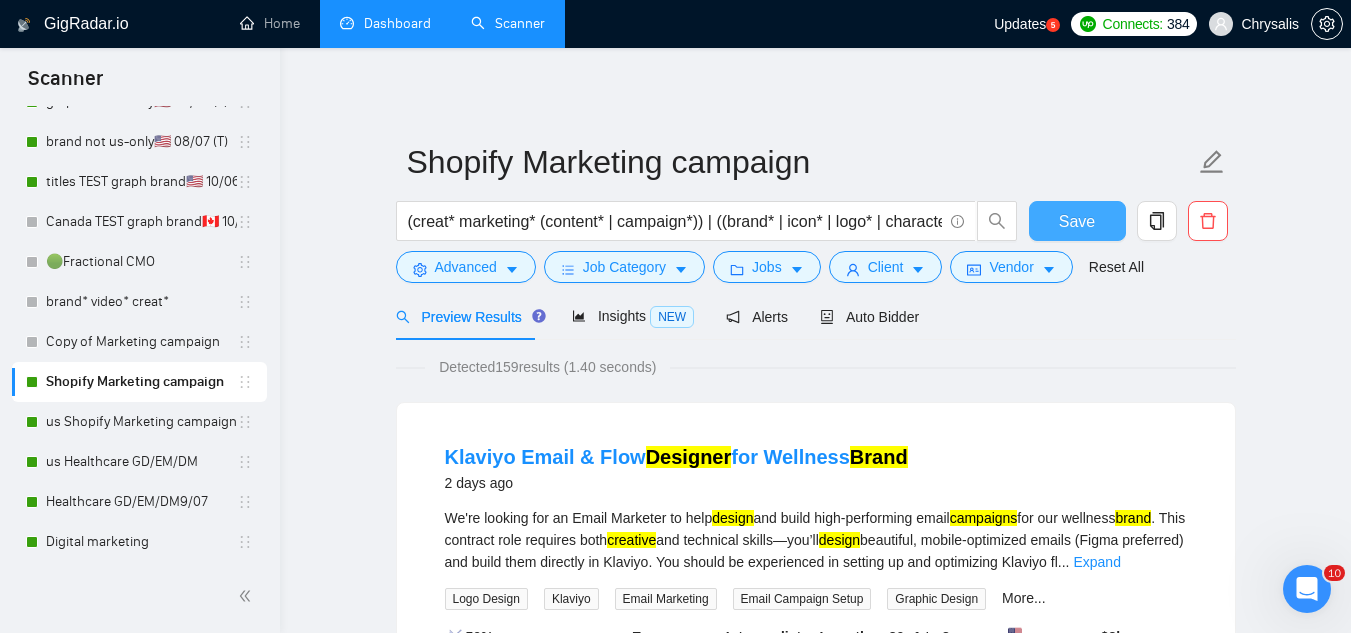 click on "Save" at bounding box center (1077, 221) 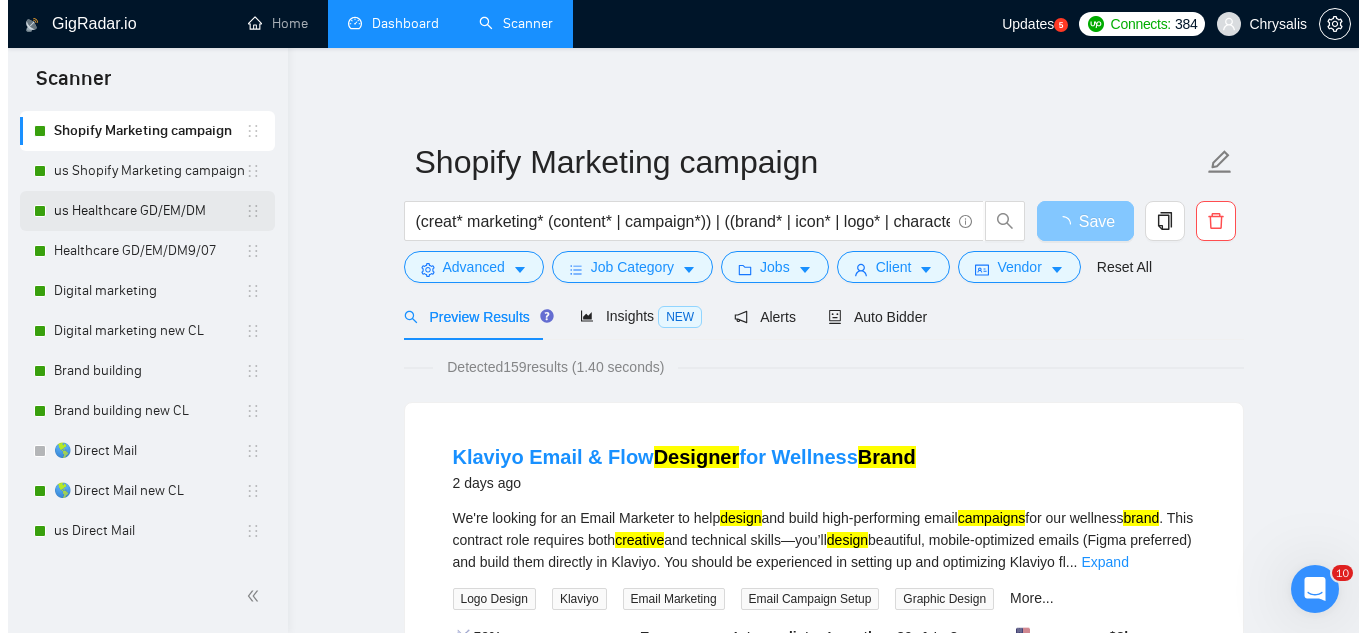 scroll, scrollTop: 500, scrollLeft: 0, axis: vertical 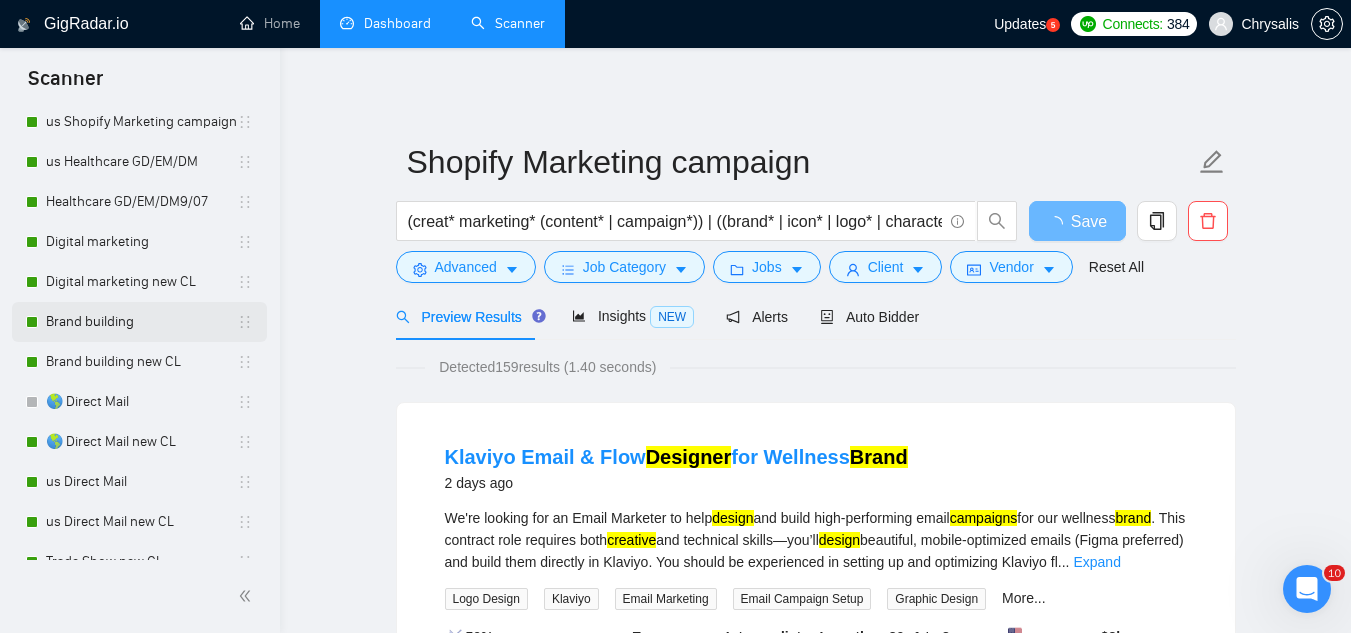 click on "Brand building" at bounding box center [141, 322] 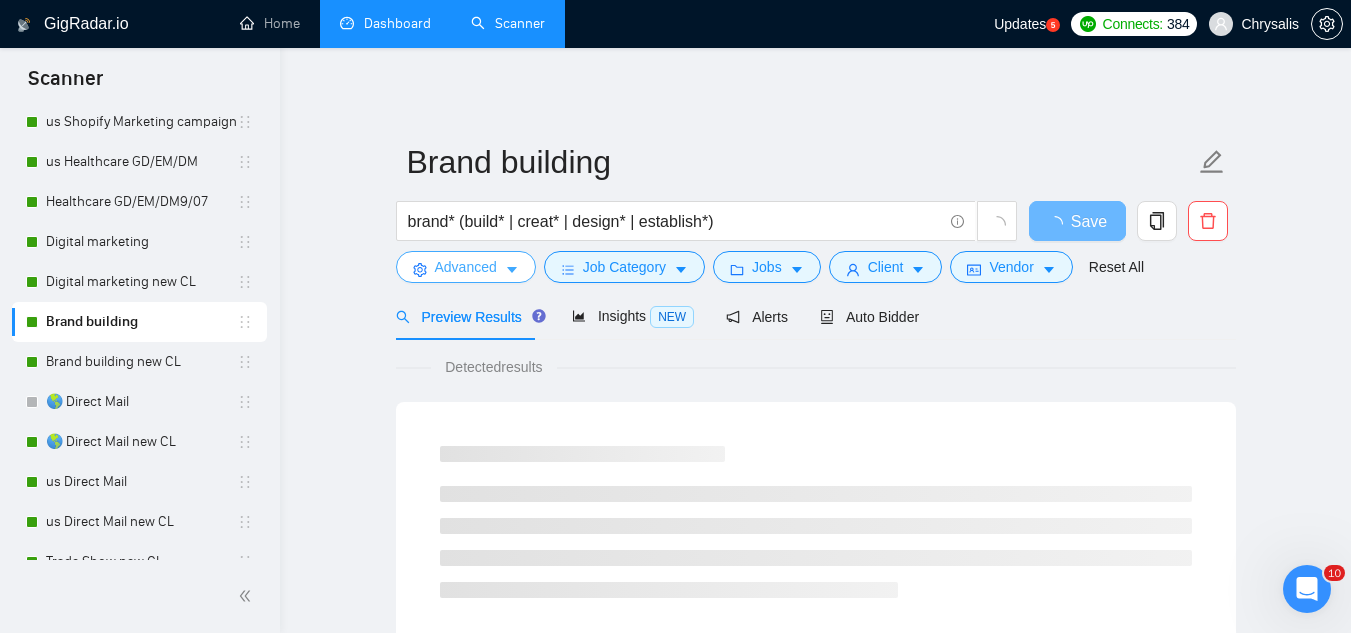 click on "Advanced" at bounding box center [466, 267] 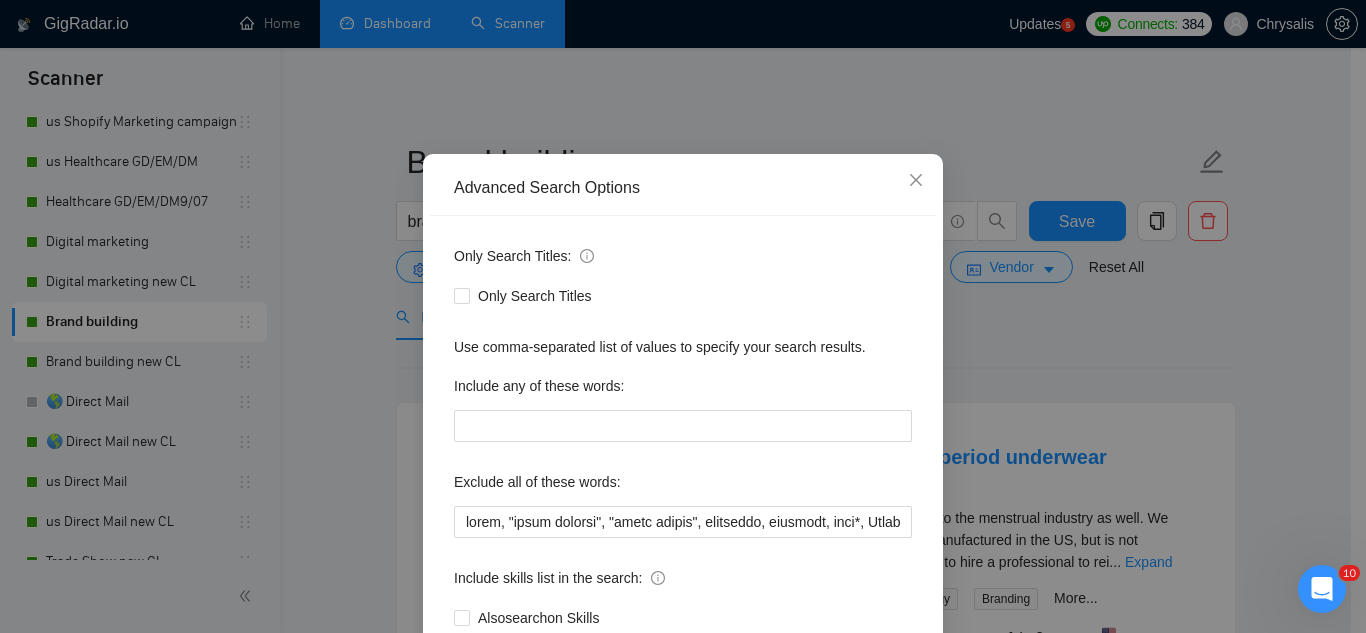 scroll, scrollTop: 100, scrollLeft: 0, axis: vertical 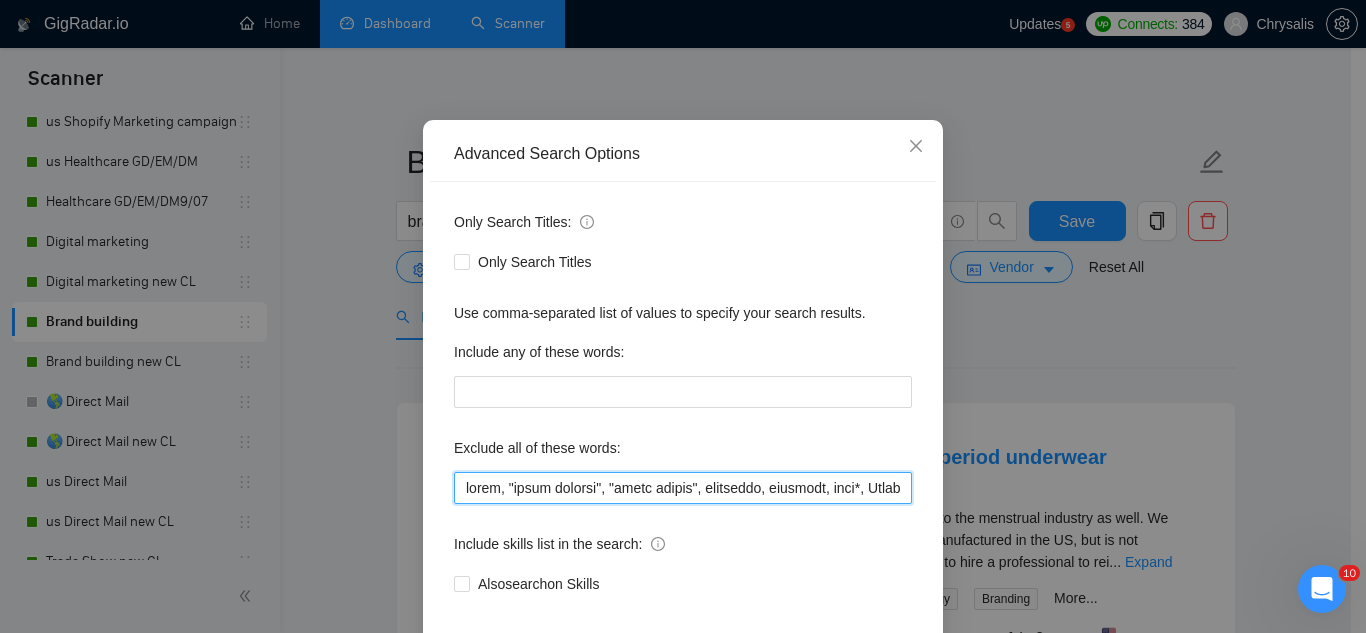 click at bounding box center [683, 488] 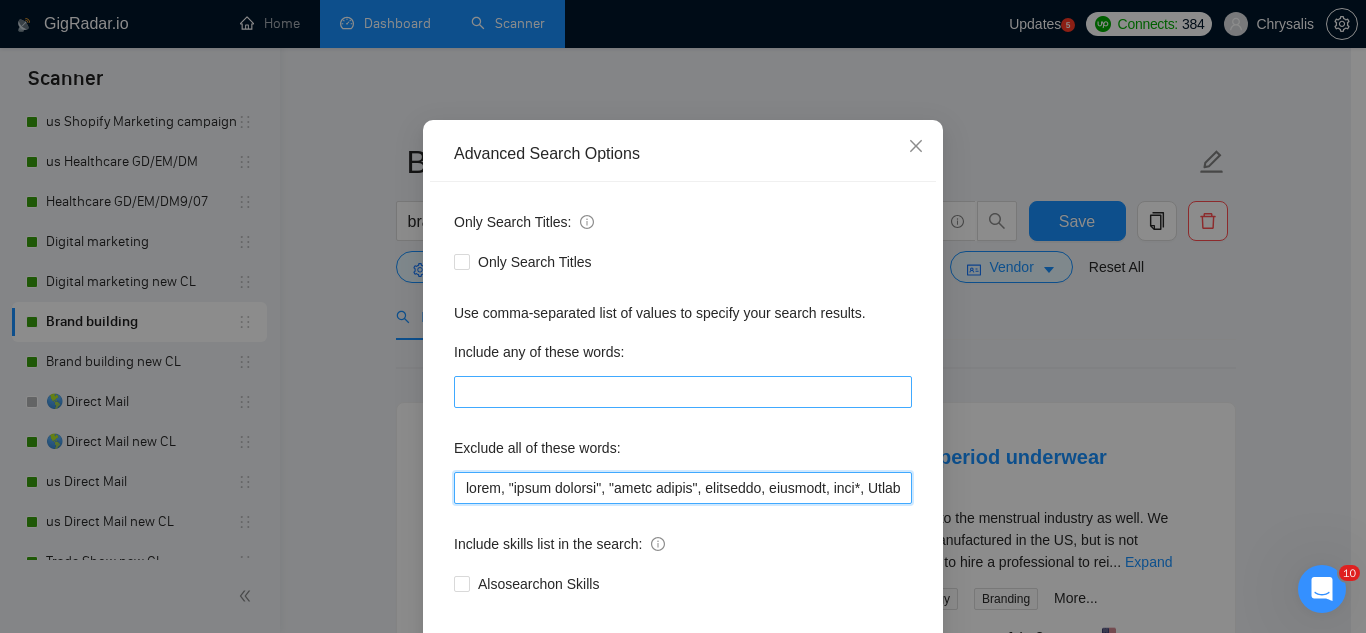 paste on ""Card Game", (Wall Mural*), "event coordinator"," 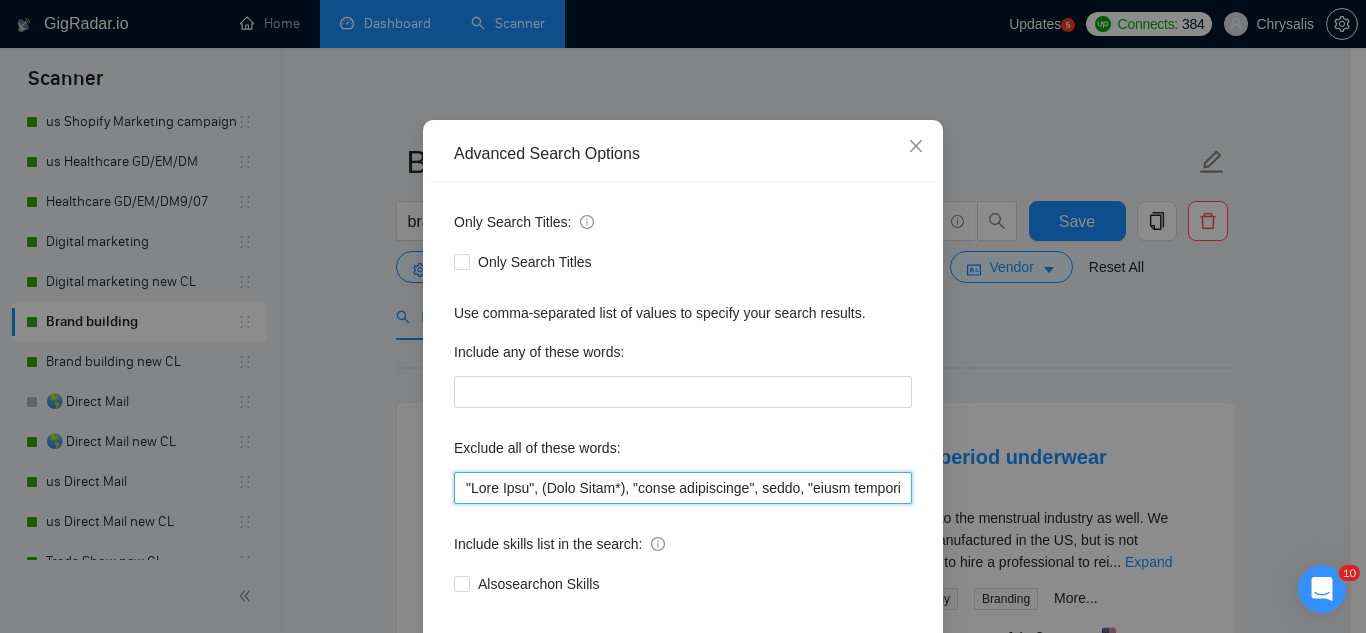 scroll, scrollTop: 199, scrollLeft: 0, axis: vertical 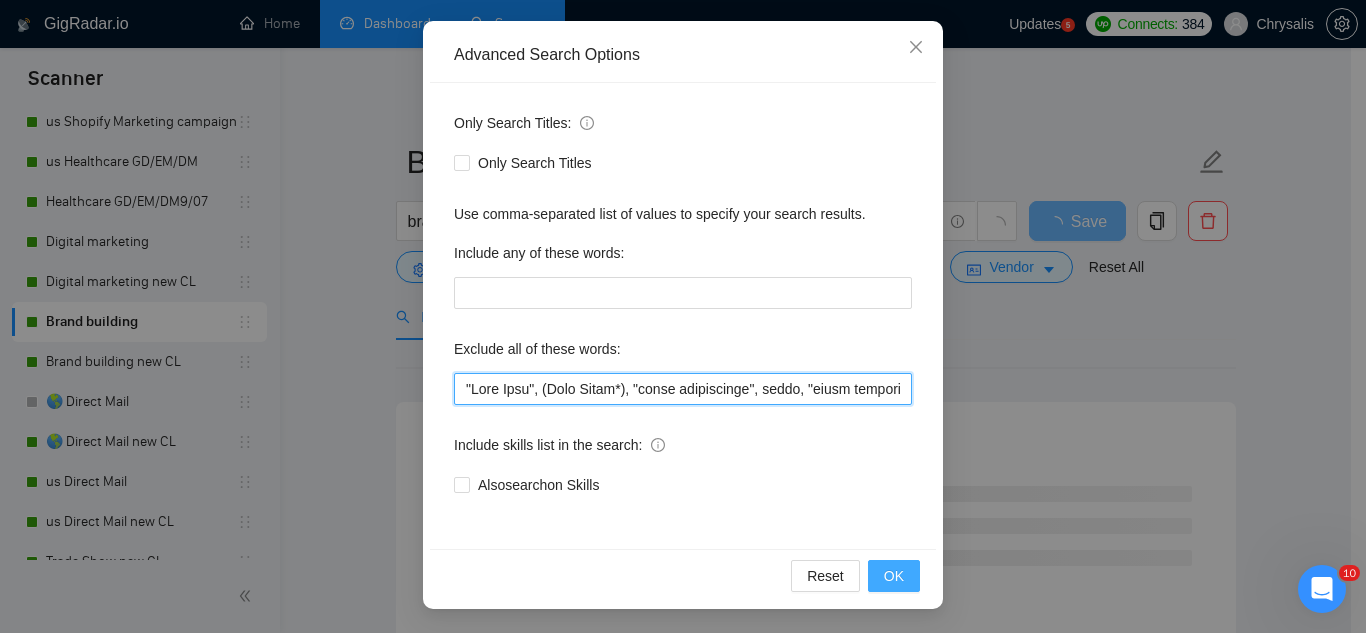 type on ""Card Game", (Wall Mural*), "event coordinator", music, "color grading", "store design", furniture, flooring, sock*, Short*, Apparel, "pinterest ads", "modular construction", commission, referral, coach, Showroom, moss, hat*, (t shirt*), flag*, Kajabi, mural, hood*, sweatshirt*, (t-shirt*), AppStream, "Boat Rental", (Product Dev*), Consultant, Advisor, subdomain, "Hand-Drawn", Architect, (voice actor*), (video edit*), "business development/lead gen", (/lead gen*), (lead gen*), (Lead Generation*), "Sound-Masking", "/SMS", sms, (program implement*), guitar, bitcoin, crypto, blockchain, "compensation consultant", recruiter, "Webinar Host", "sms expert", Draftsman, "mechanical layout", "equipment layout", "Bakery Plan", "Microsoft Visio", sketch, "t-shirt design", Patent, trademark, "trademark consulting", "intellectual property law", MidJourney, "AI image generation & editing", "AI image", "font development", clothing, "t-shirt", "tee shirt", accessories, Illustration, drawing, host*, "Fashion & Beauty", "Vec..." 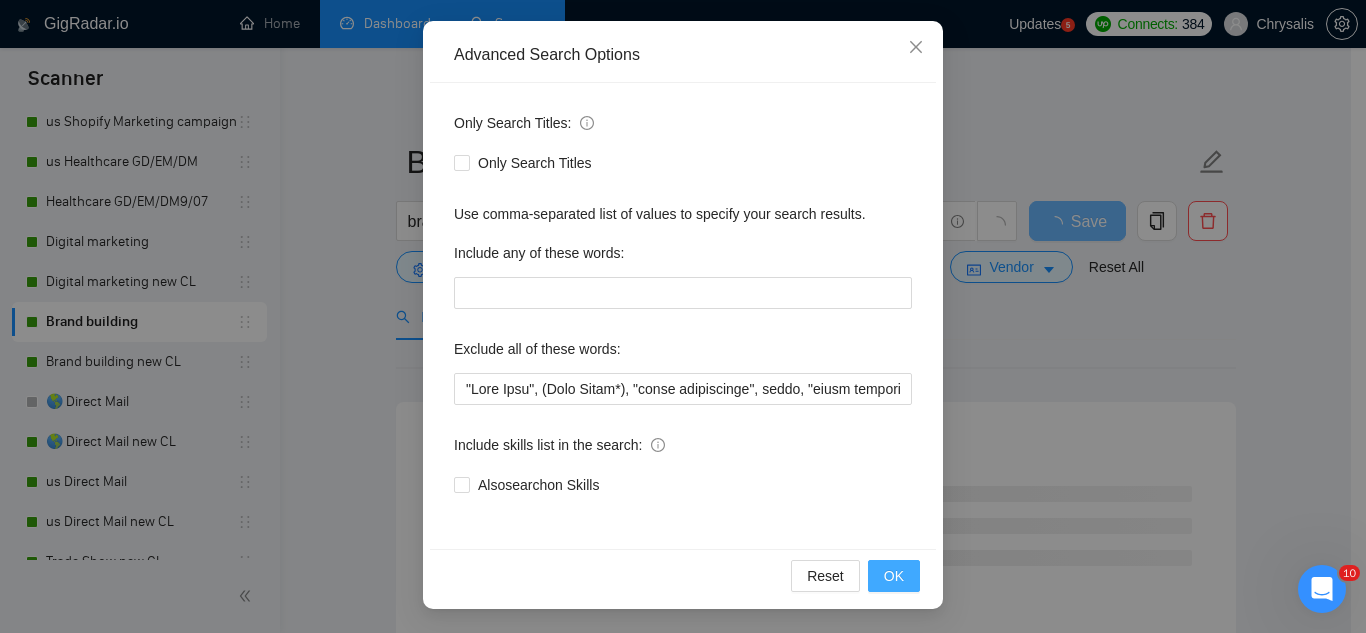 click on "OK" at bounding box center [894, 576] 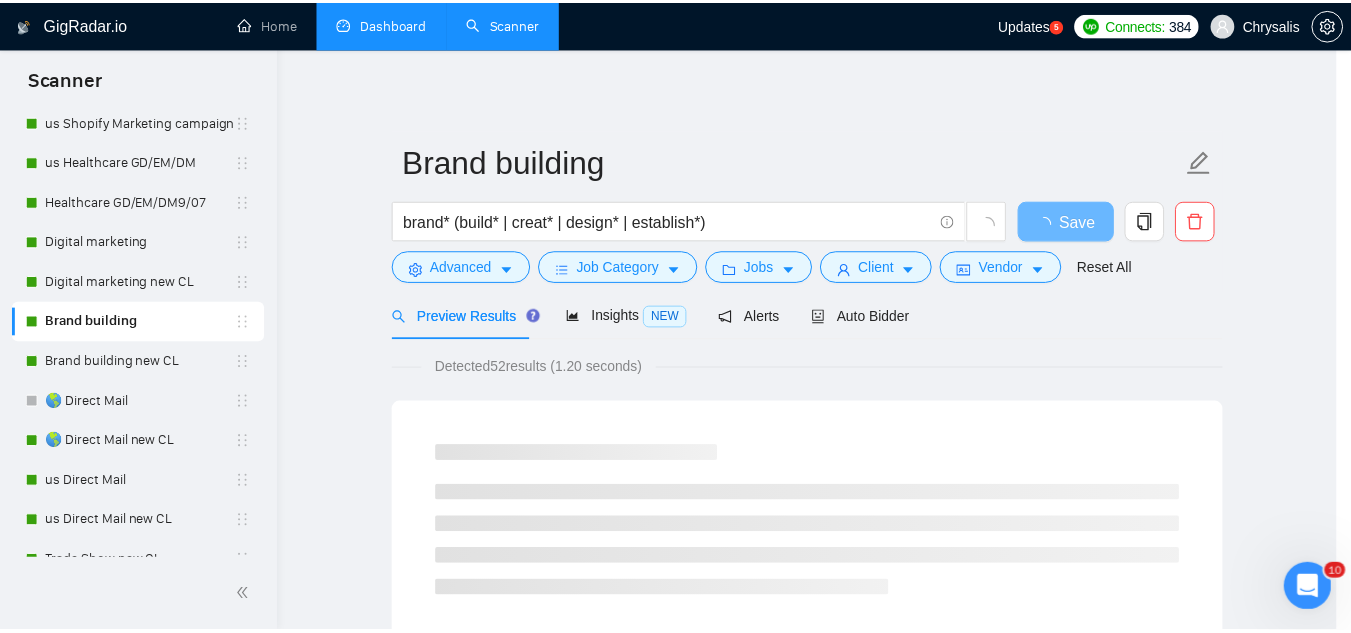 scroll, scrollTop: 99, scrollLeft: 0, axis: vertical 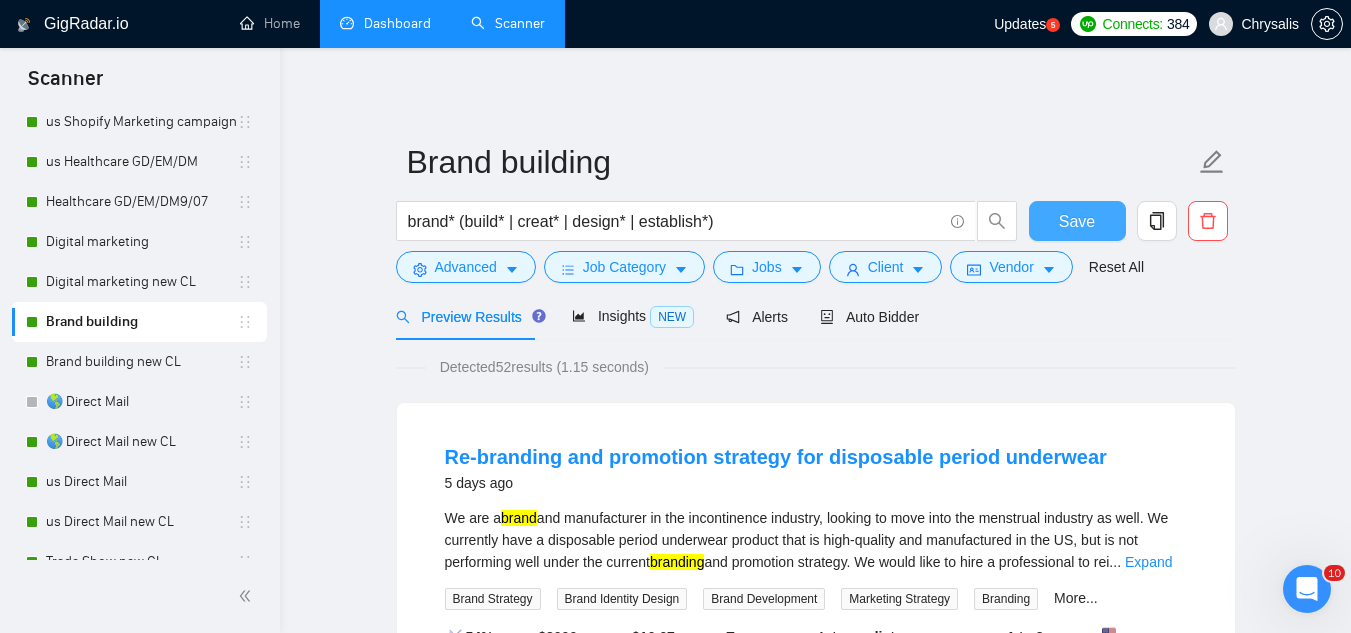 click on "Save" at bounding box center [1077, 221] 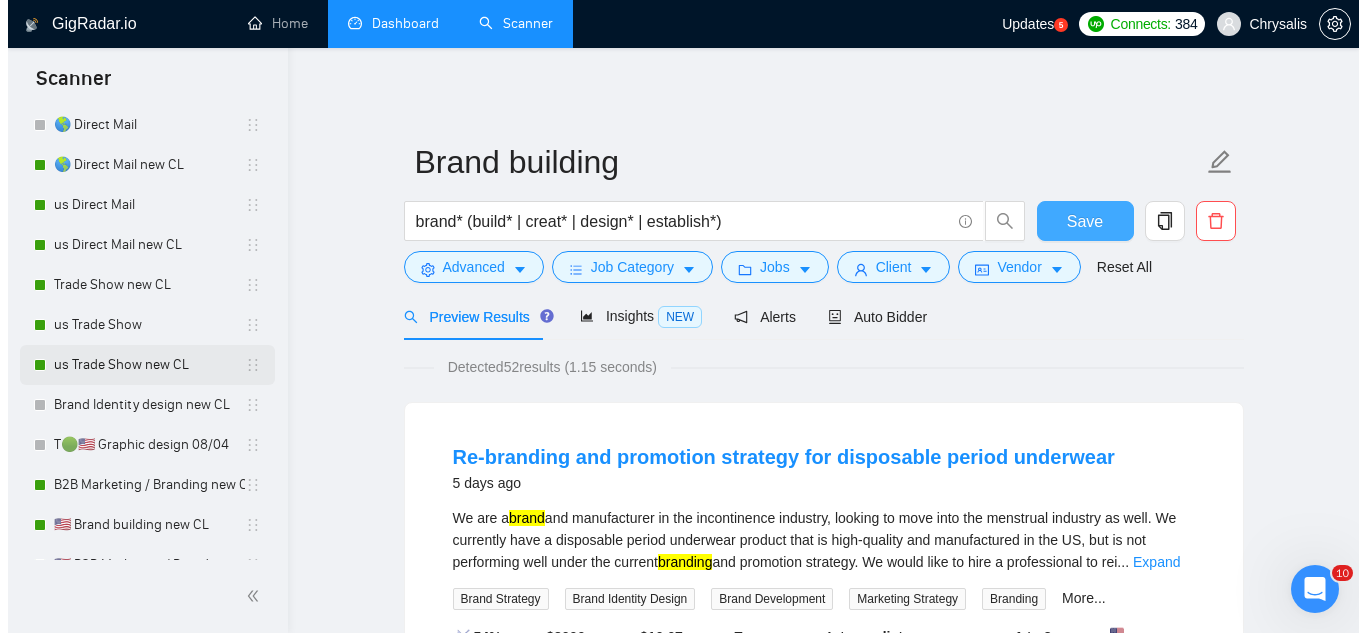 scroll, scrollTop: 800, scrollLeft: 0, axis: vertical 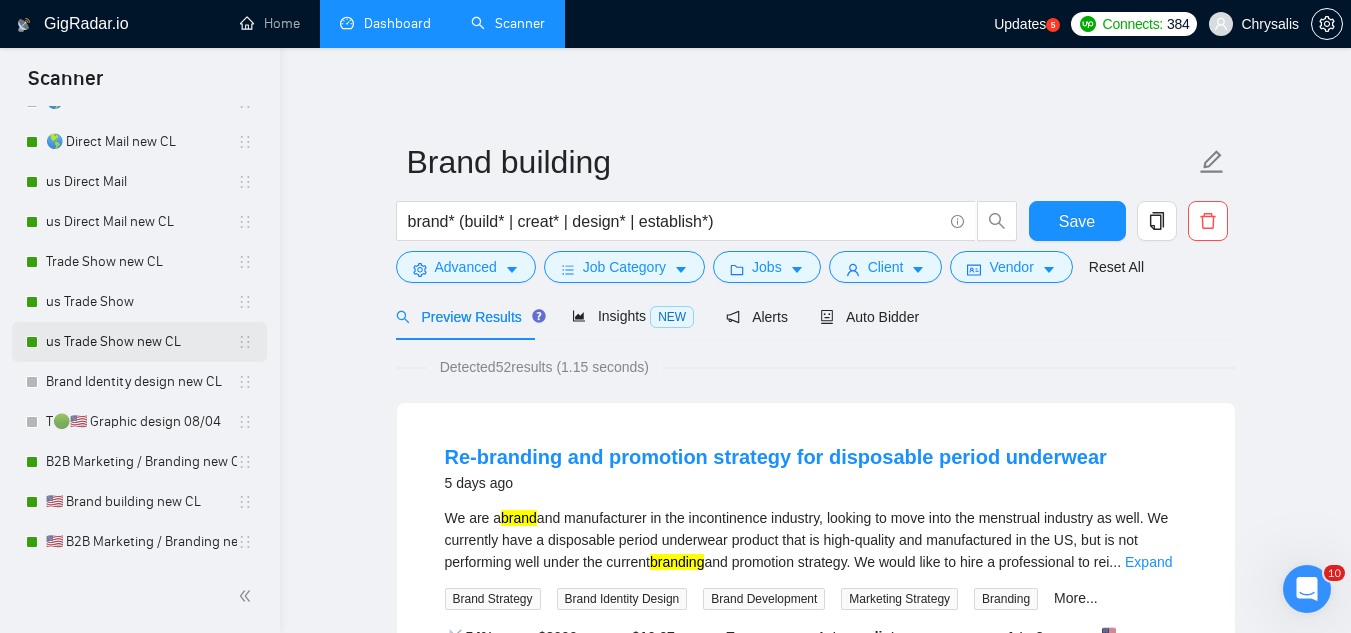 click on "us Trade Show new CL" at bounding box center [141, 342] 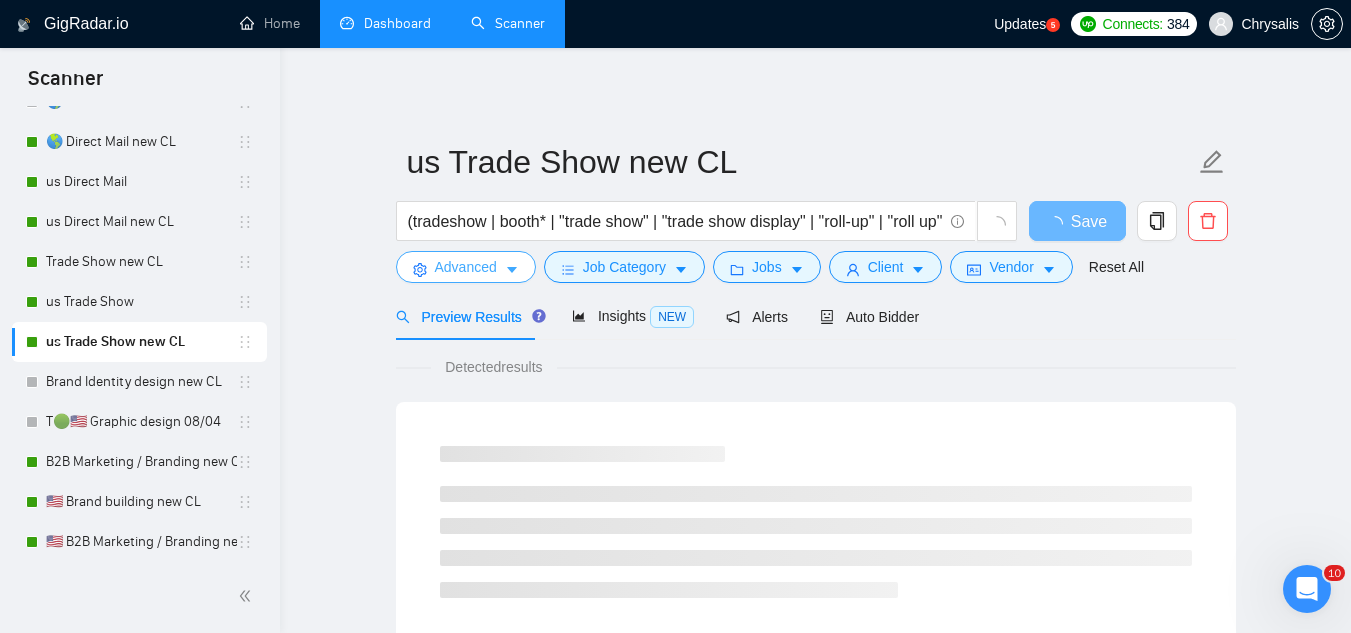 click on "Advanced" at bounding box center (466, 267) 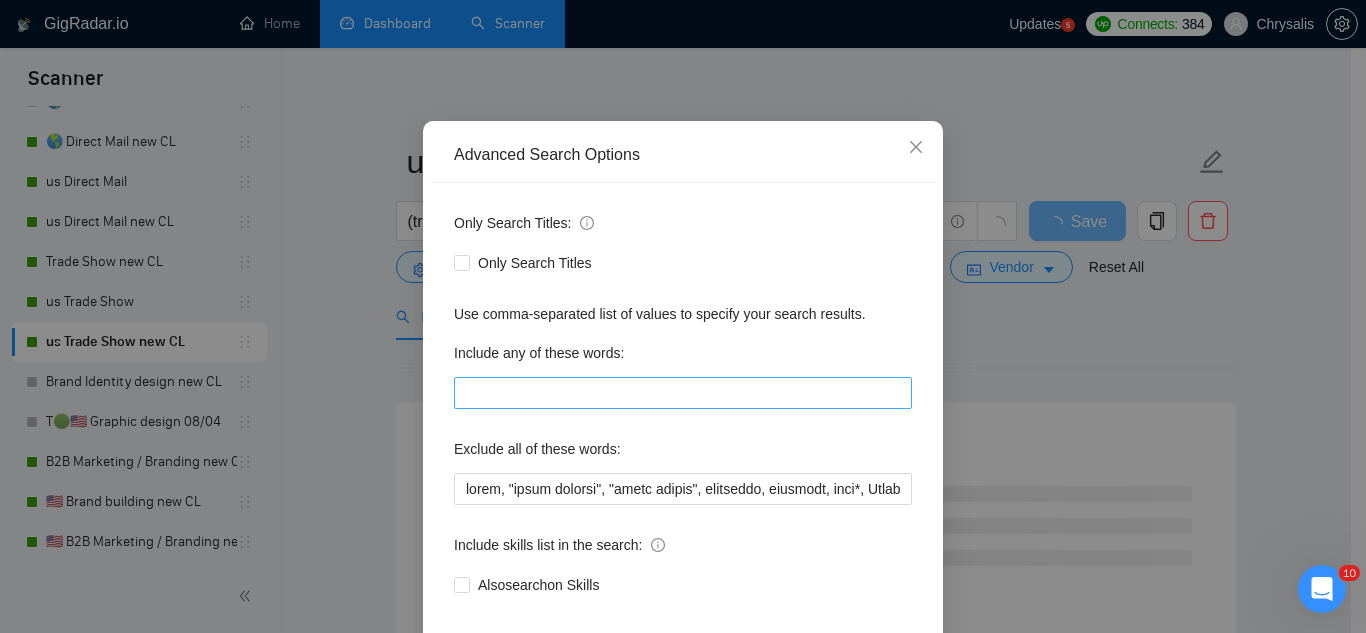 scroll, scrollTop: 100, scrollLeft: 0, axis: vertical 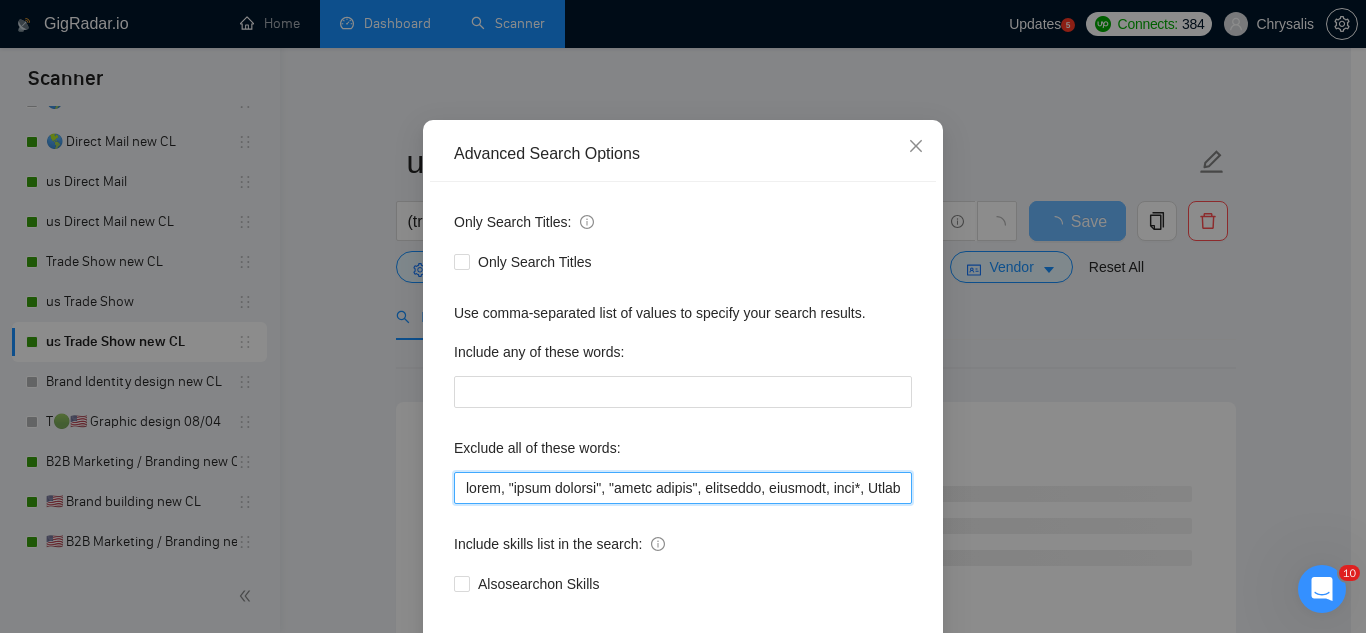 click at bounding box center [683, 488] 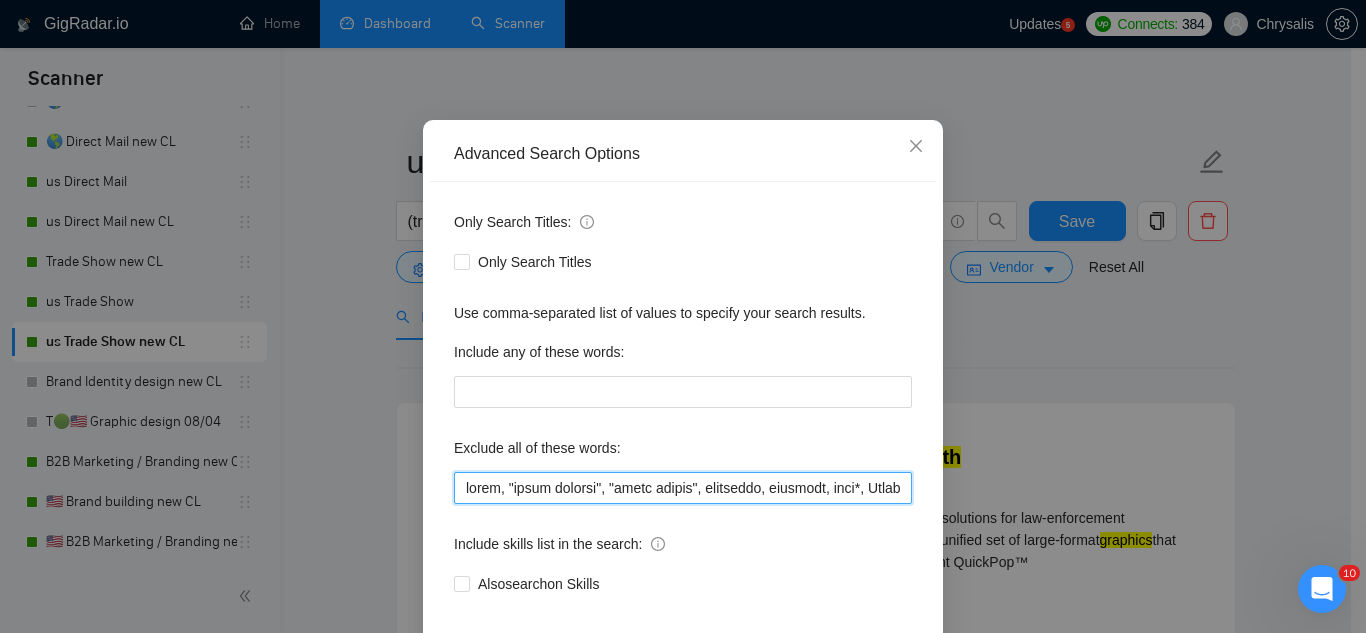 paste on ""Card Game", (Wall Mural*), "event coordinator"," 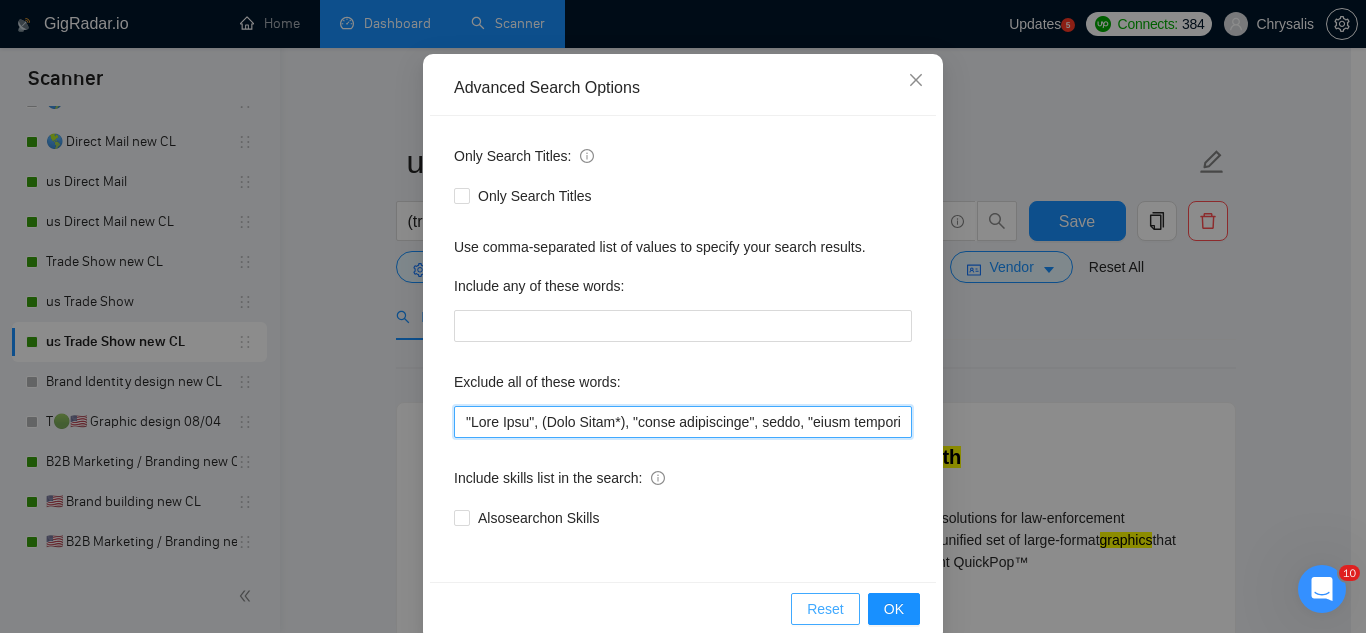 scroll, scrollTop: 199, scrollLeft: 0, axis: vertical 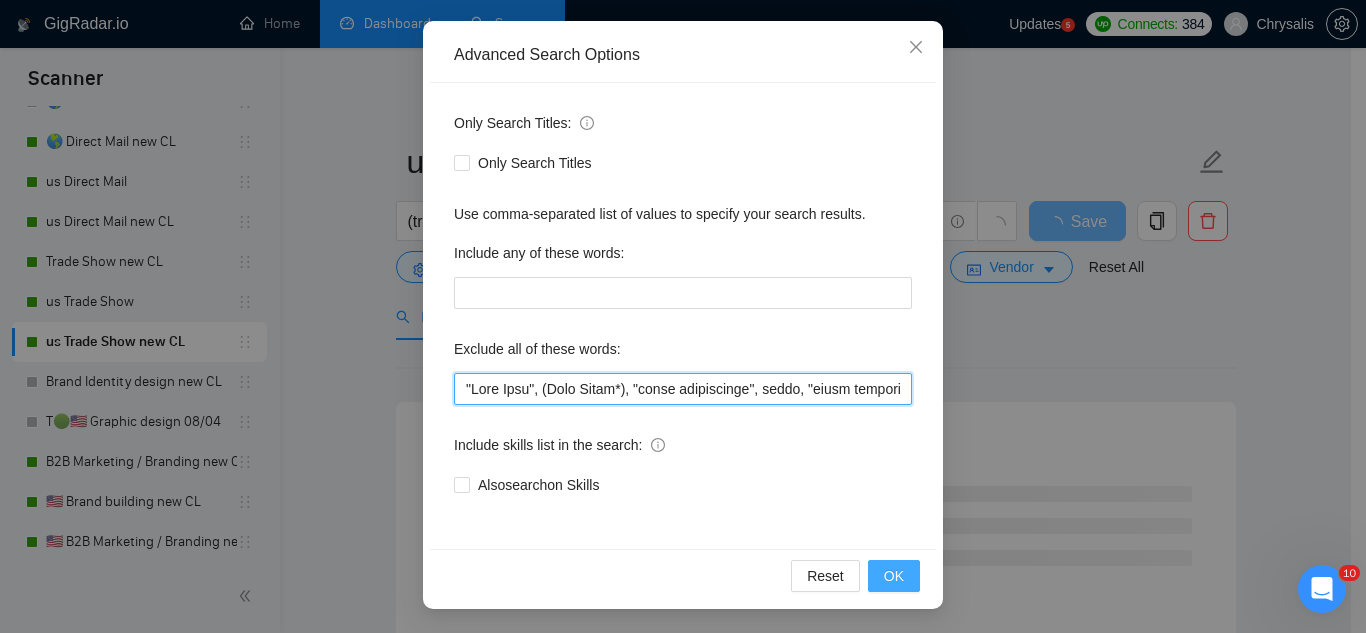 type on ""Card Game", (Wall Mural*), "event coordinator", music, "color grading", "store design", furniture, flooring, sock*, Short*, Apparel, "pinterest ads", "modular construction", commission, referral, coach, moss, hat*, (t shirt*), flag*, Kajabi, showroom, mural, hood*, sweatshirt*, (t-shirt*), AppStream, "Boat Rental", (Product Dev*), Consultant, Advisor, subdomain, "Hand-Drawn", Architect, (voice actor*), (video edit*), "business development/lead gen", (/lead gen*), (lead gen*), (Lead Generation*), "Sound-Masking", "/SMS", sms, (program implement*), guitar, bitcoin, crypto, blockchain, "compensation consultant", recruiter, "webinar host", "sms expert", Draftsman, "mechanical layout", "equipment layout", "Bakery Plan", "Microsoft Visio", sketch, "t-shirt design", Patent, trademark, "trademark consulting", "intellectual property law", MidJourney, "AI image generation & editing", "AI image", "font development", clothing, "t-shirt", "tee shirt", accessories, Illustration, drawing, "Fashion & Beauty", "Vector wor..." 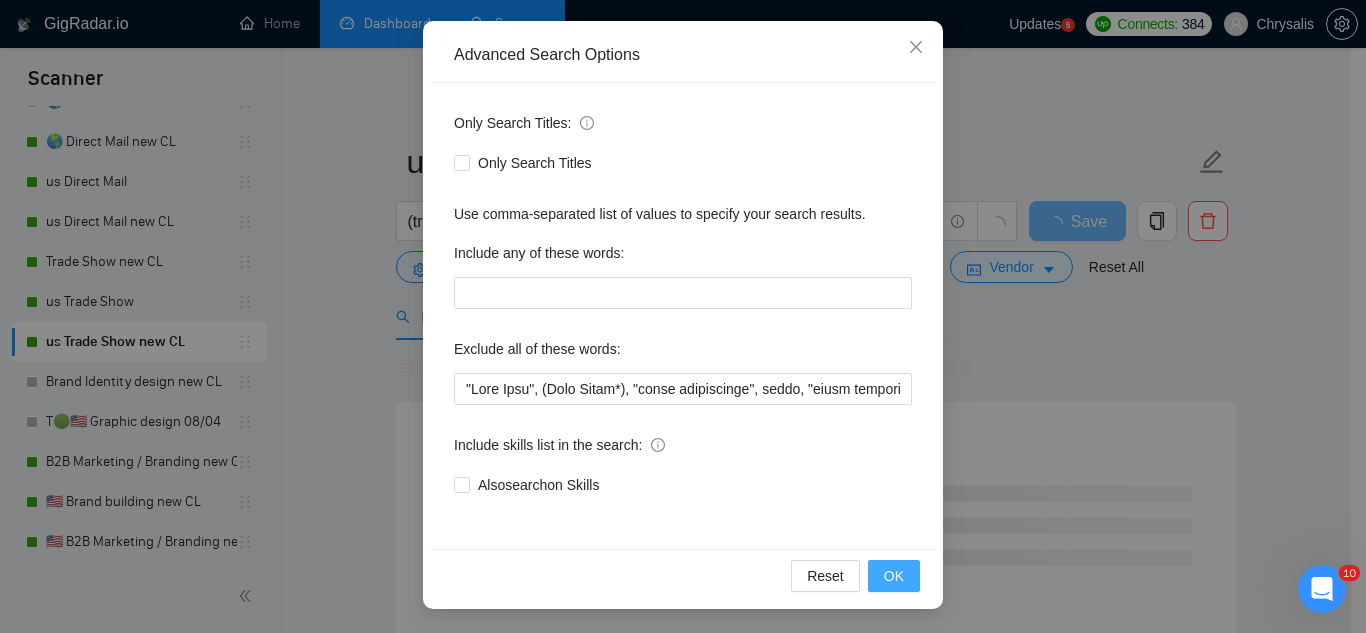 click on "OK" at bounding box center (894, 576) 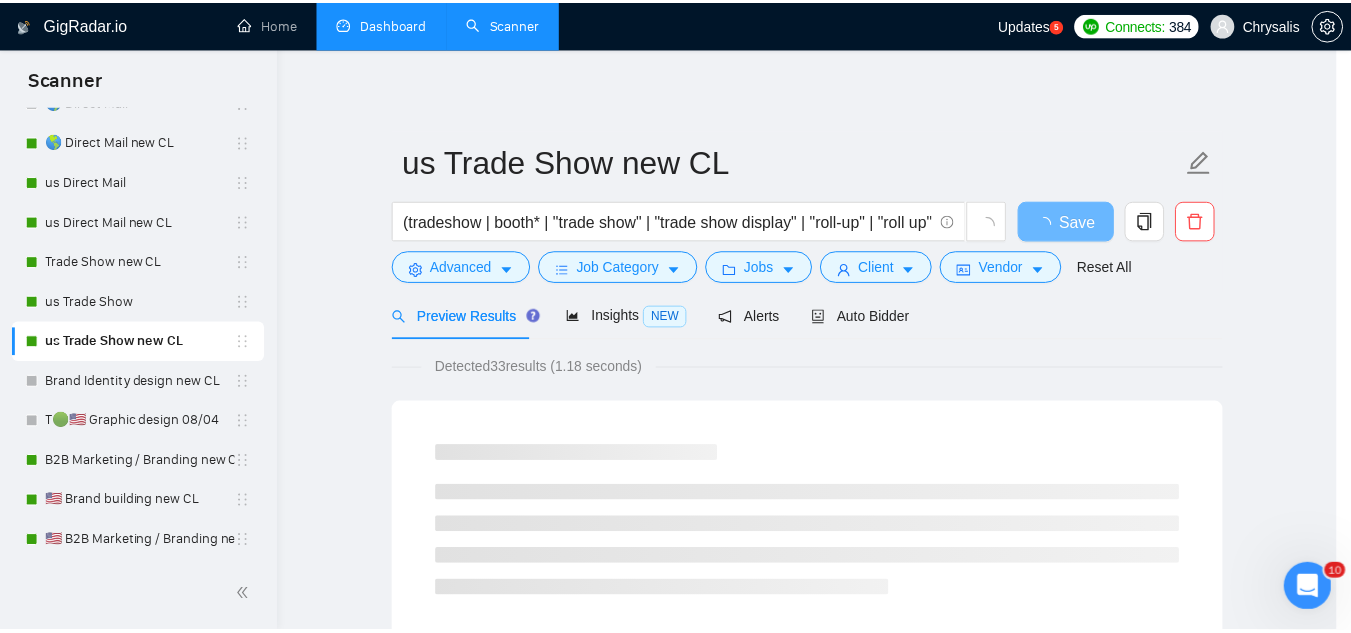 scroll, scrollTop: 99, scrollLeft: 0, axis: vertical 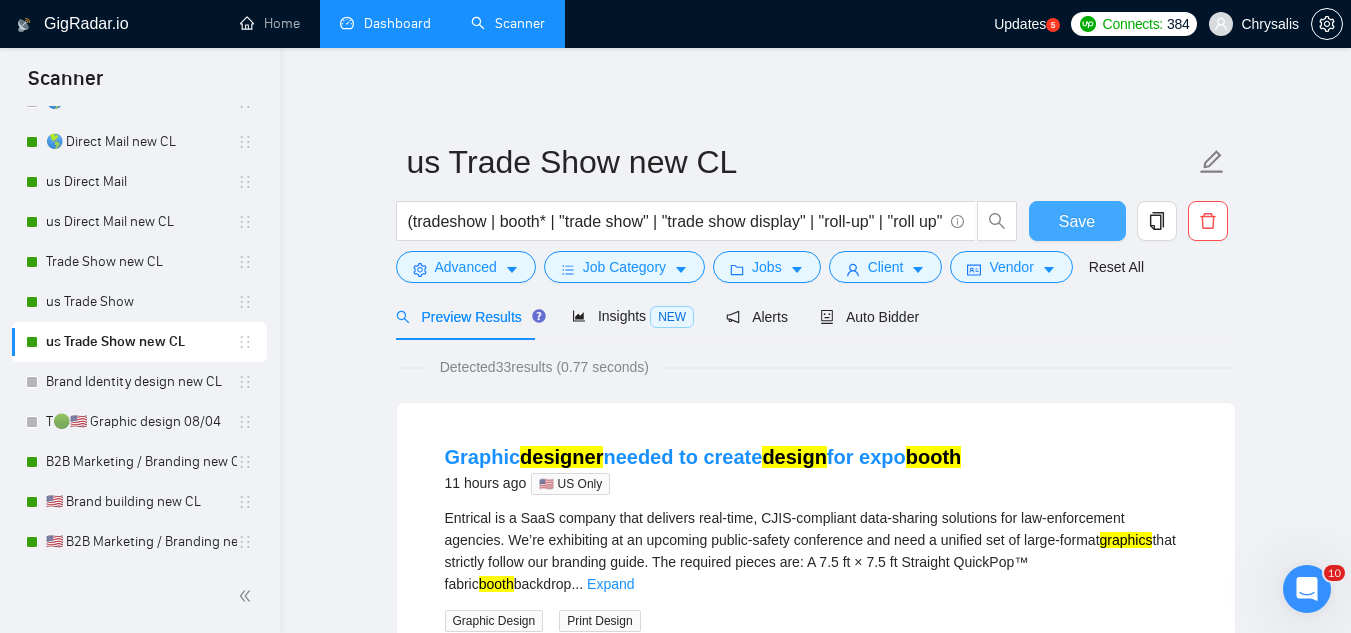 click on "Save" at bounding box center [1077, 221] 